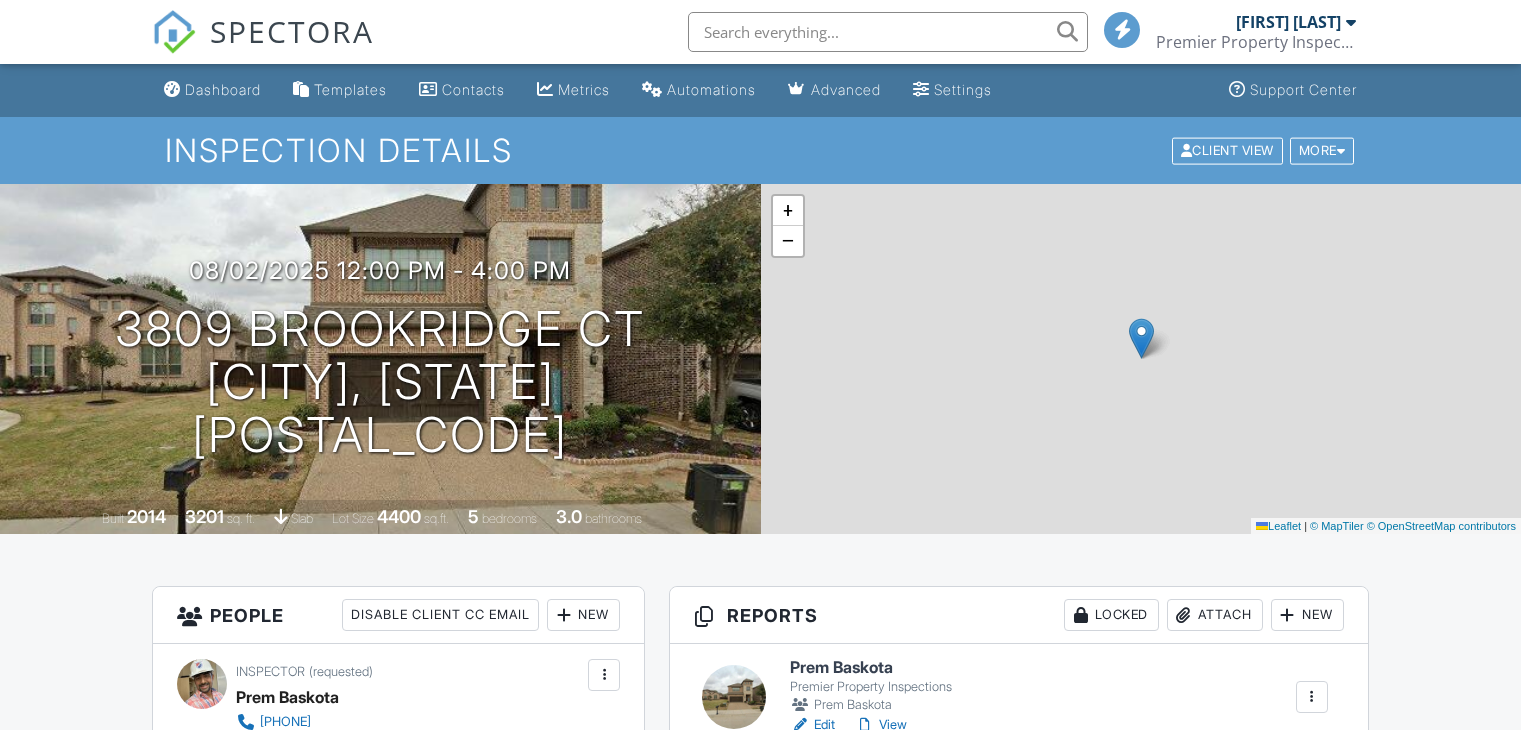scroll, scrollTop: 0, scrollLeft: 0, axis: both 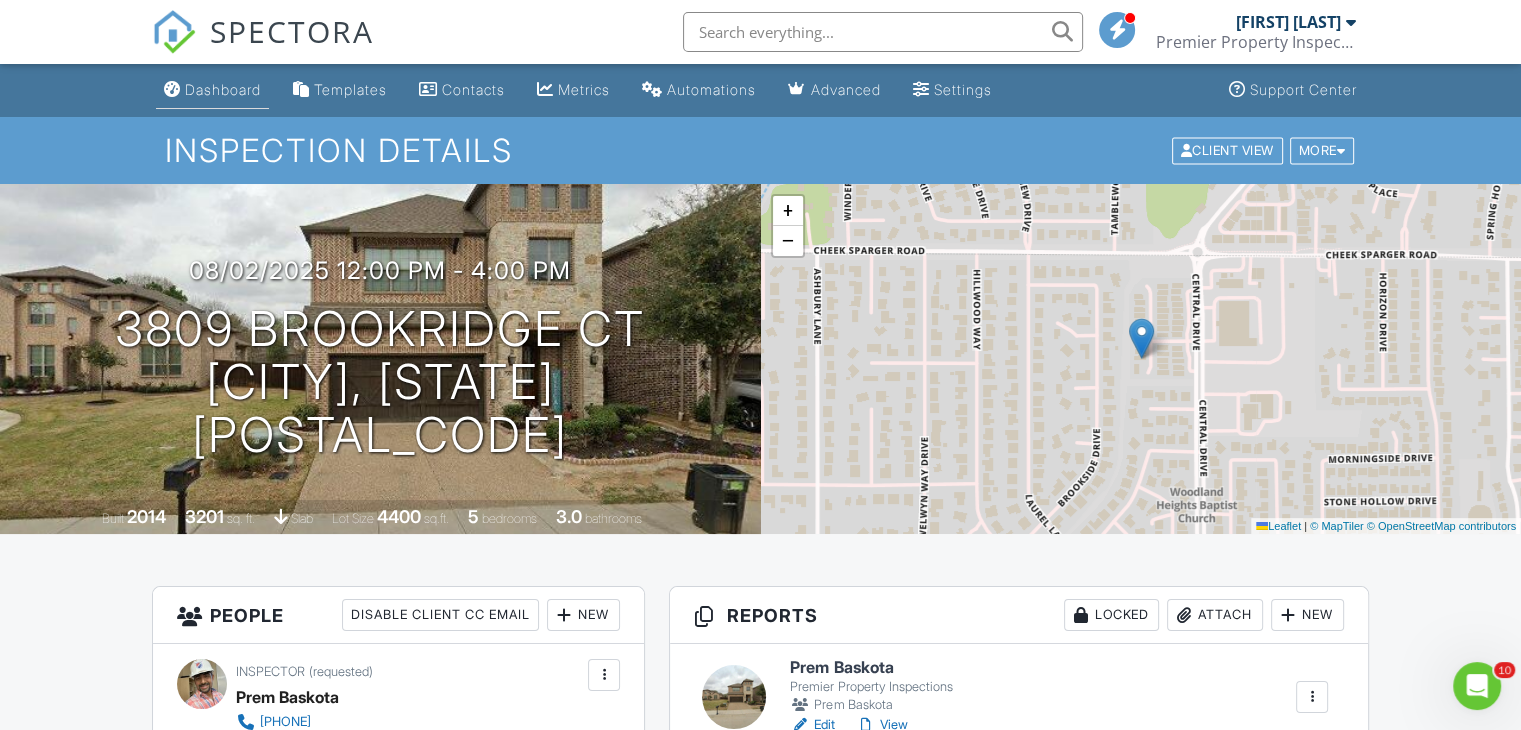 click on "Dashboard" at bounding box center (223, 89) 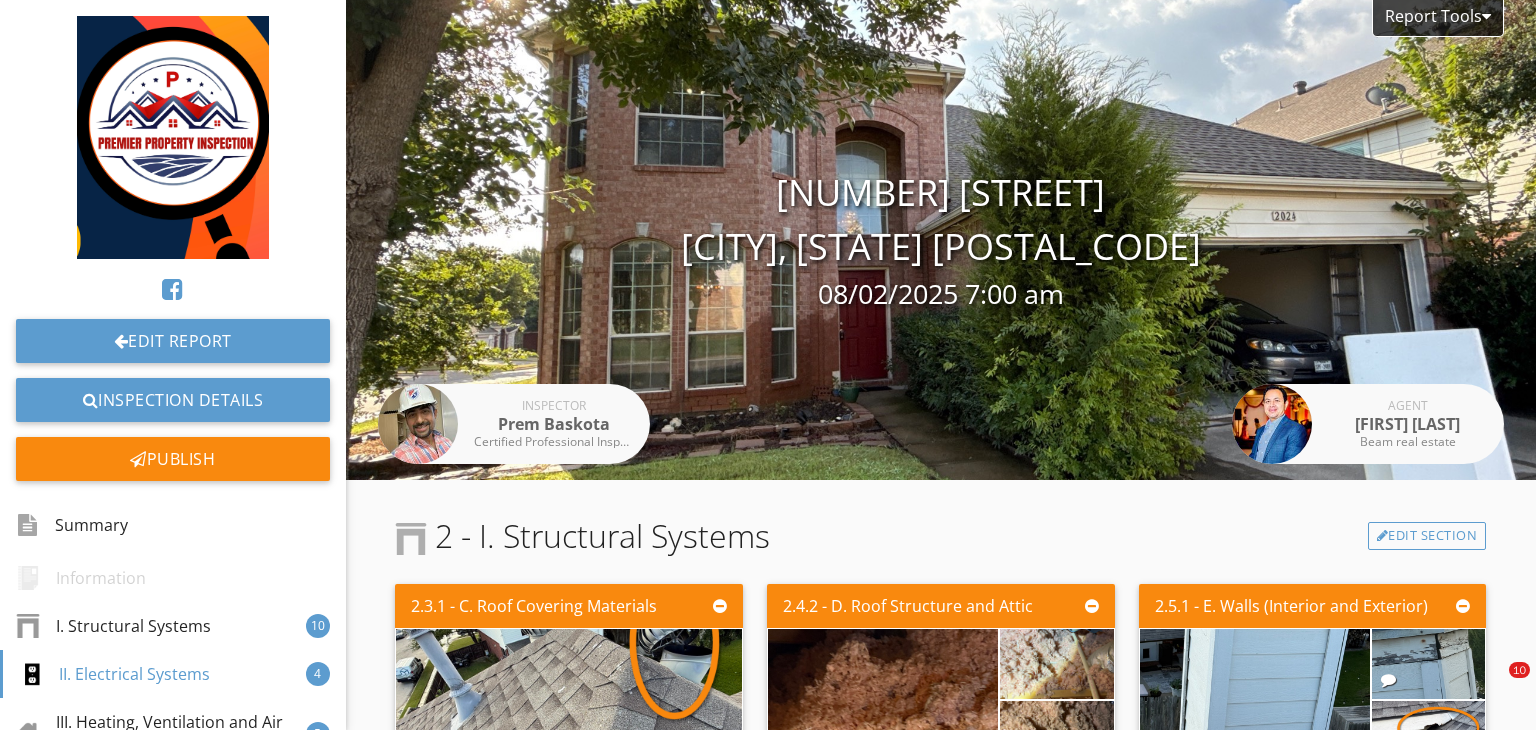scroll, scrollTop: 0, scrollLeft: 0, axis: both 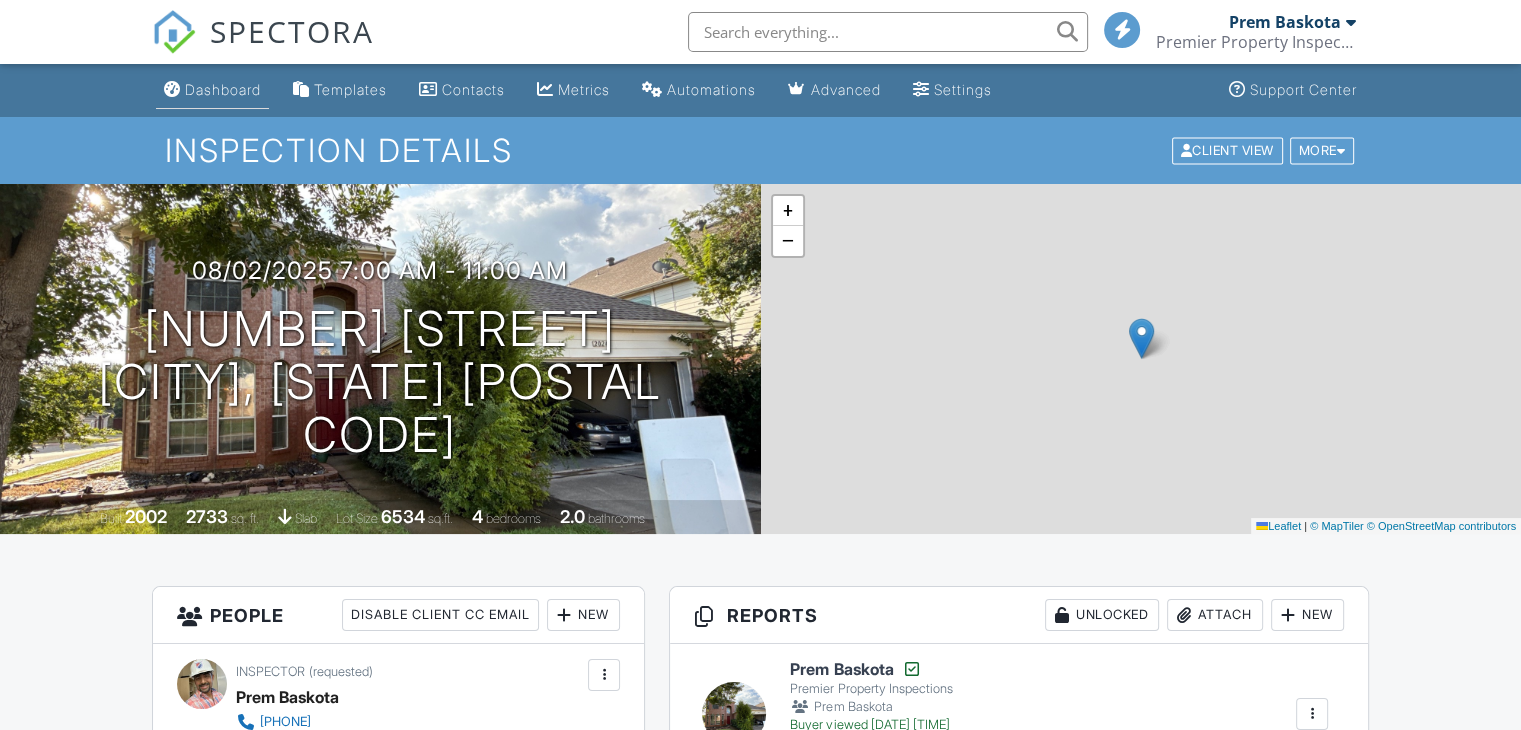 click on "Dashboard" at bounding box center [223, 89] 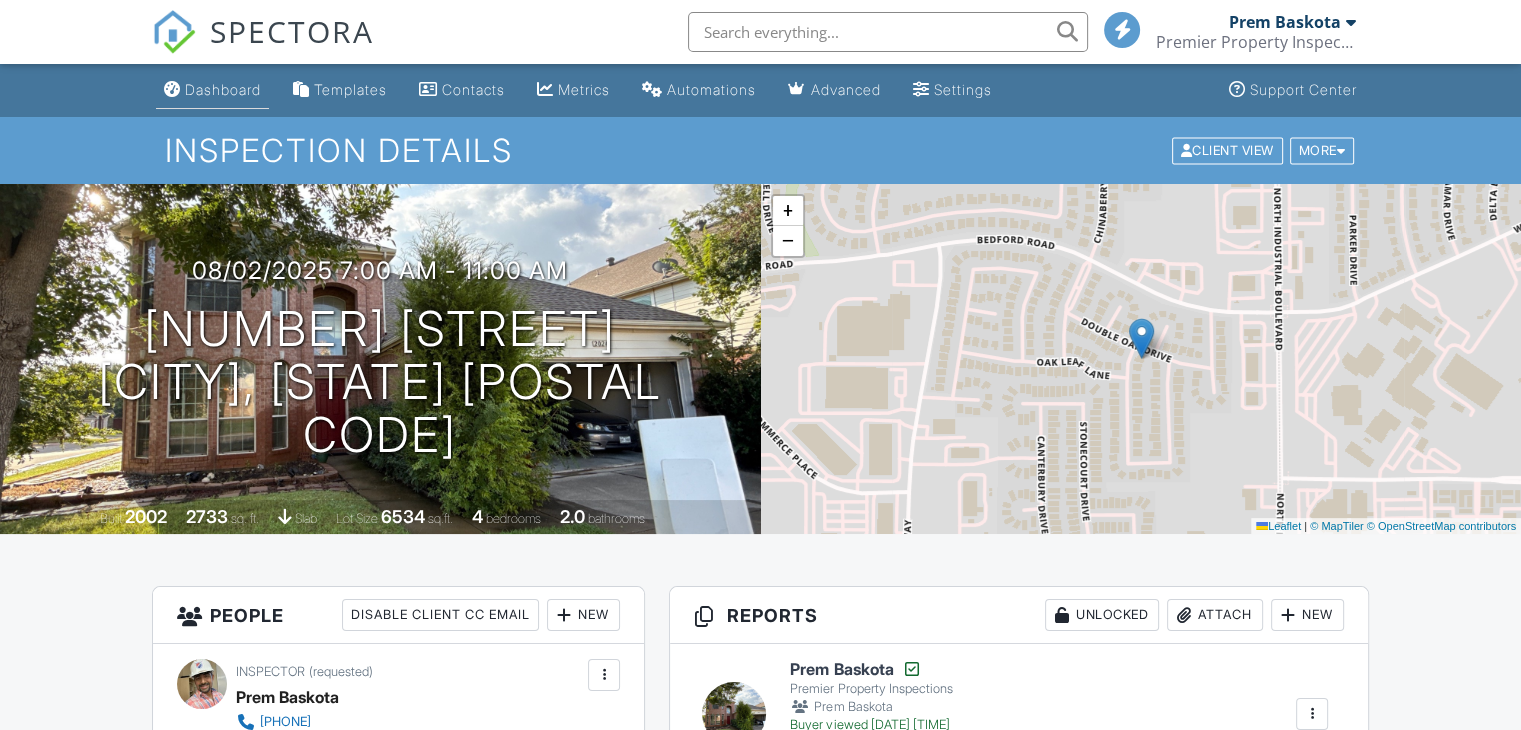 scroll, scrollTop: 0, scrollLeft: 0, axis: both 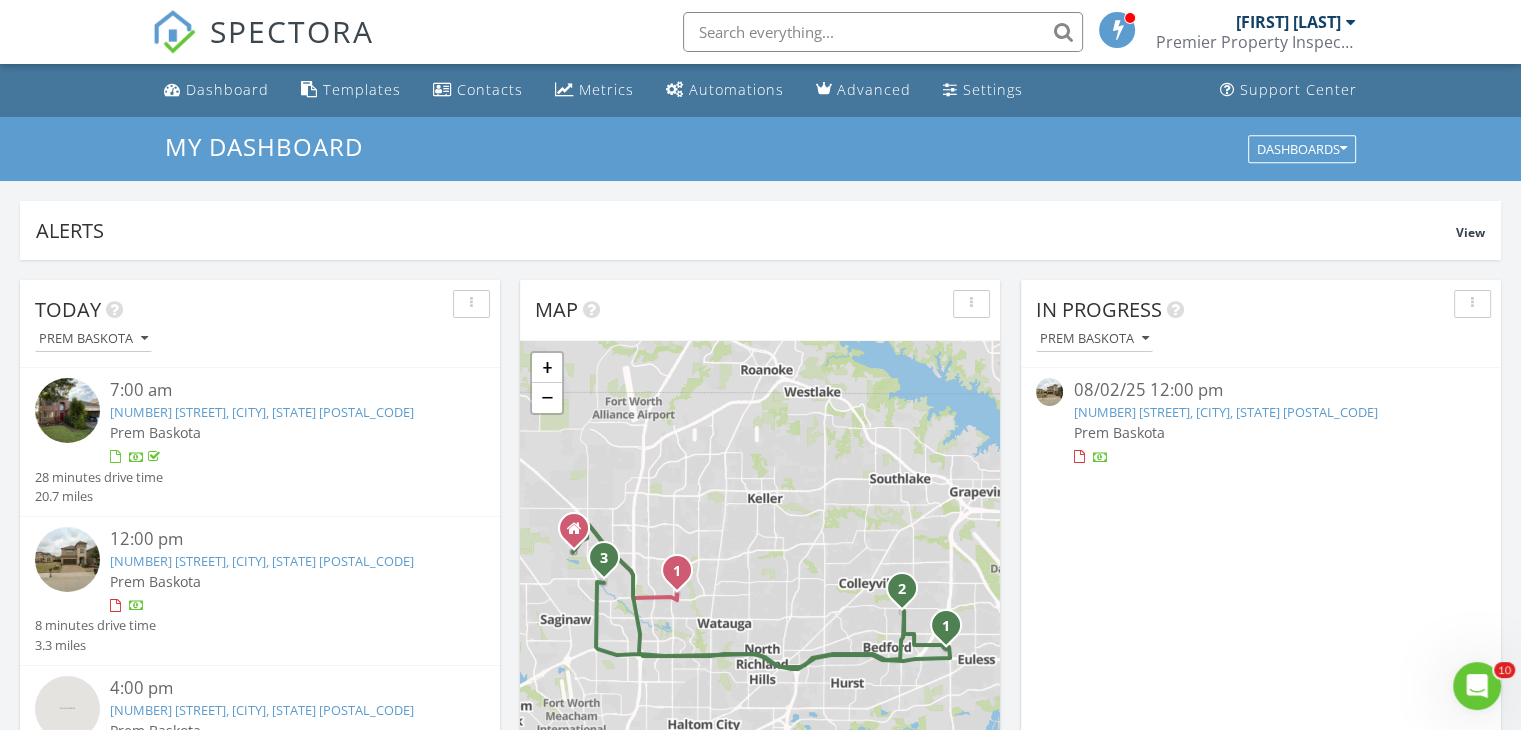 click on "[NUMBER] [STREET], [CITY], [STATE] [POSTAL_CODE]" at bounding box center [262, 561] 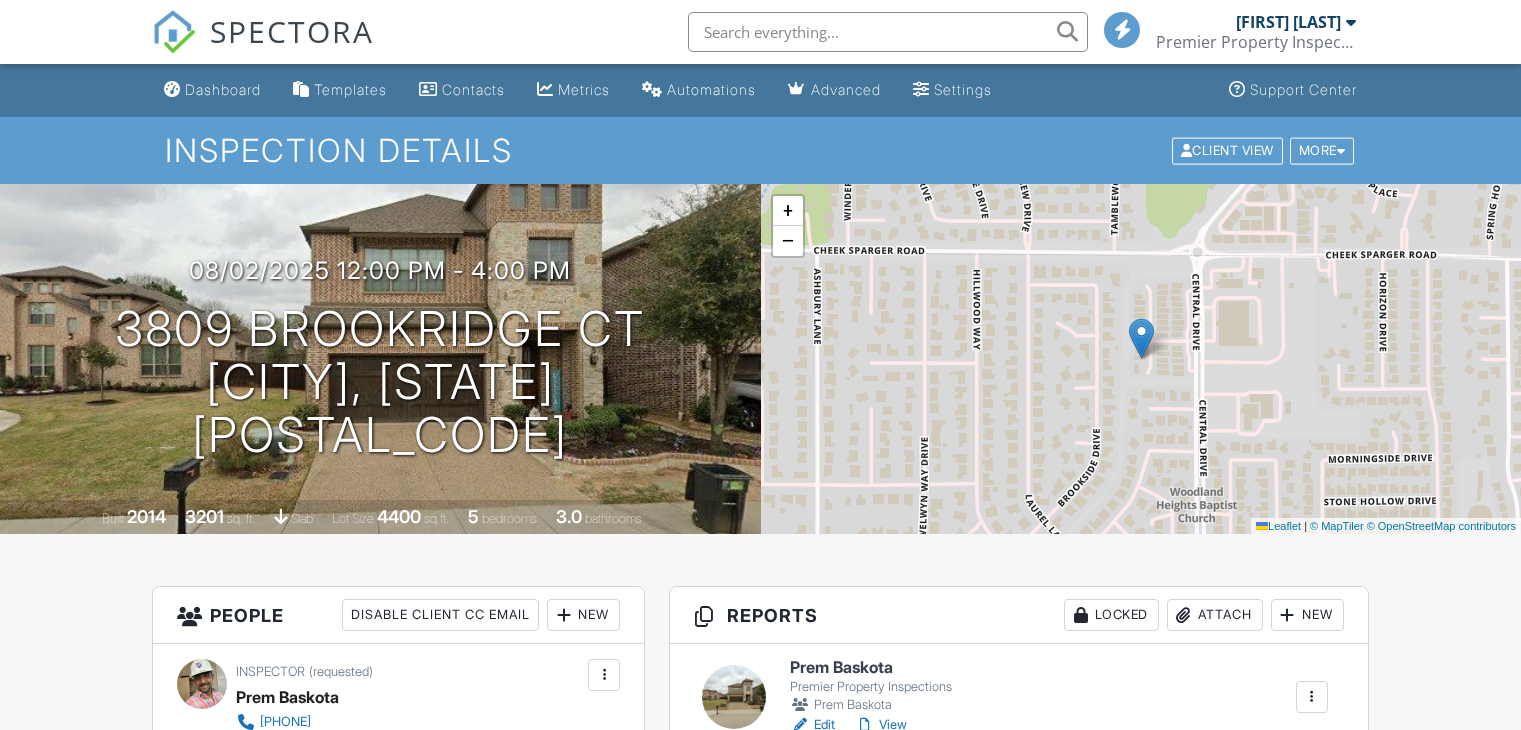 click on "View" at bounding box center [881, 725] 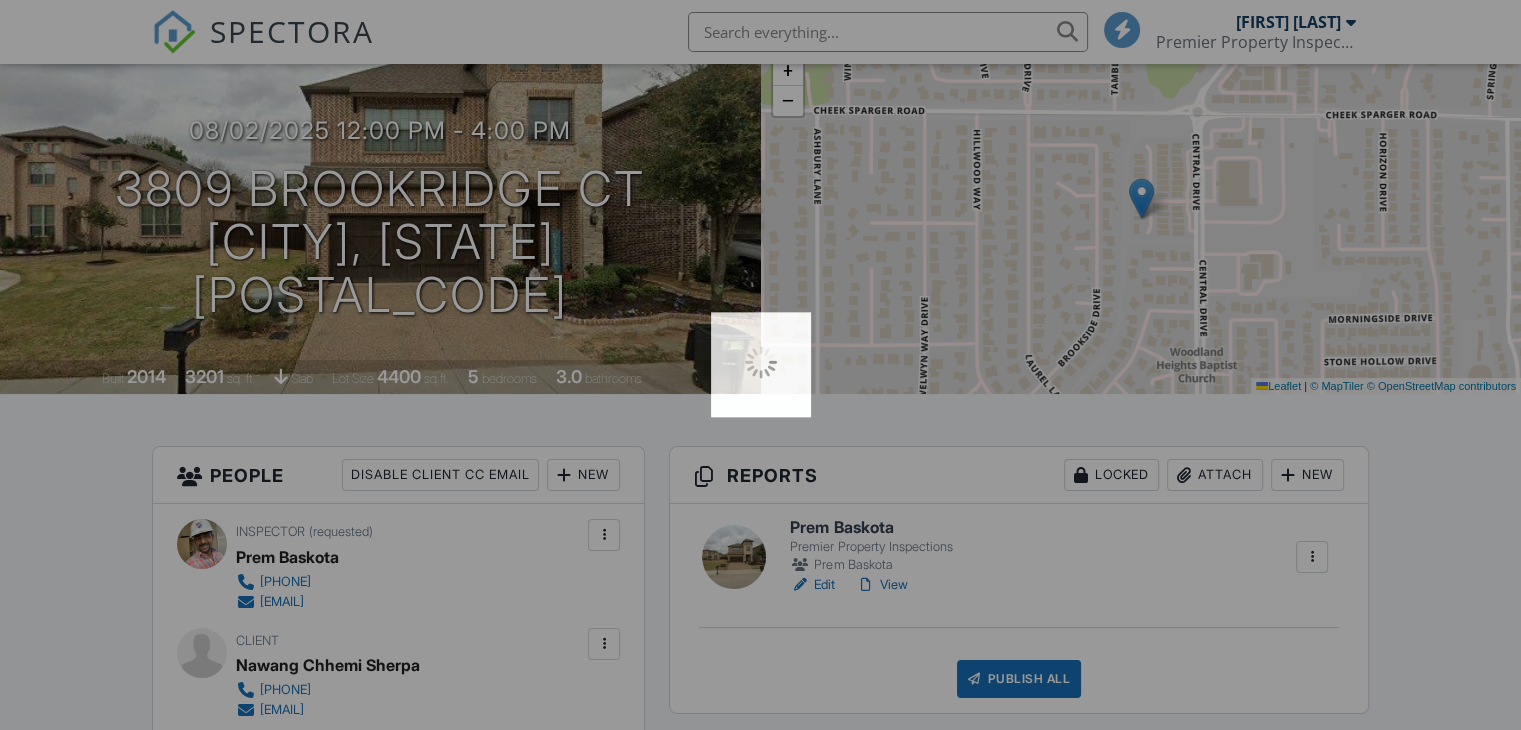 scroll, scrollTop: 140, scrollLeft: 0, axis: vertical 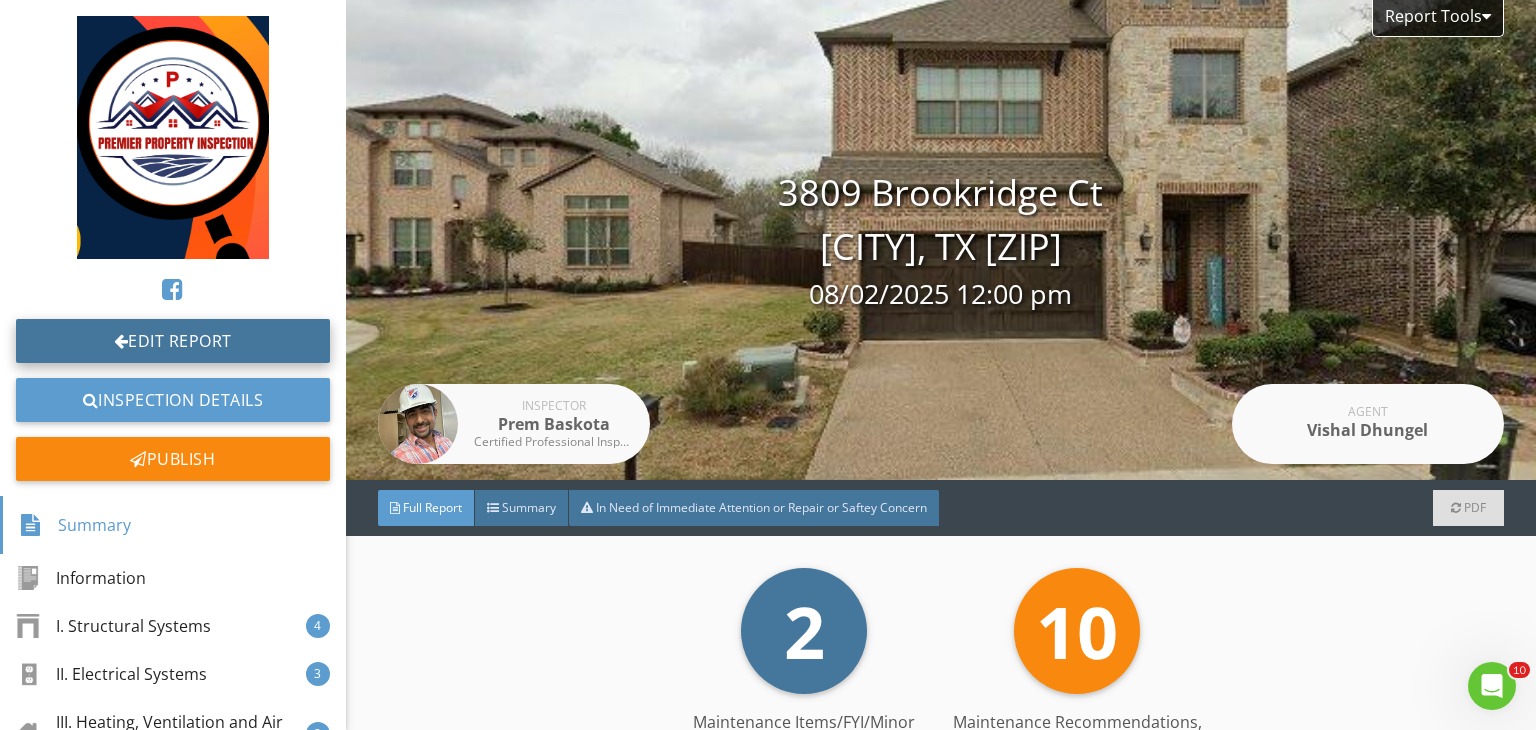 click on "Edit Report" at bounding box center [173, 341] 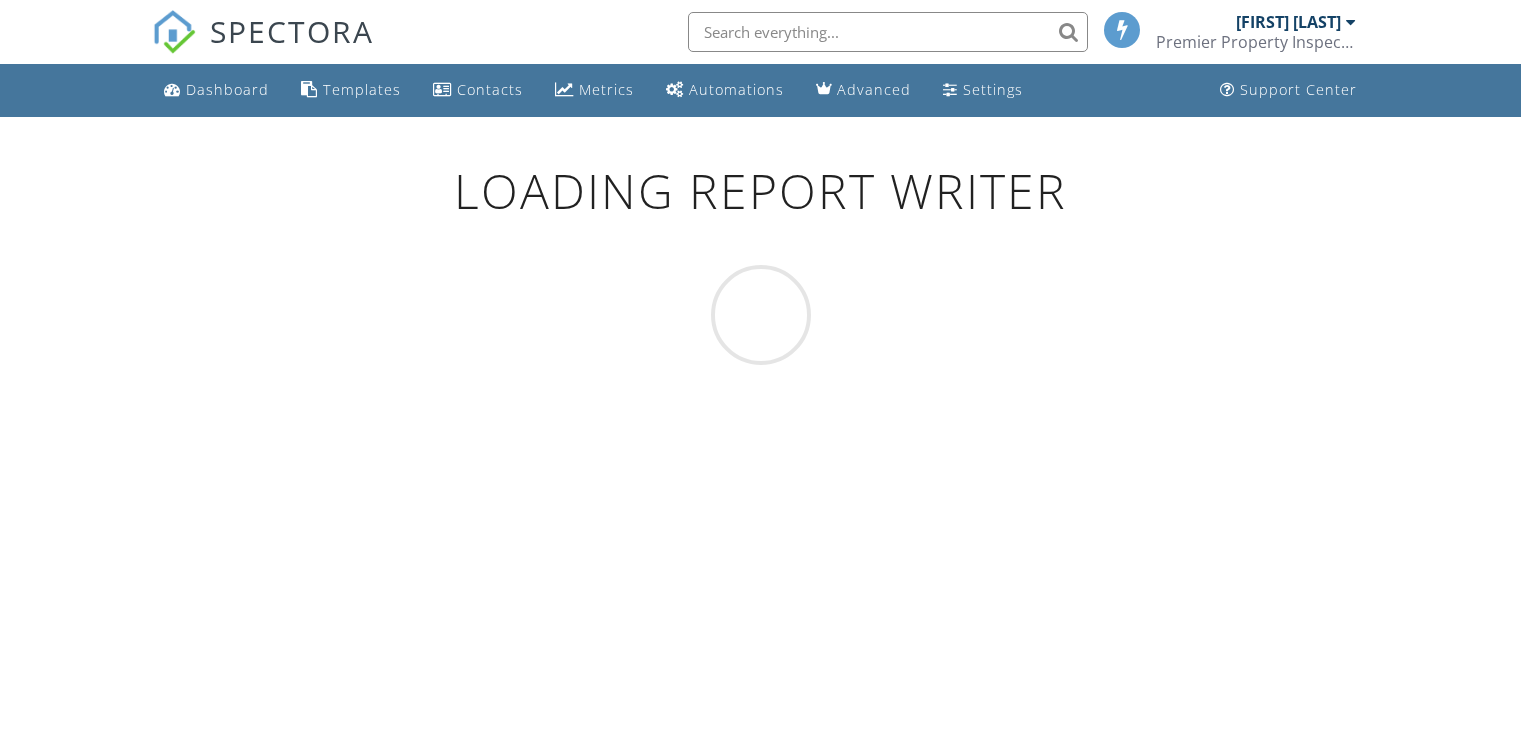 scroll, scrollTop: 0, scrollLeft: 0, axis: both 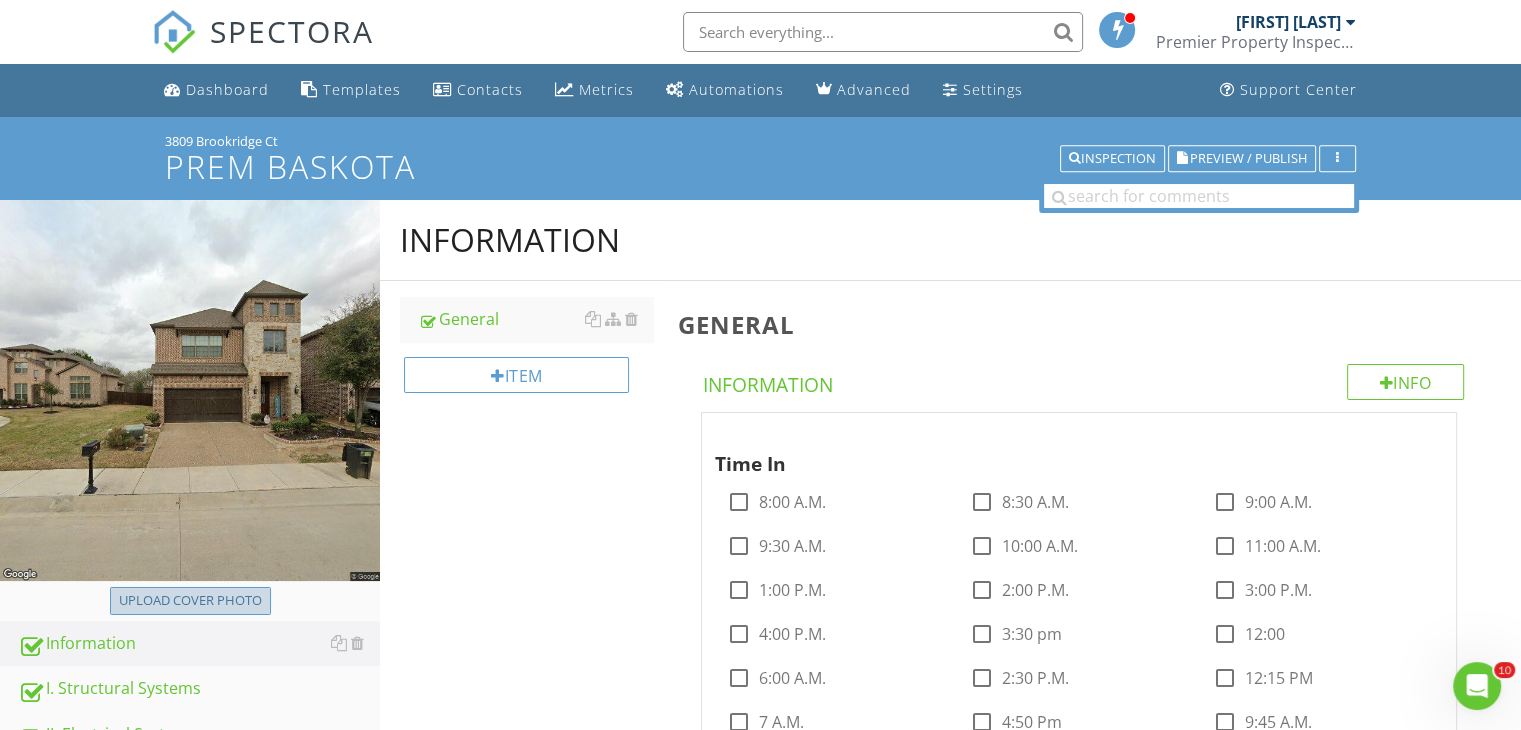 click on "Upload cover photo" at bounding box center [190, 601] 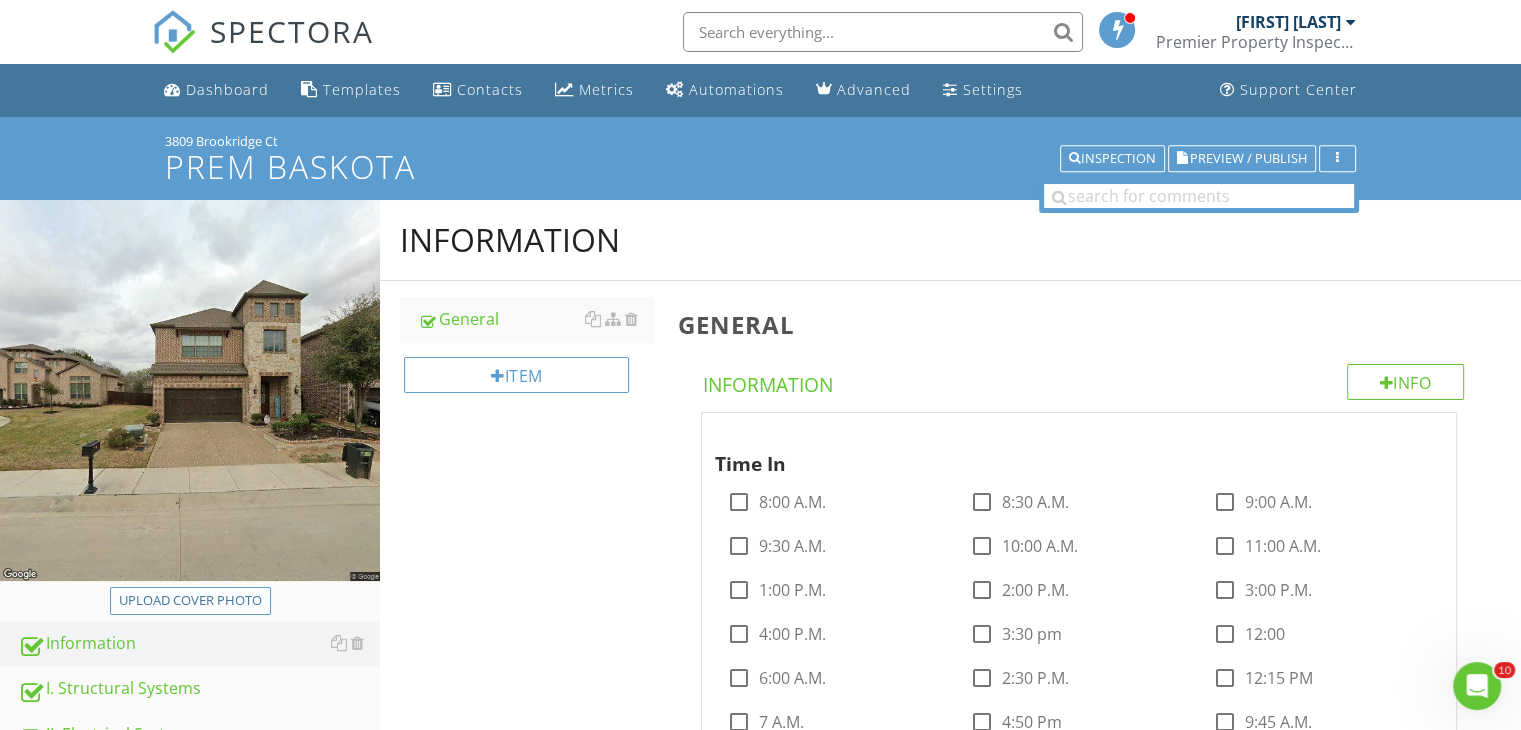 type on "C:\fakepath\54d510af-213f-499d-bc1f-80403a560df8.jpg" 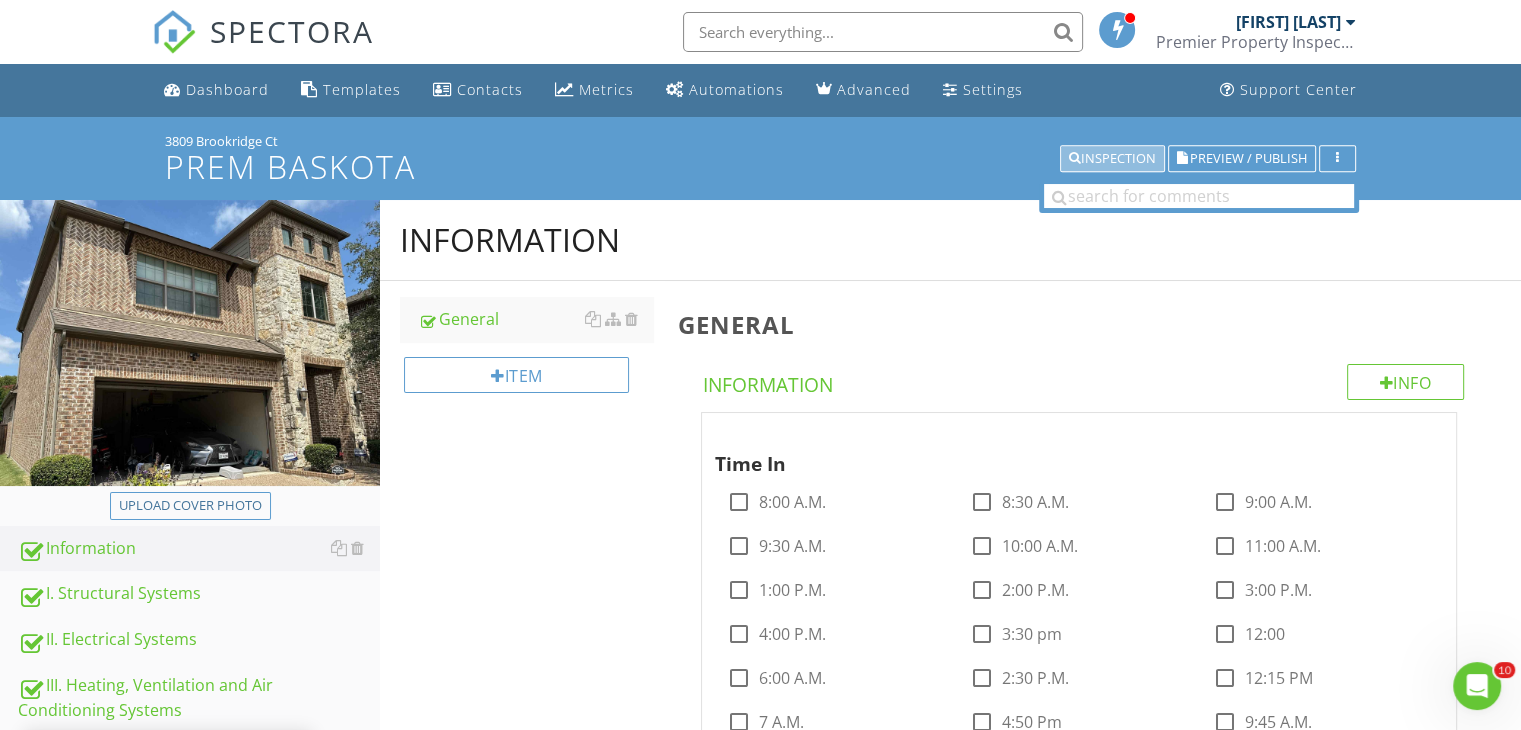 click on "Inspection" at bounding box center [1112, 159] 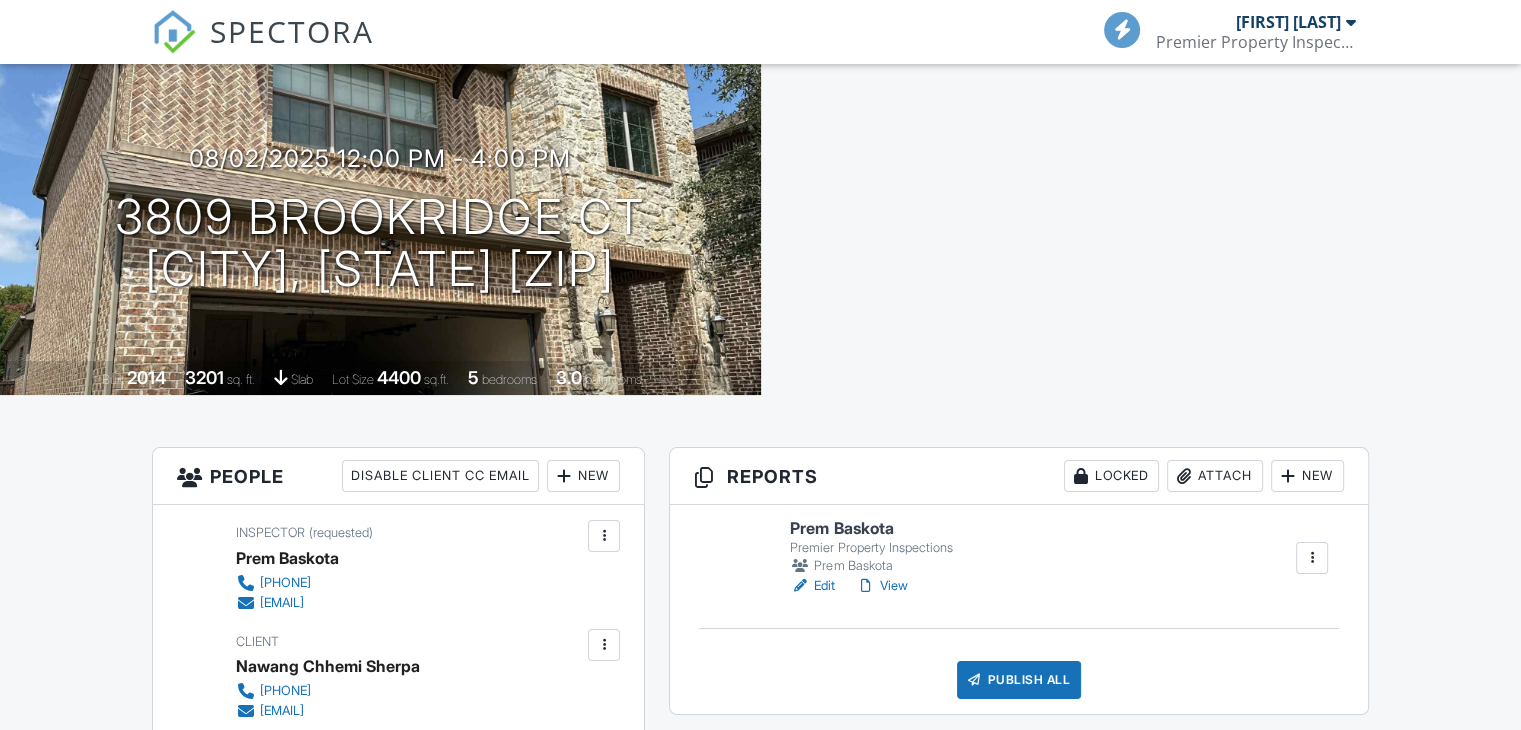 scroll, scrollTop: 139, scrollLeft: 0, axis: vertical 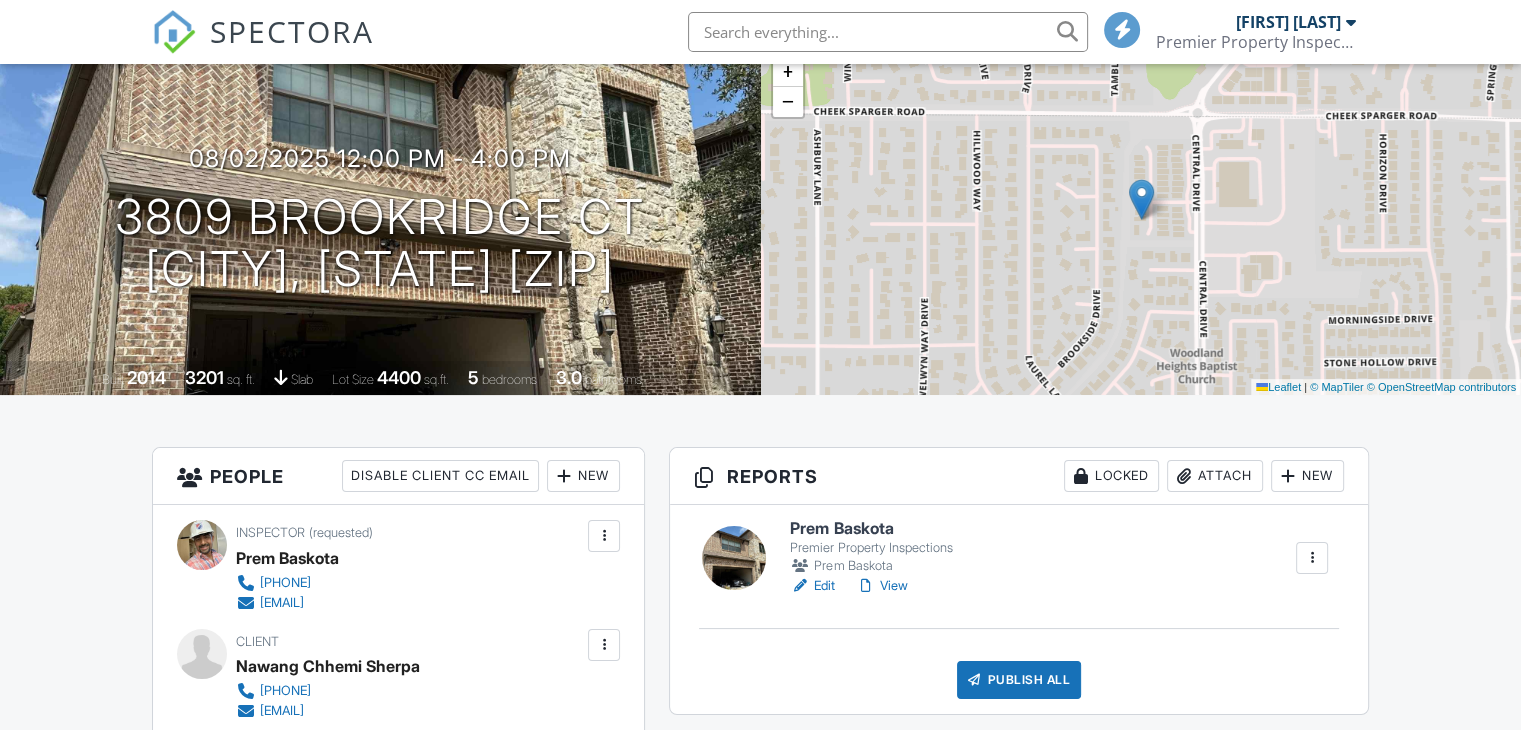 click on "View" at bounding box center [881, 586] 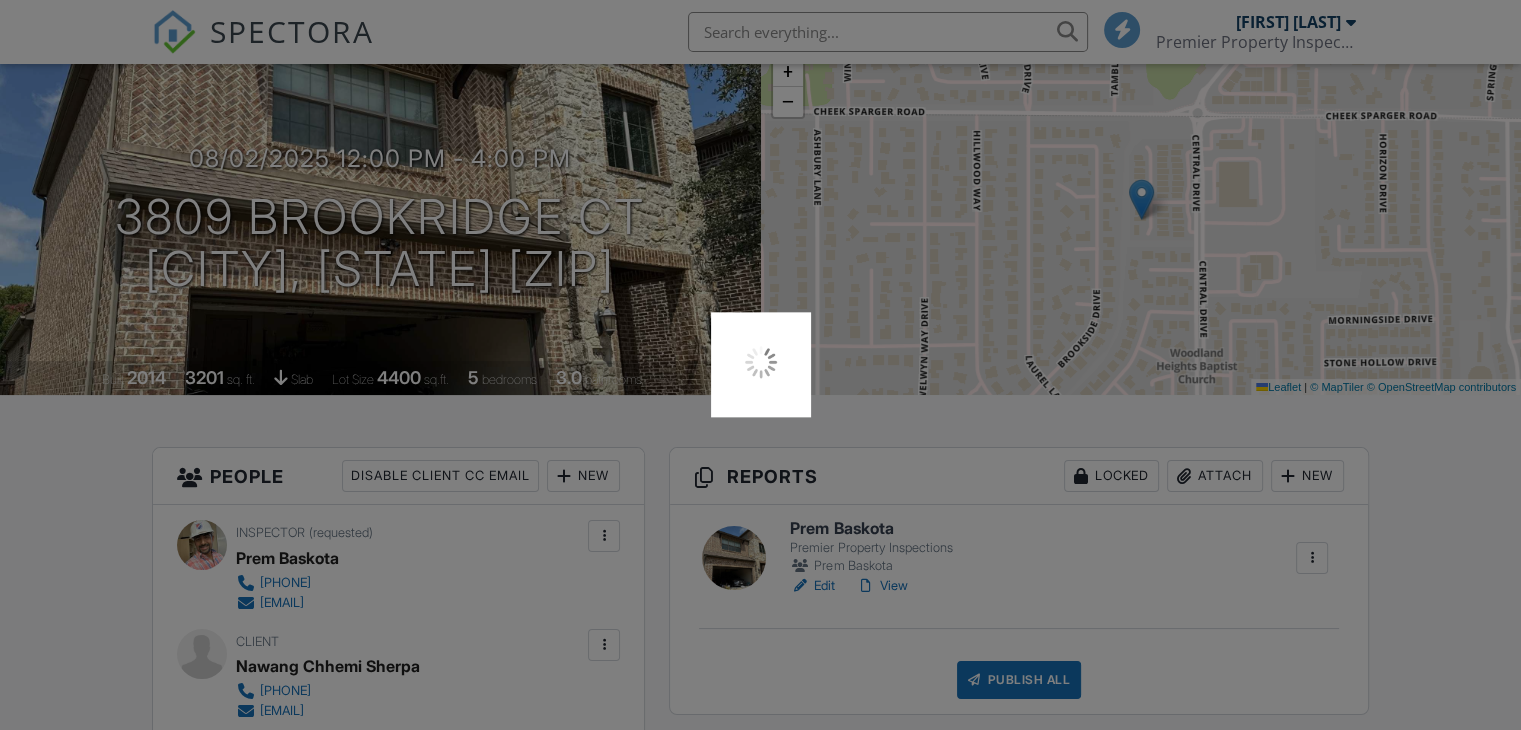 scroll, scrollTop: 0, scrollLeft: 0, axis: both 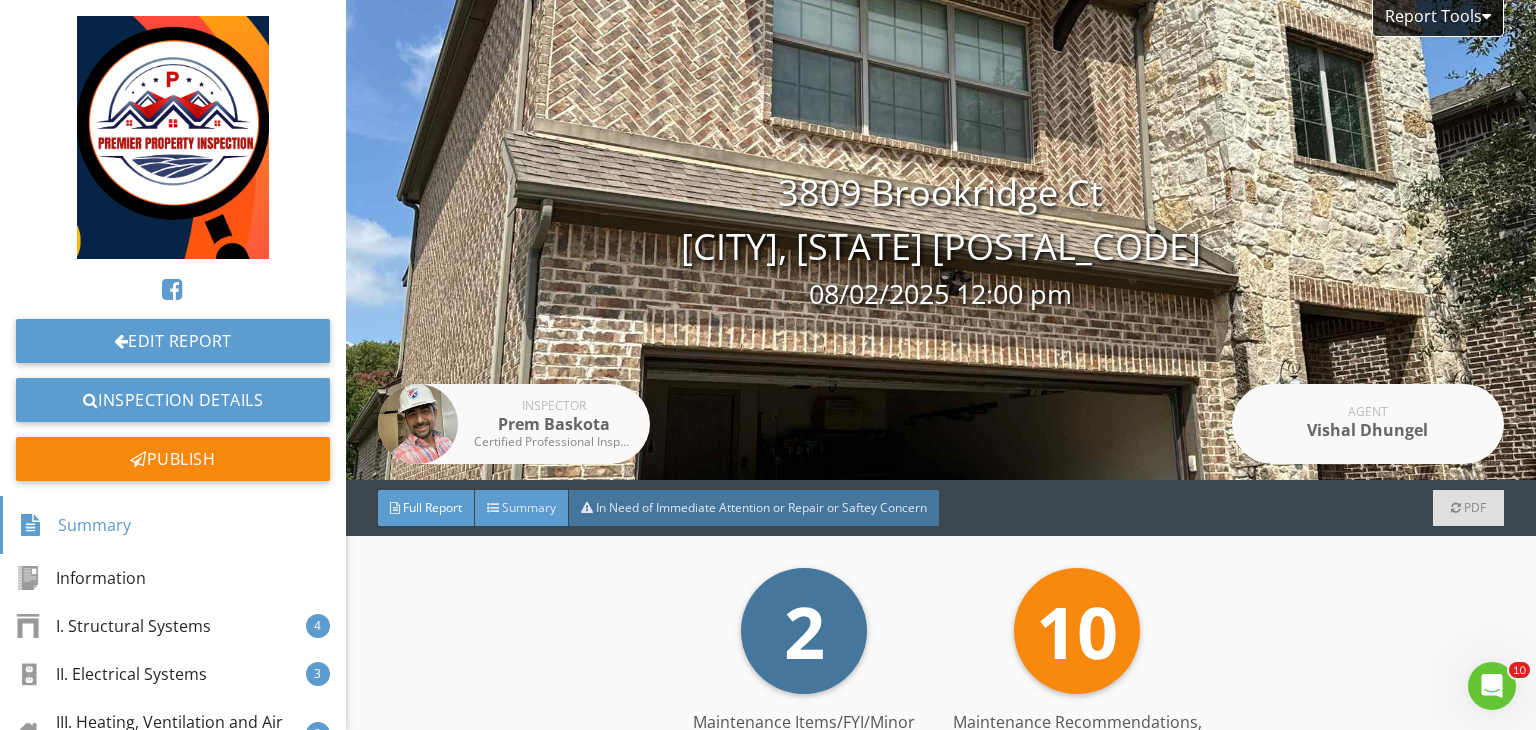 click on "Summary" at bounding box center (529, 507) 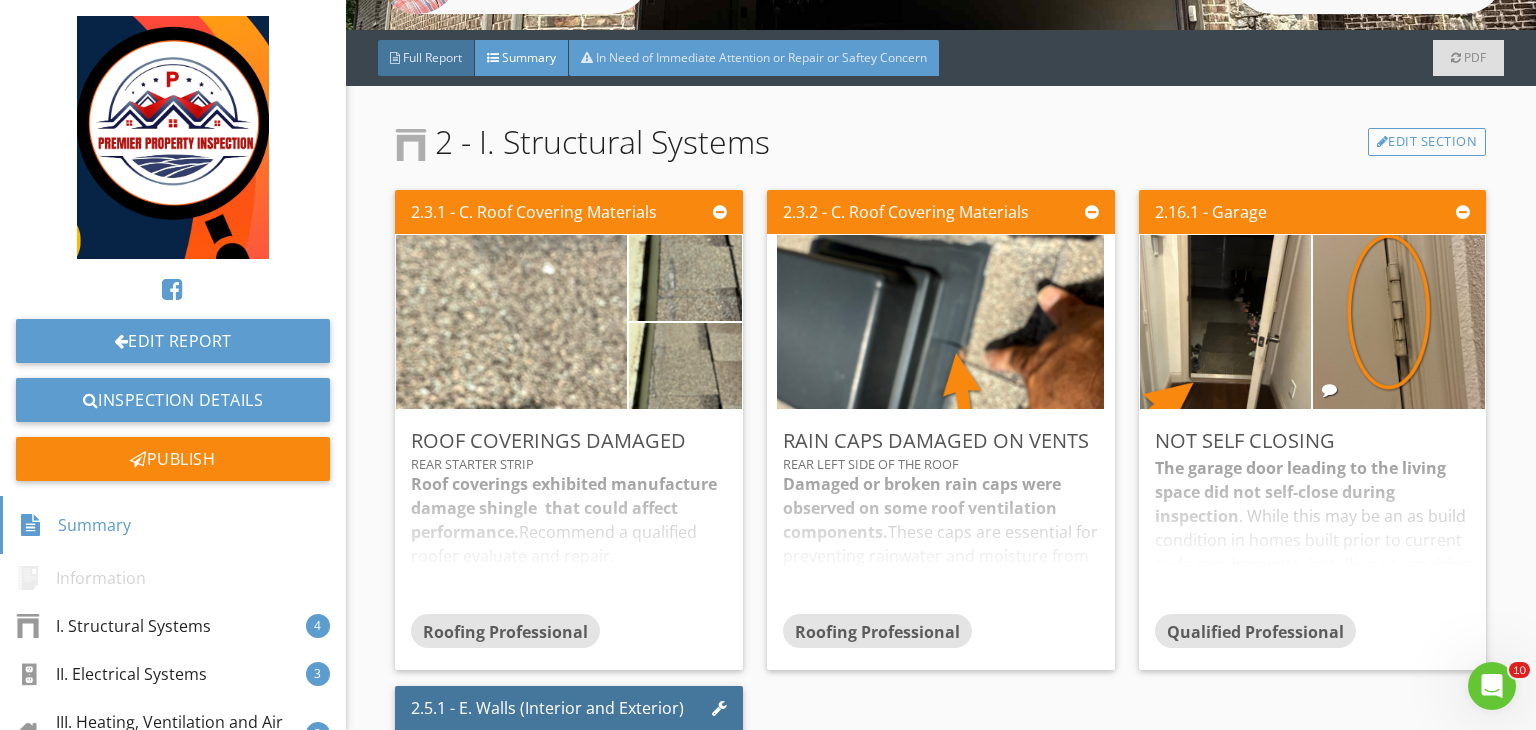 scroll, scrollTop: 451, scrollLeft: 0, axis: vertical 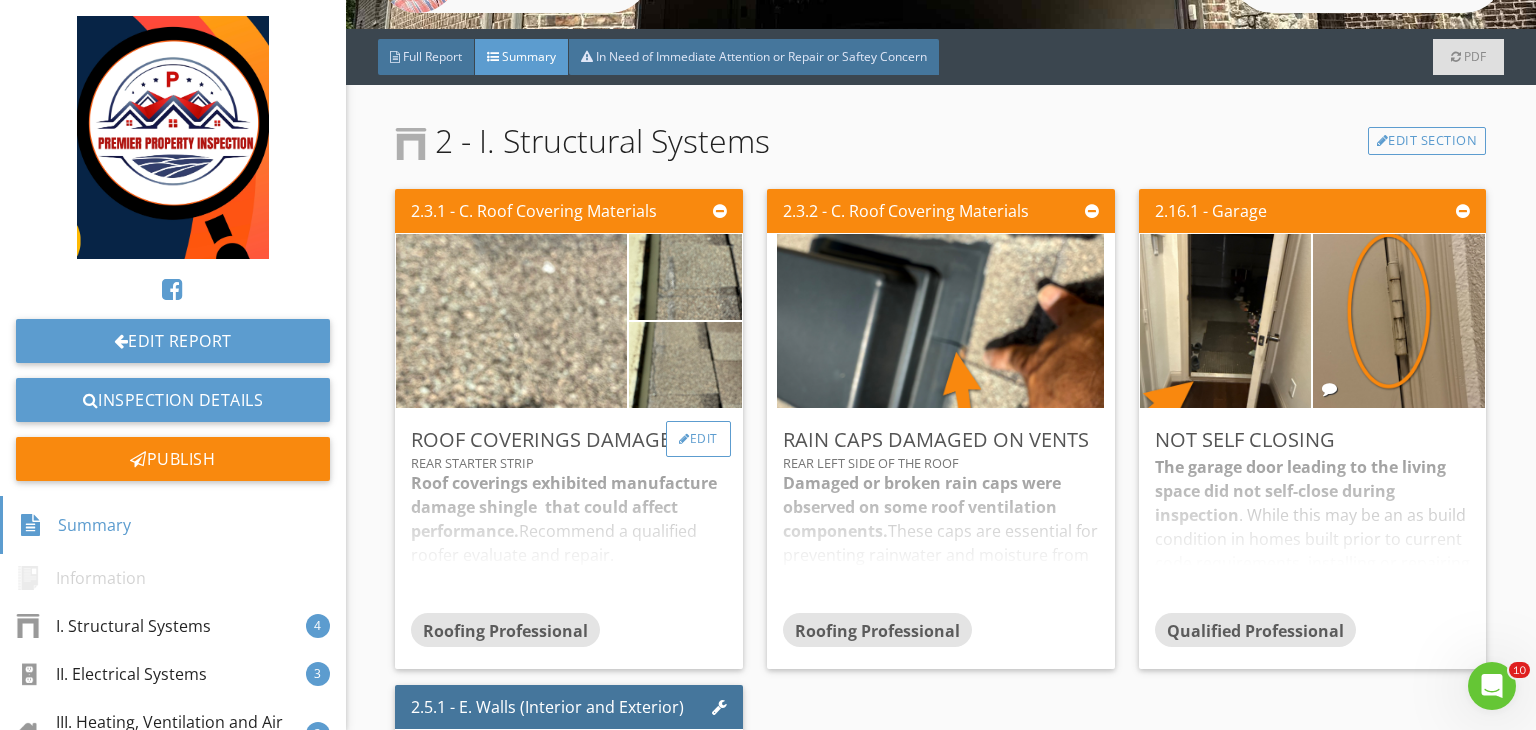 click on "Edit" at bounding box center (698, 439) 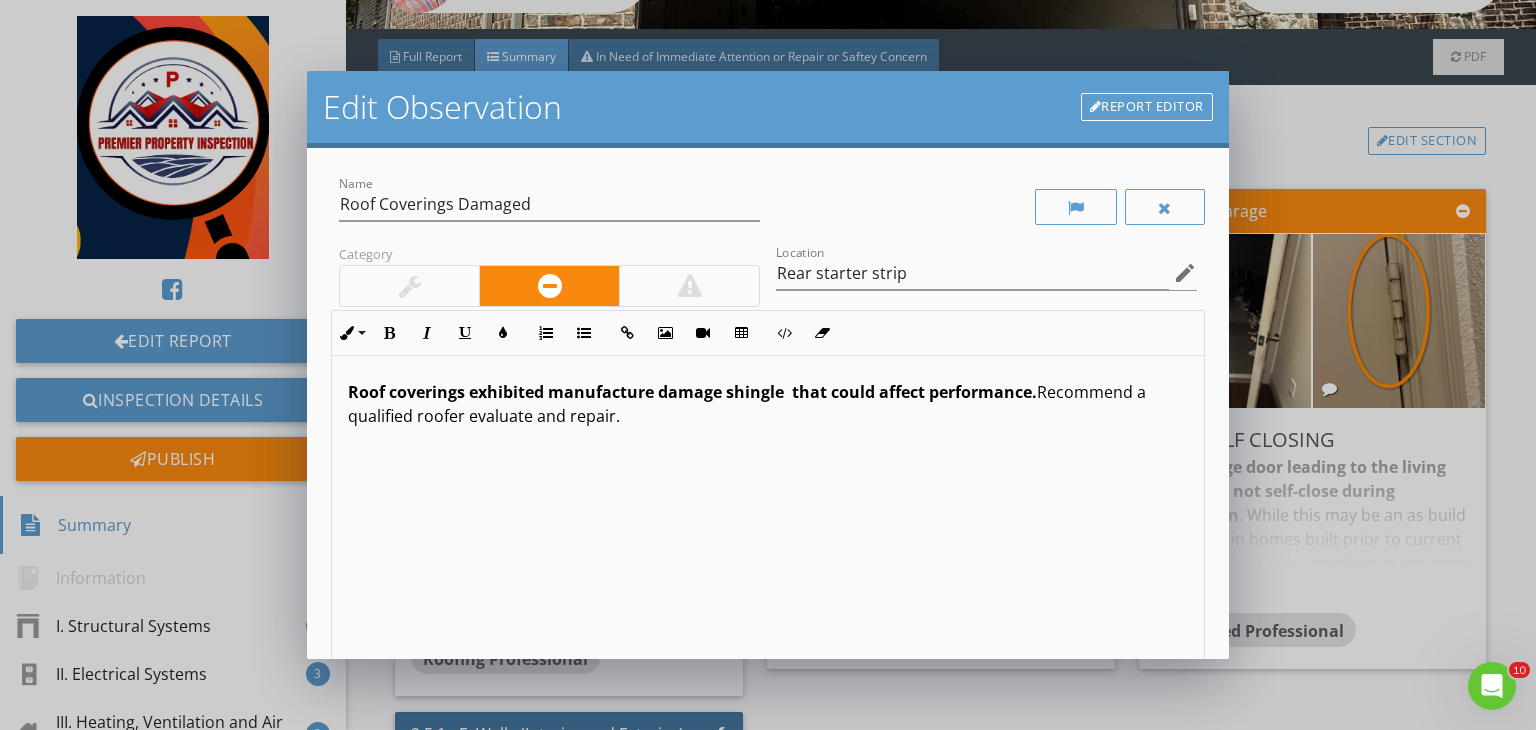click on "Roof coverings exhibited manufacture damage shingle  that could affect performance." at bounding box center (692, 392) 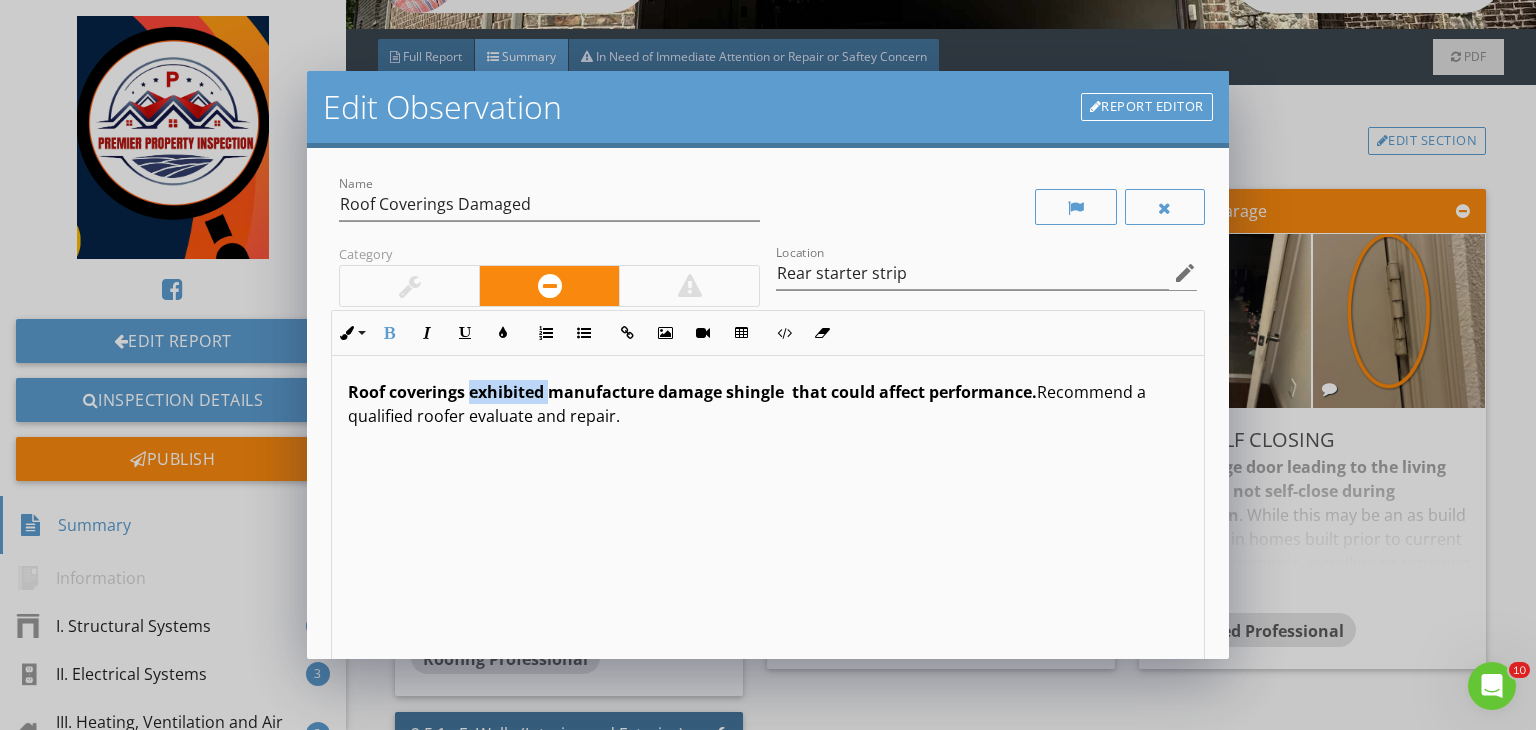 click on "Roof coverings exhibited manufacture damage shingle  that could affect performance." at bounding box center [692, 392] 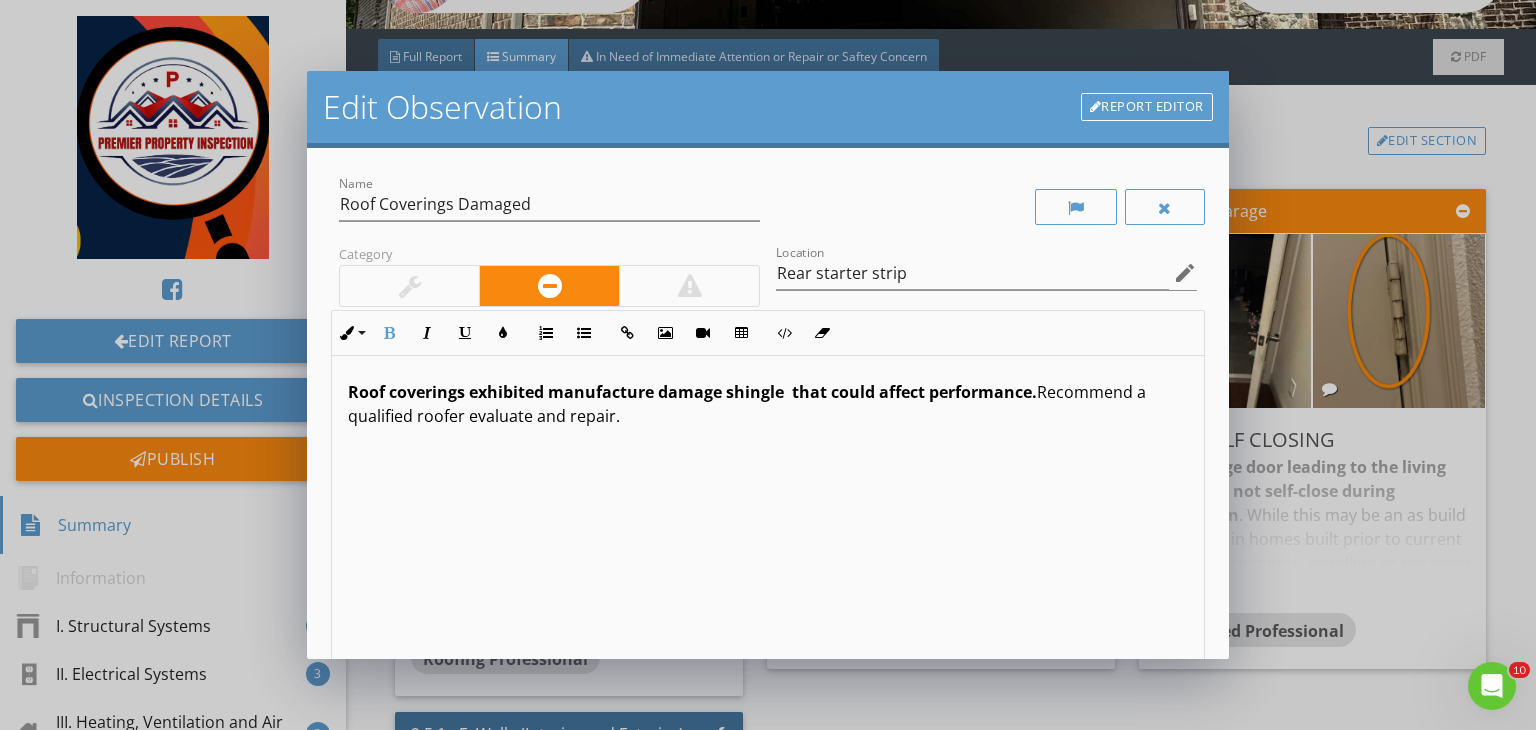 click on "Roof coverings exhibited manufacture damage shingle  that could affect performance." at bounding box center [692, 392] 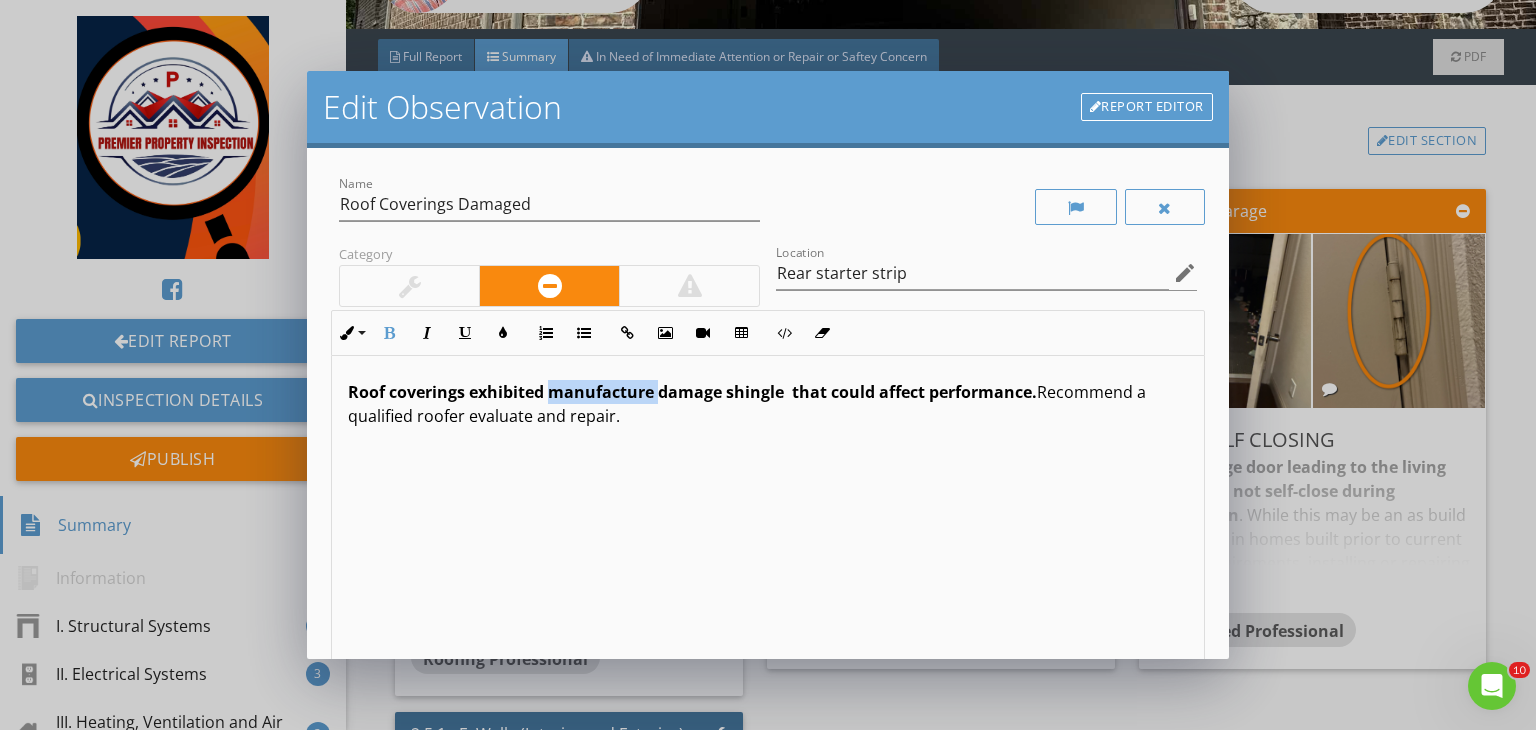 click on "Roof coverings exhibited manufacture damage shingle  that could affect performance." at bounding box center (692, 392) 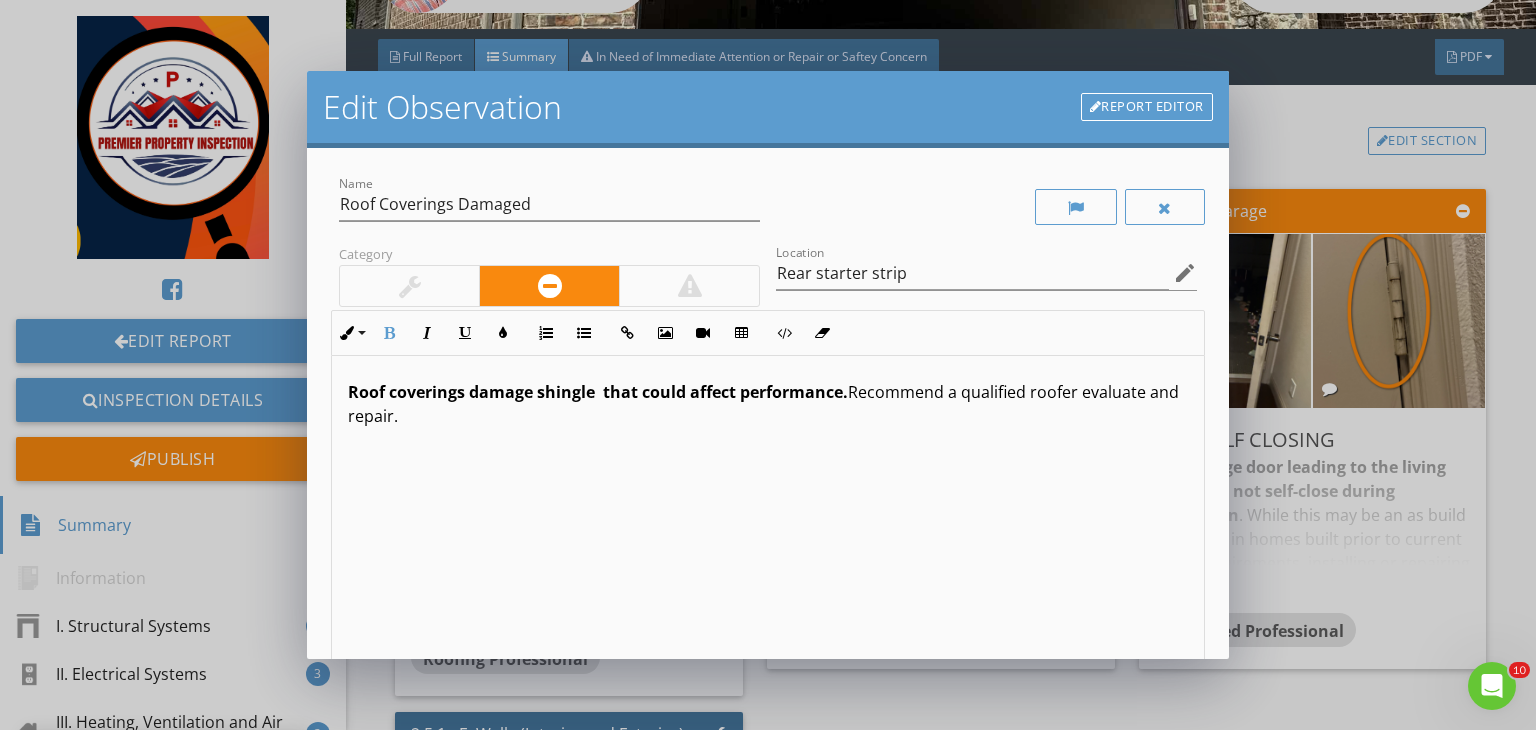 drag, startPoint x: 530, startPoint y: 429, endPoint x: 328, endPoint y: 383, distance: 207.17143 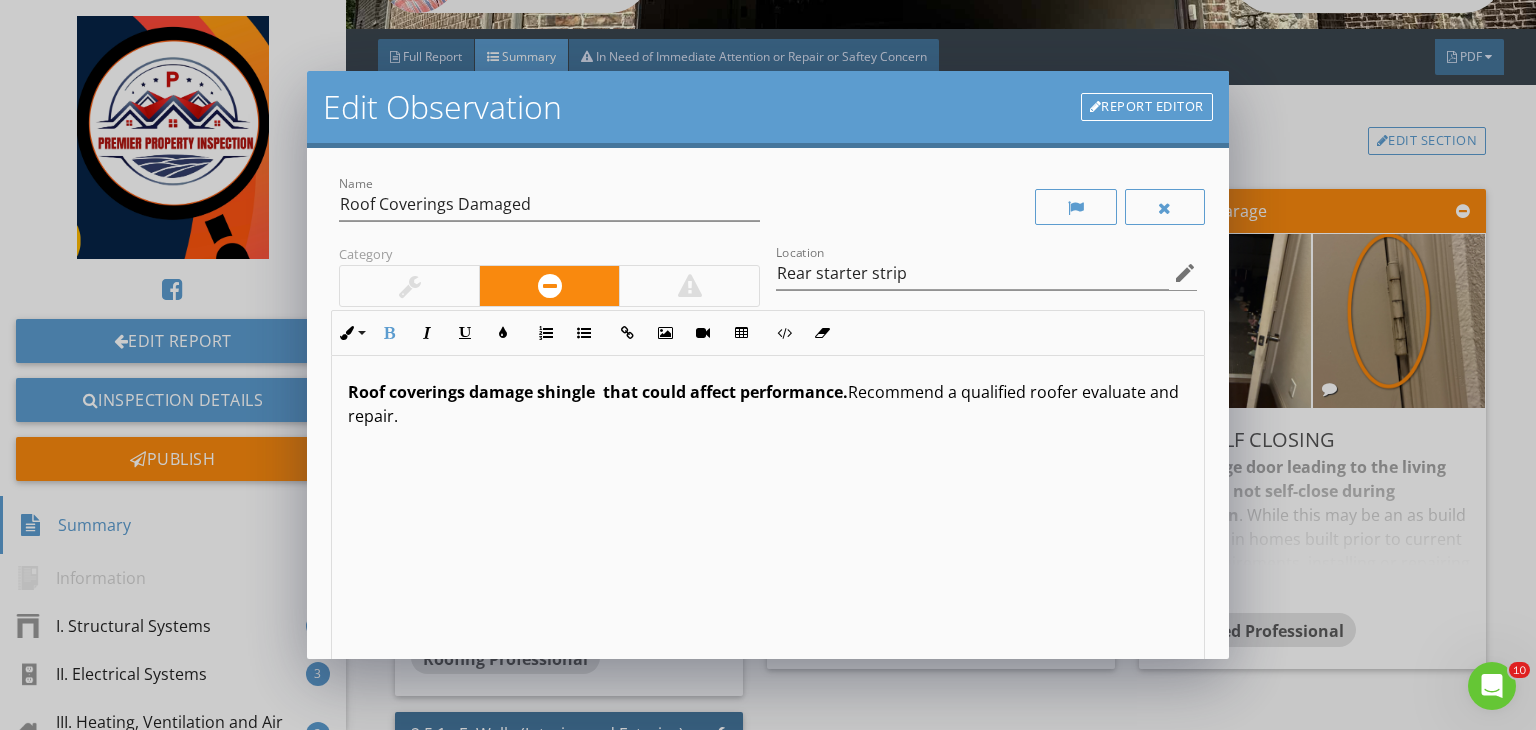 type 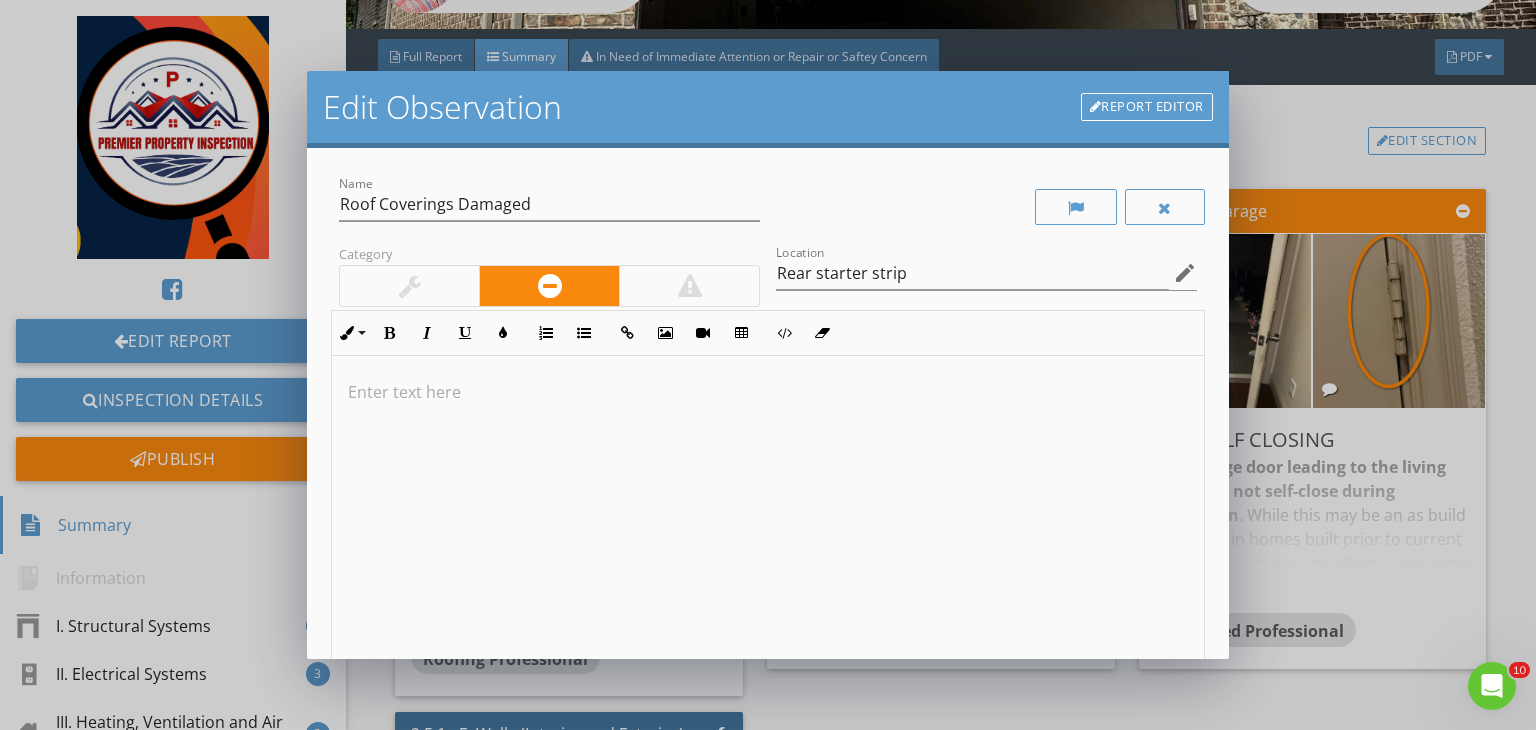 scroll, scrollTop: 0, scrollLeft: 0, axis: both 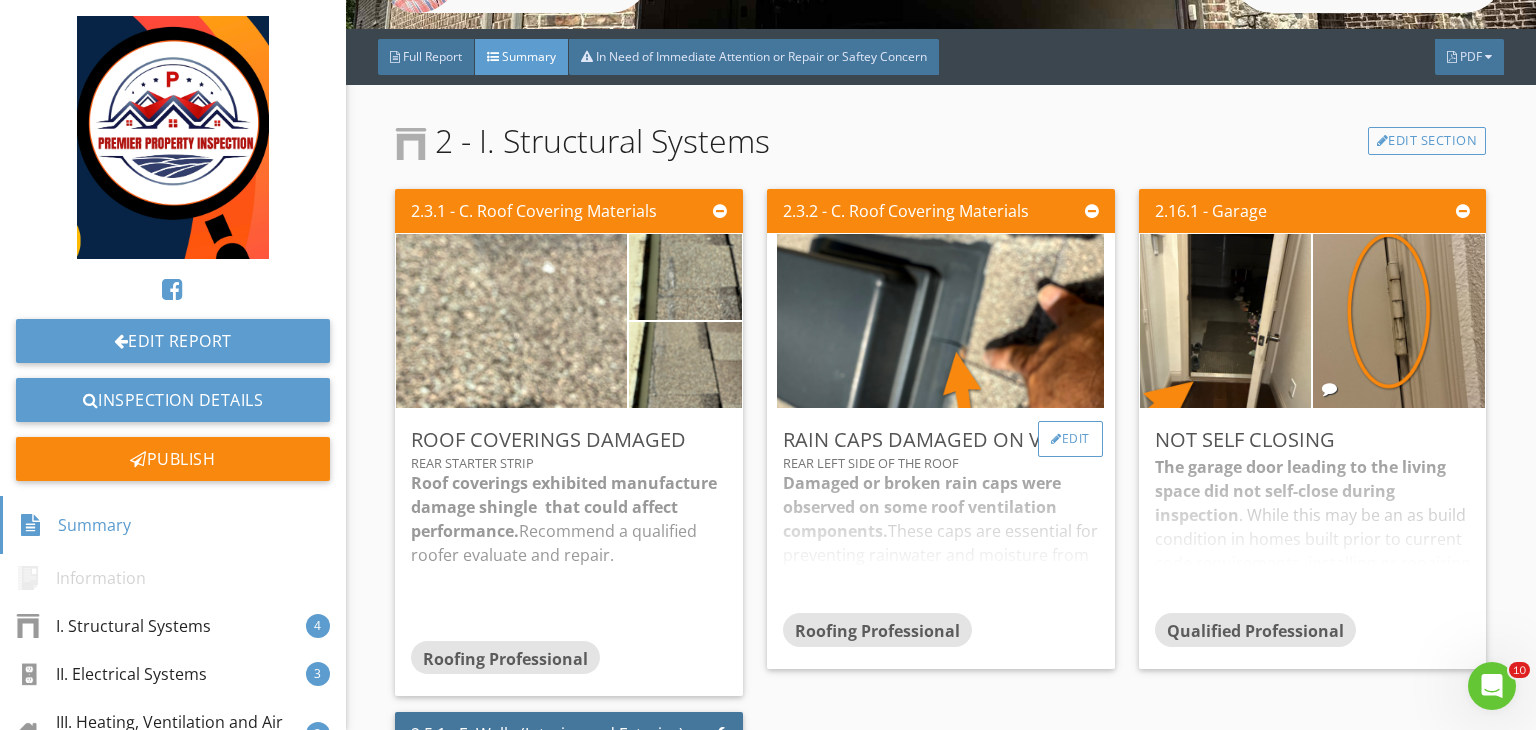 click on "Edit" at bounding box center (1070, 439) 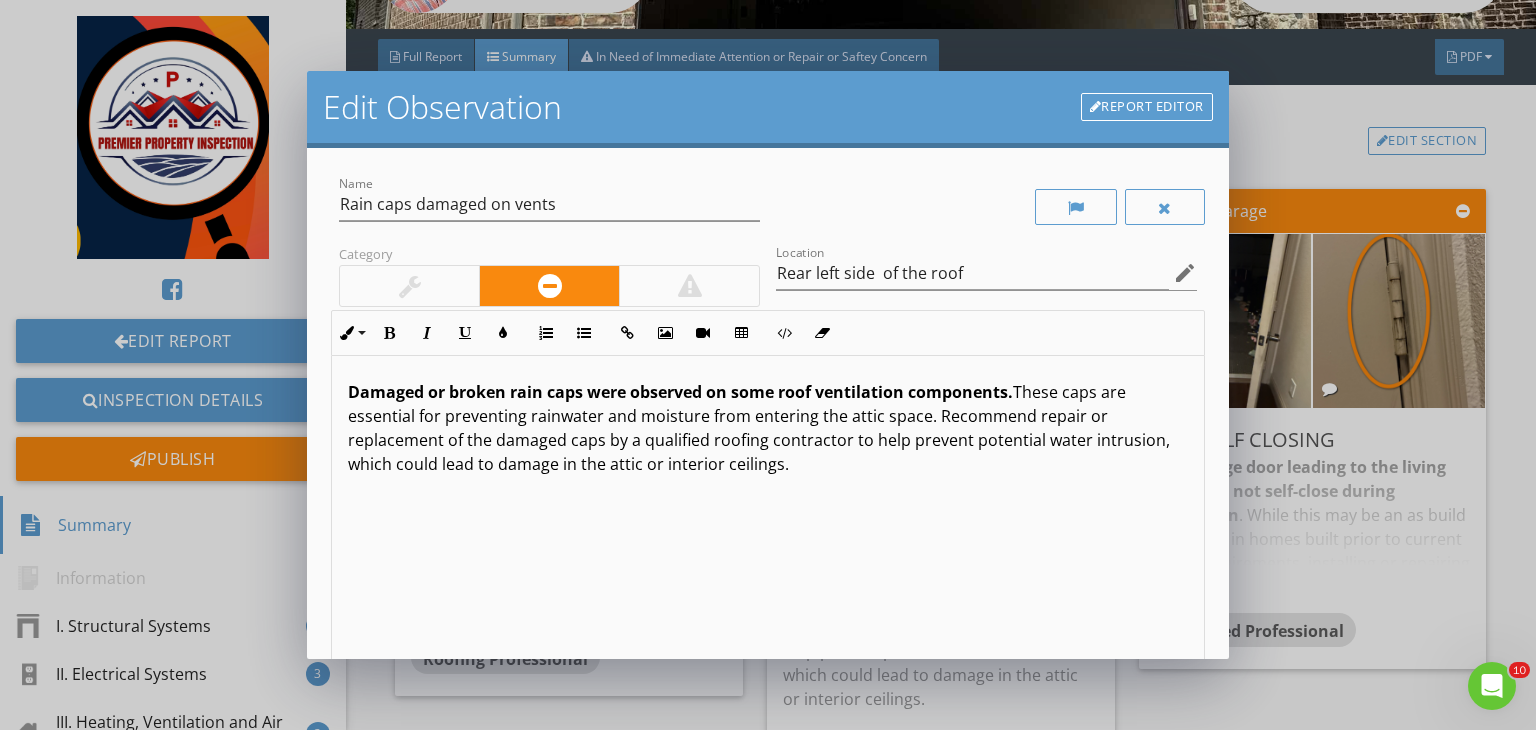 scroll, scrollTop: 0, scrollLeft: 0, axis: both 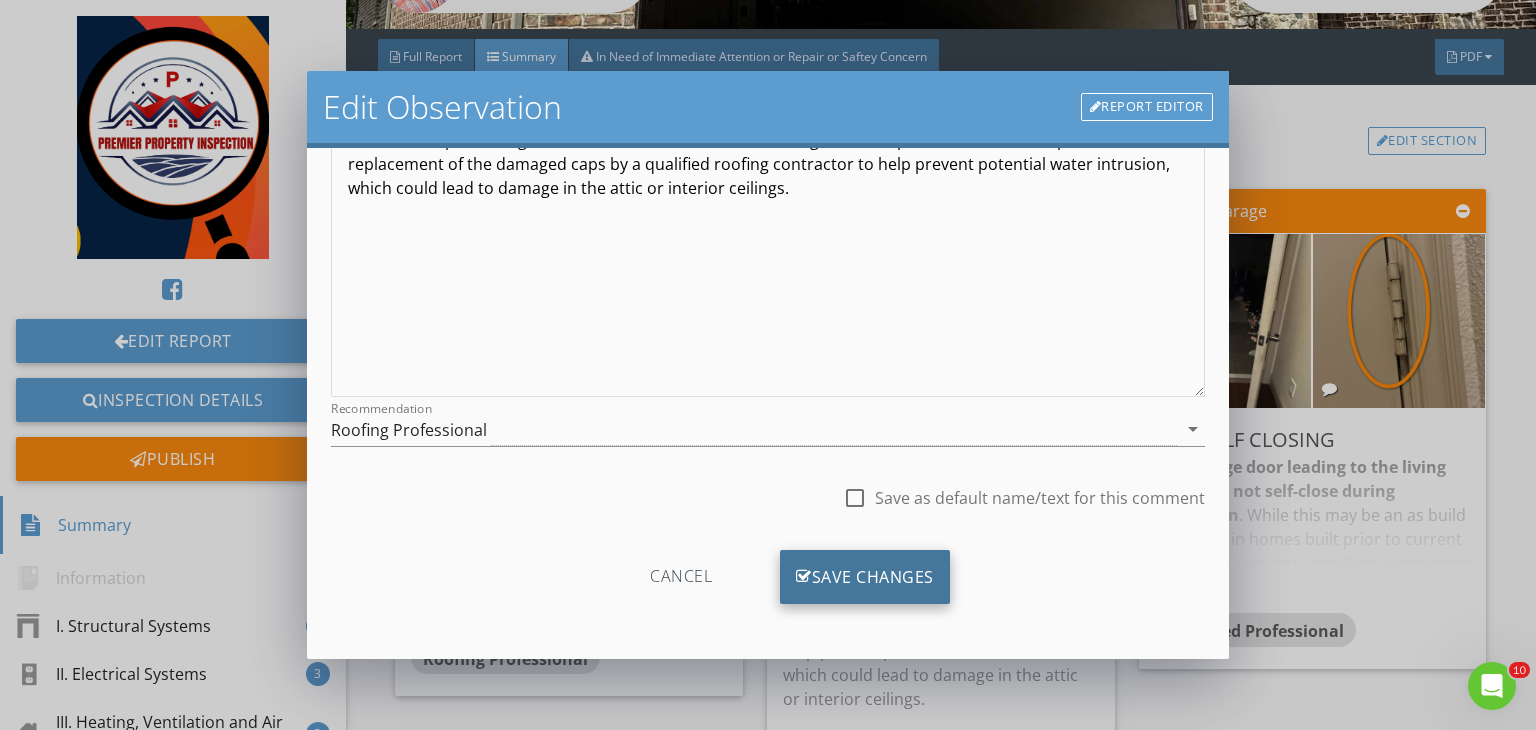 click on "Save Changes" at bounding box center (865, 577) 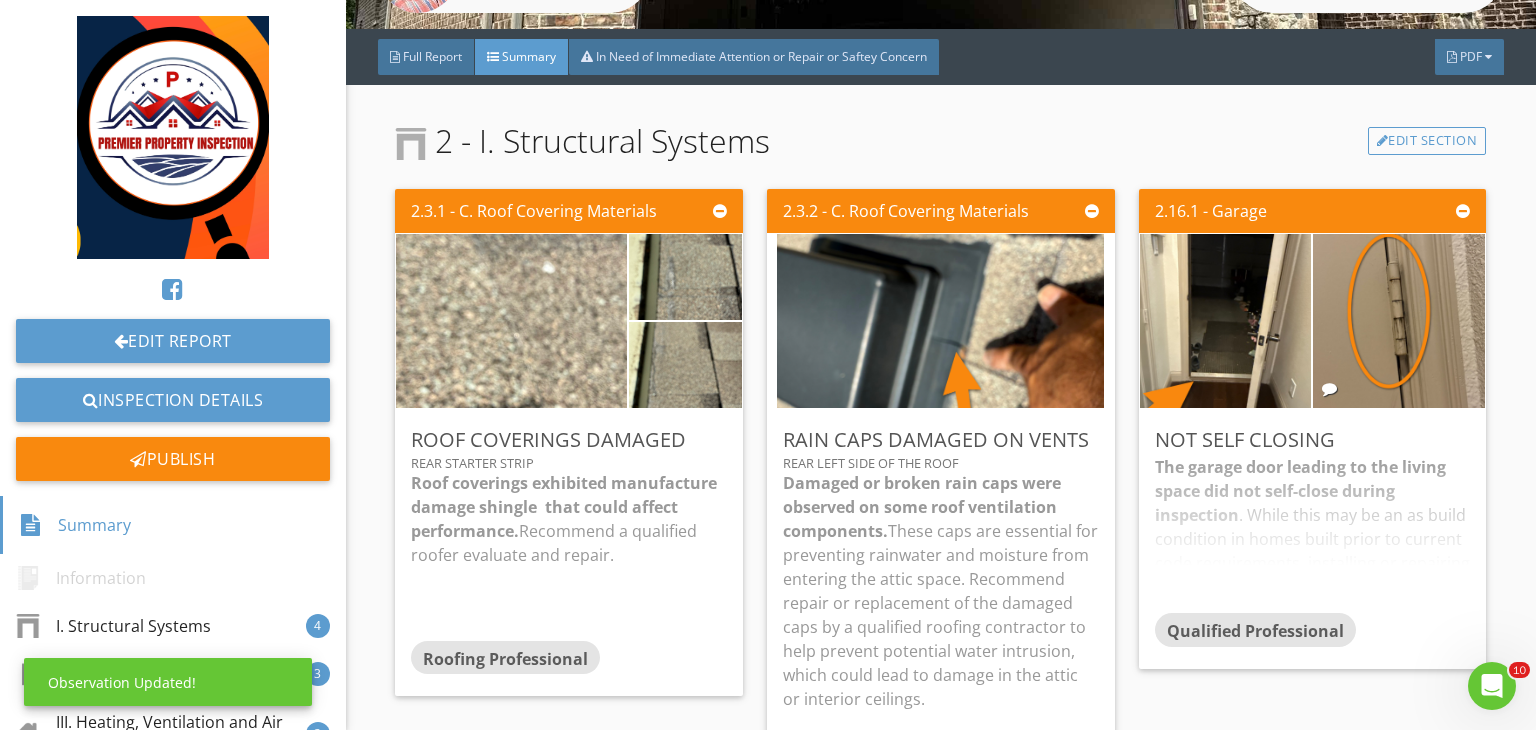 scroll, scrollTop: 39, scrollLeft: 0, axis: vertical 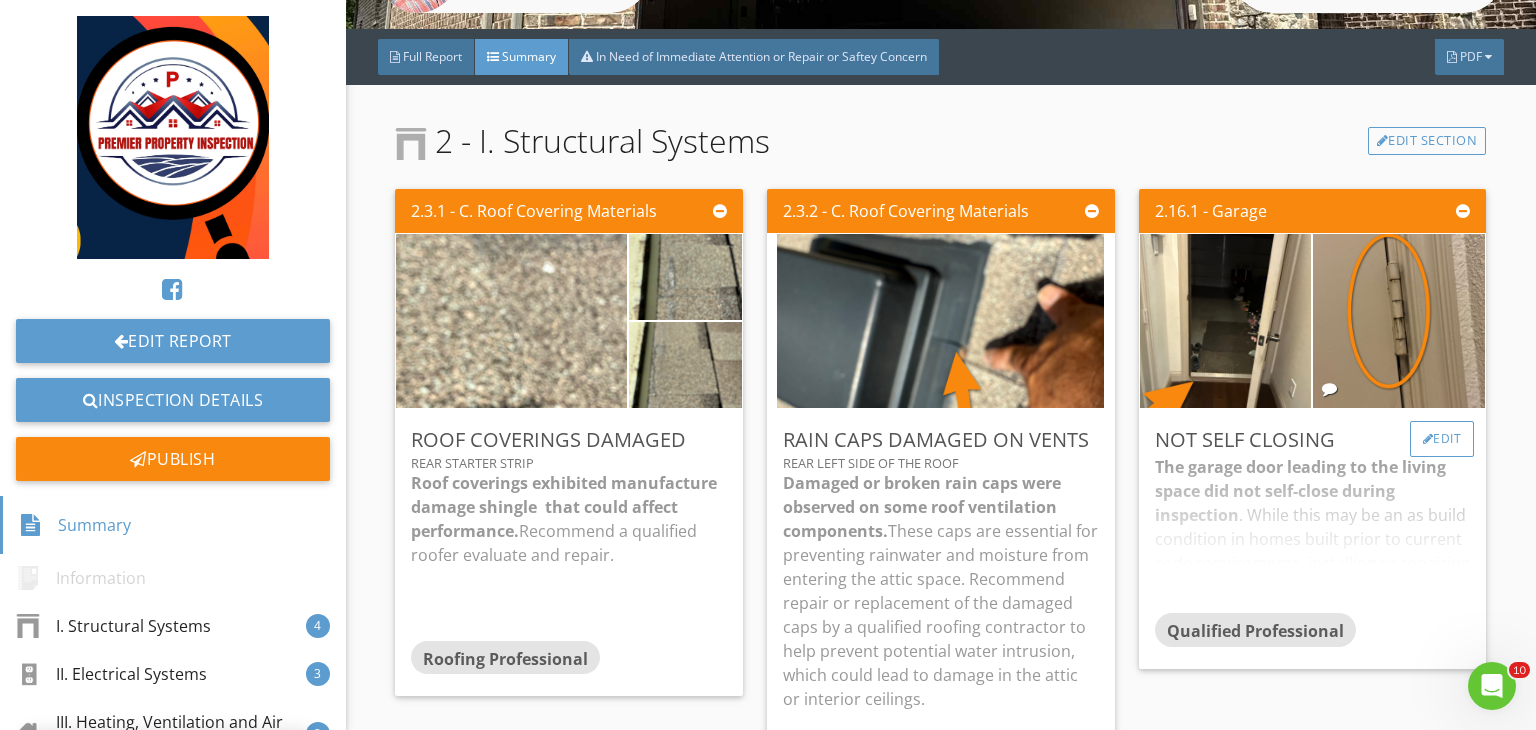 click on "Edit" at bounding box center (1442, 439) 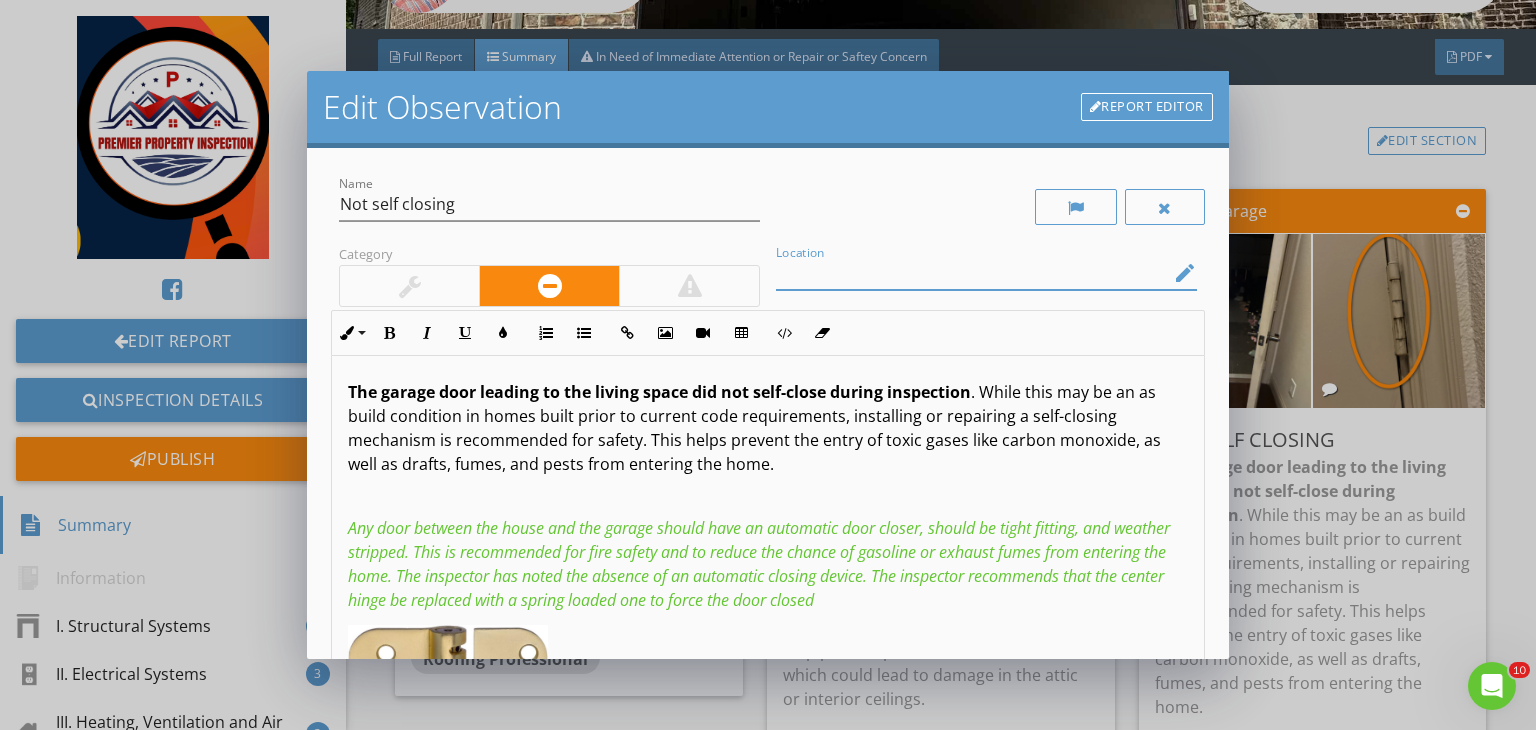 click at bounding box center [972, 273] 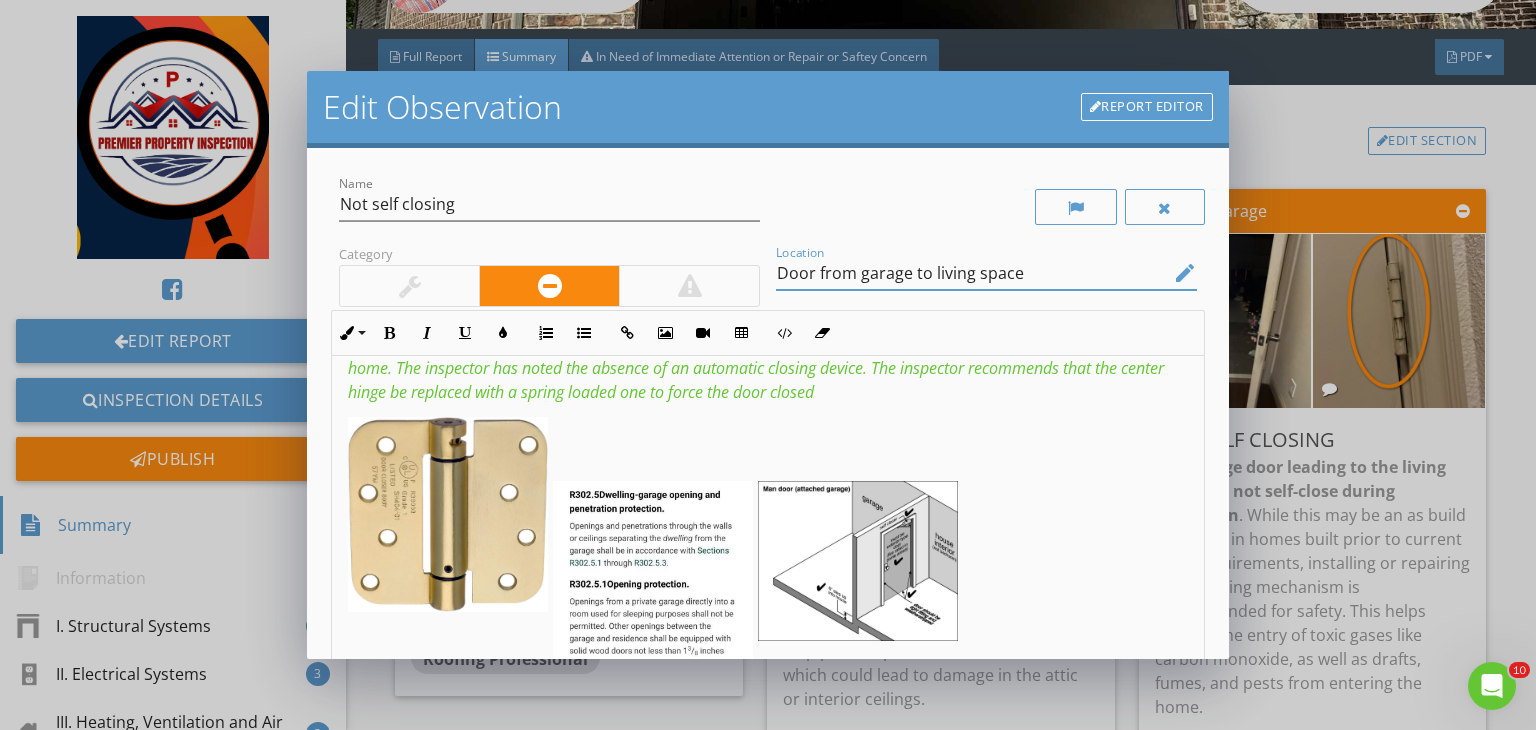 scroll, scrollTop: 302, scrollLeft: 0, axis: vertical 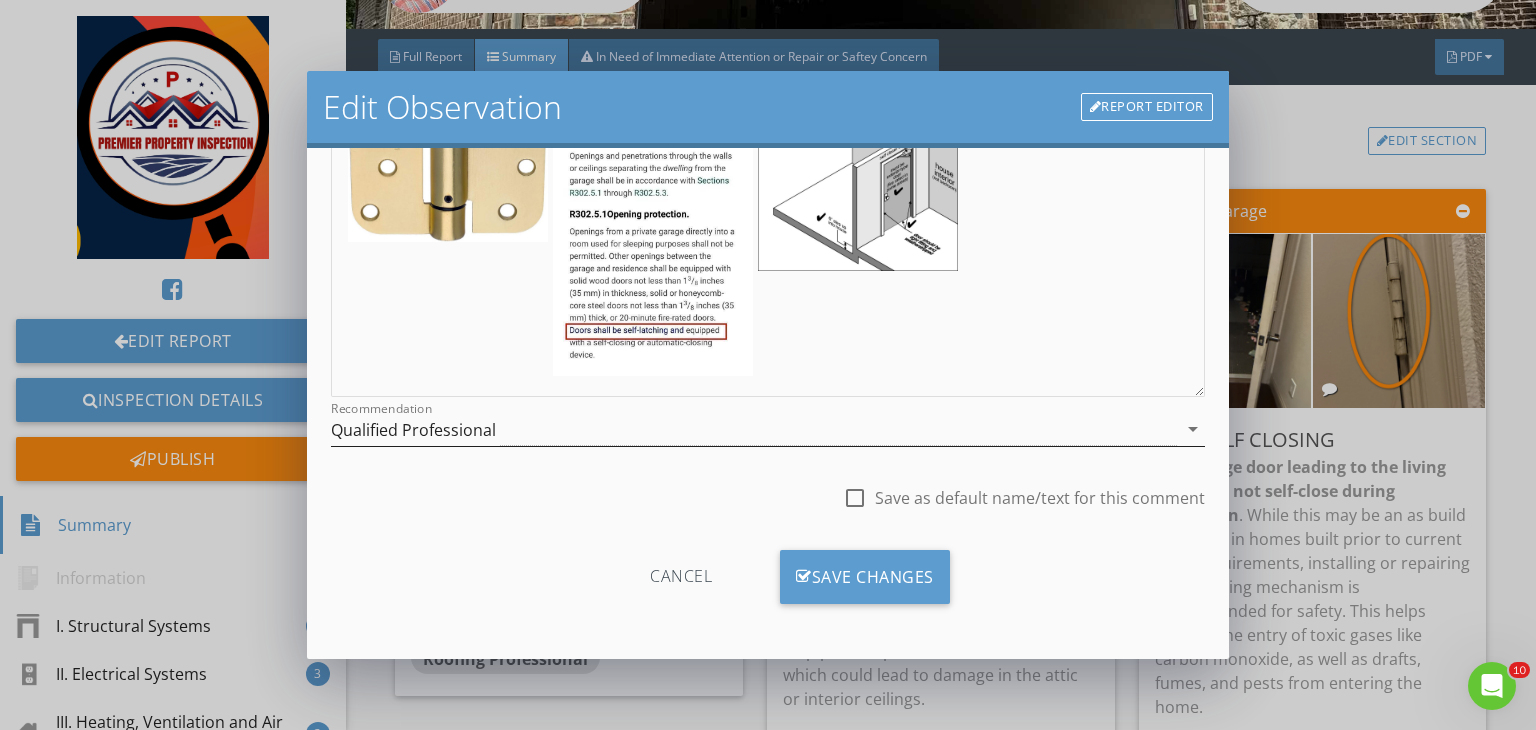 type on "Door from garage to living space" 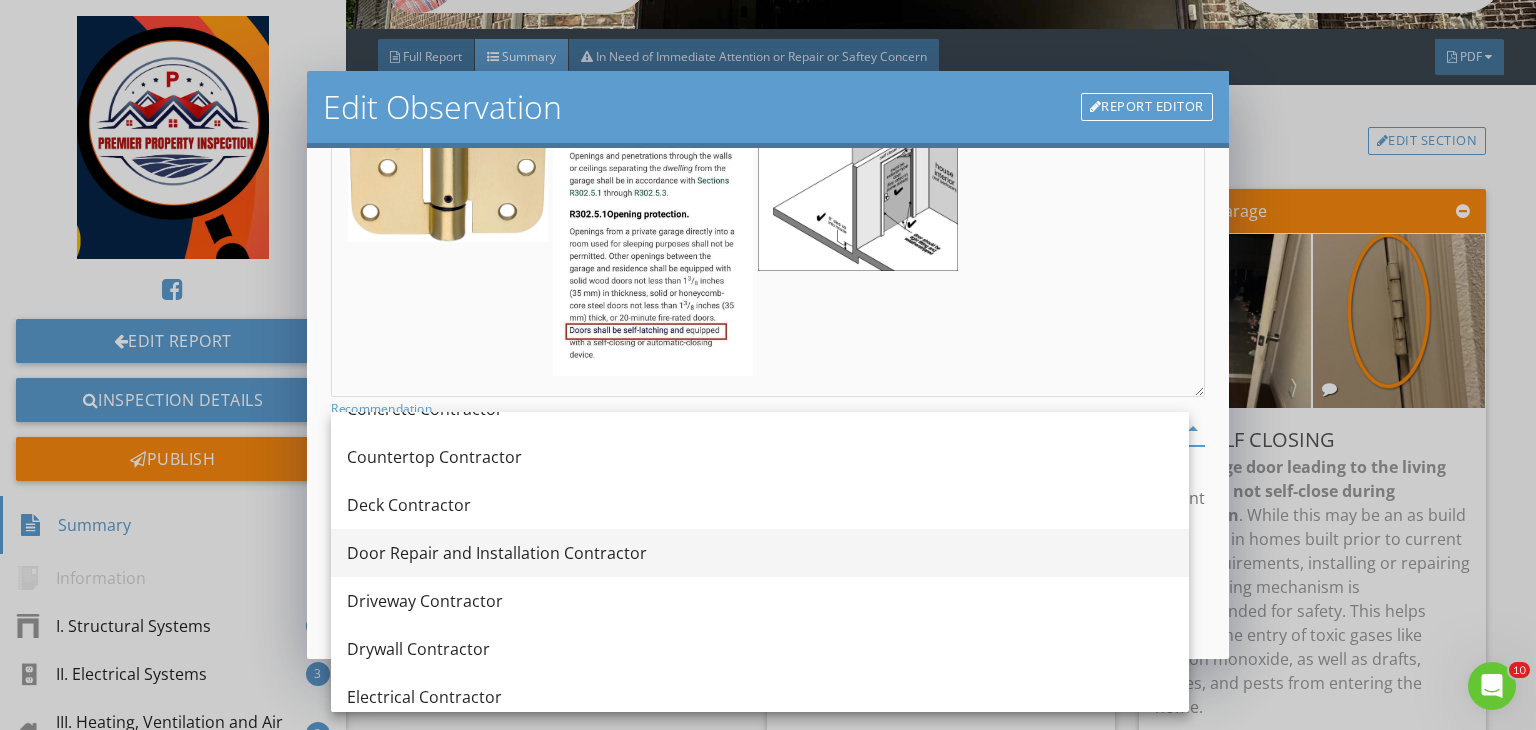 scroll, scrollTop: 468, scrollLeft: 0, axis: vertical 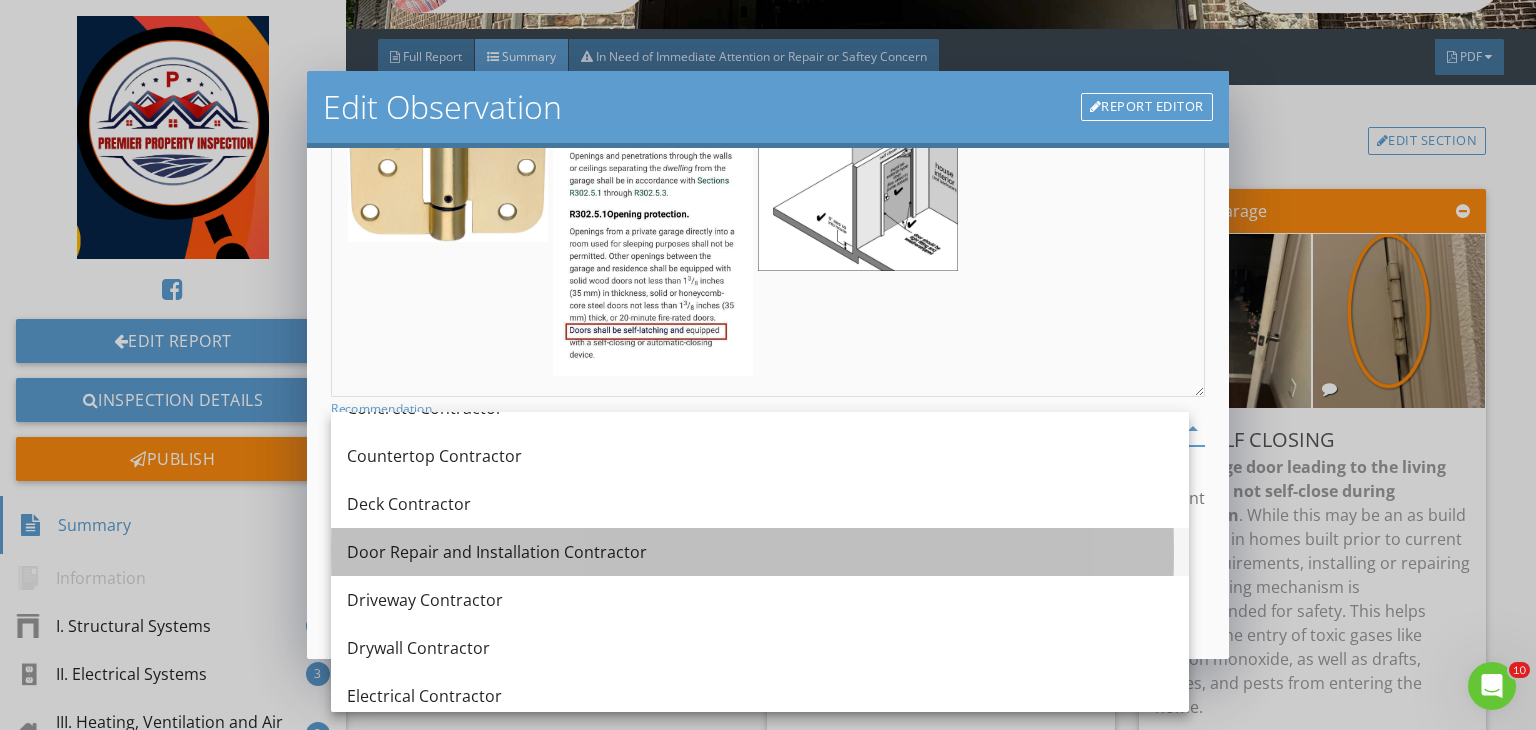 click on "Door Repair and Installation Contractor" at bounding box center [760, 552] 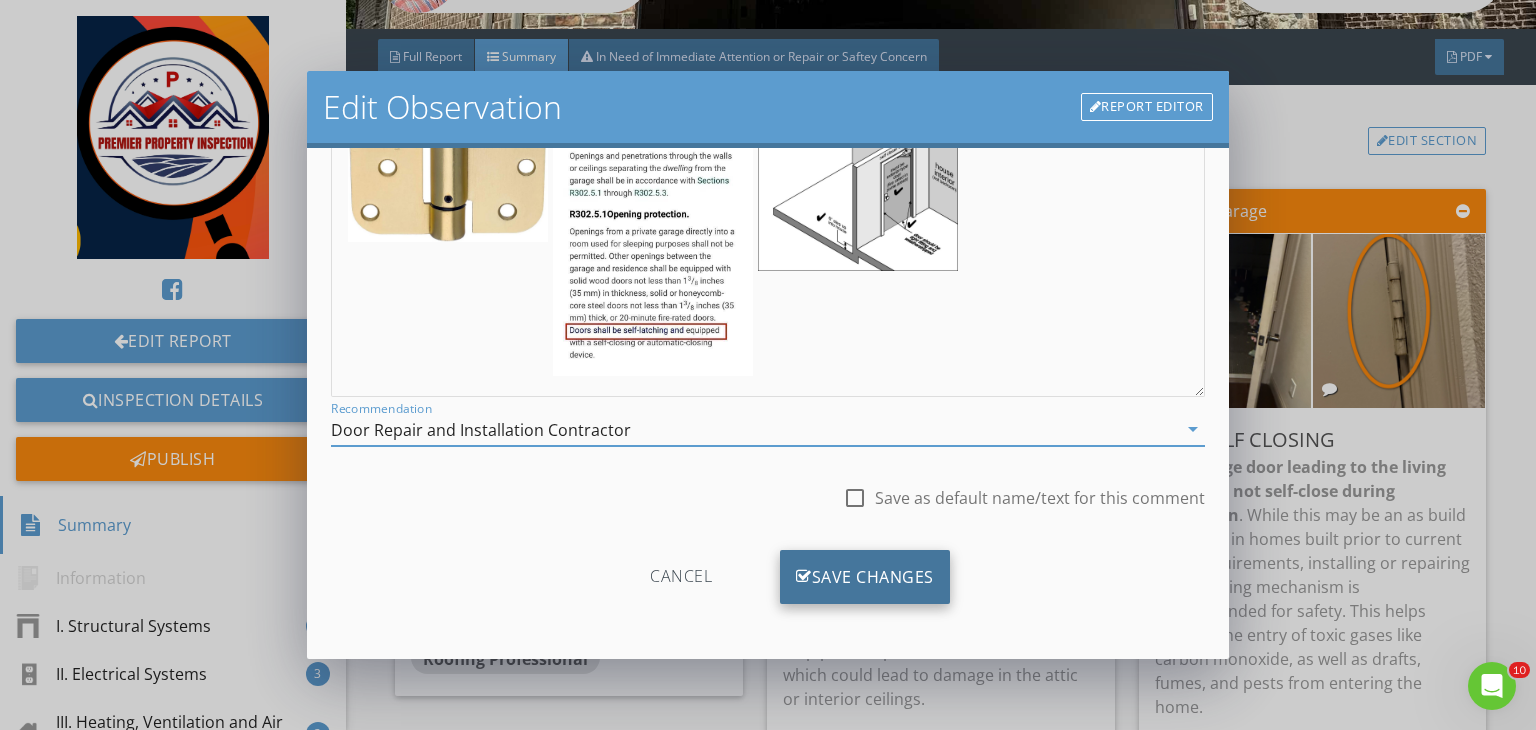 click on "Save Changes" at bounding box center [865, 577] 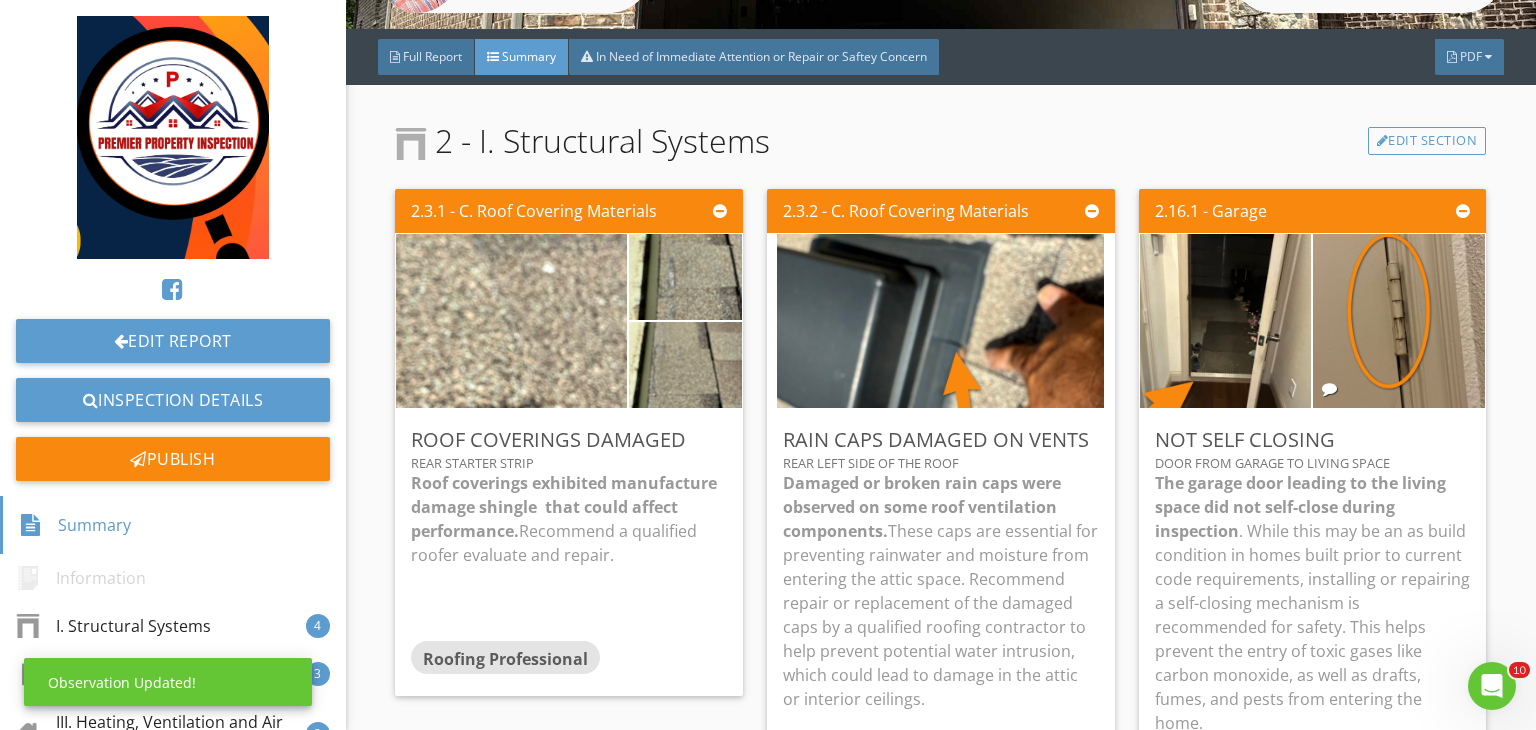 scroll, scrollTop: 39, scrollLeft: 0, axis: vertical 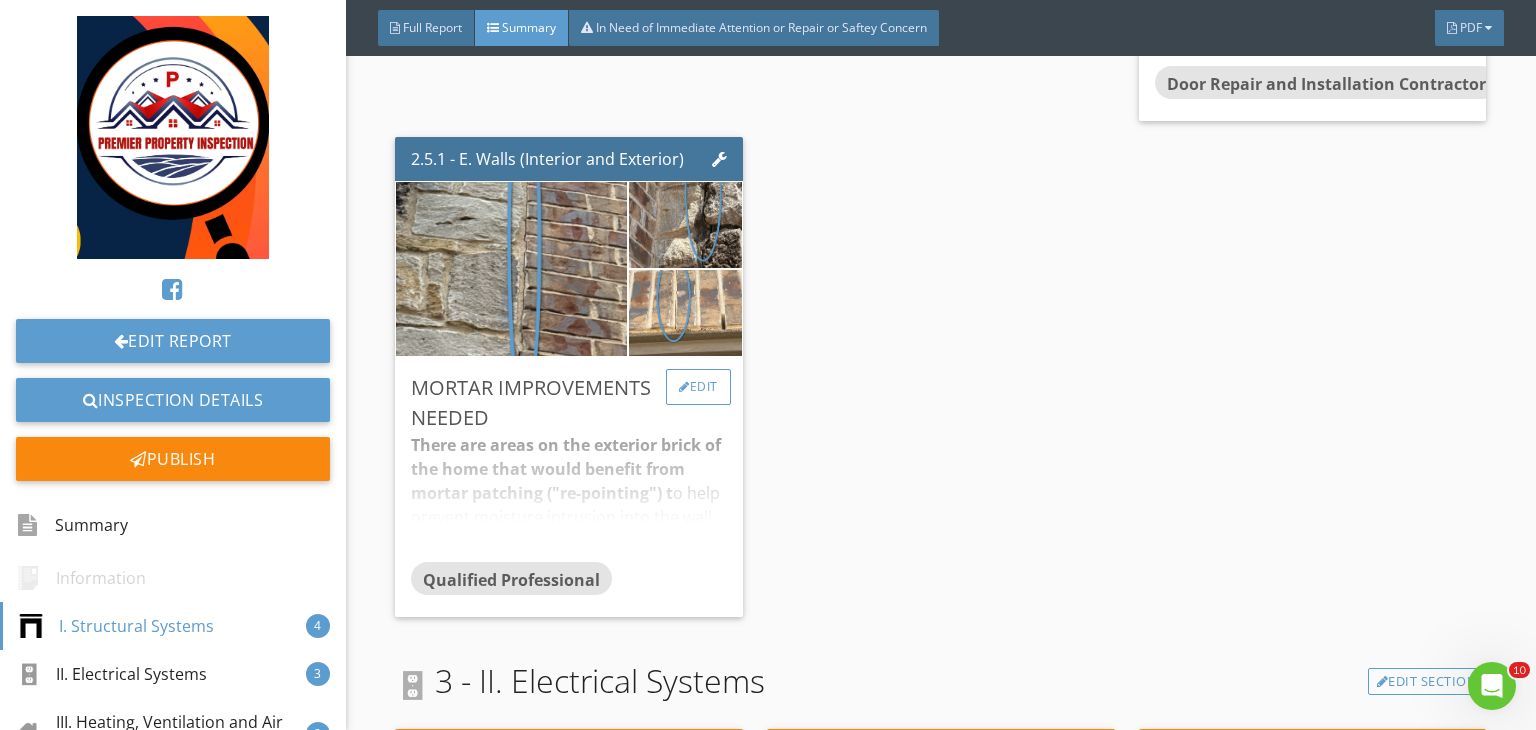click on "Edit" at bounding box center (698, 387) 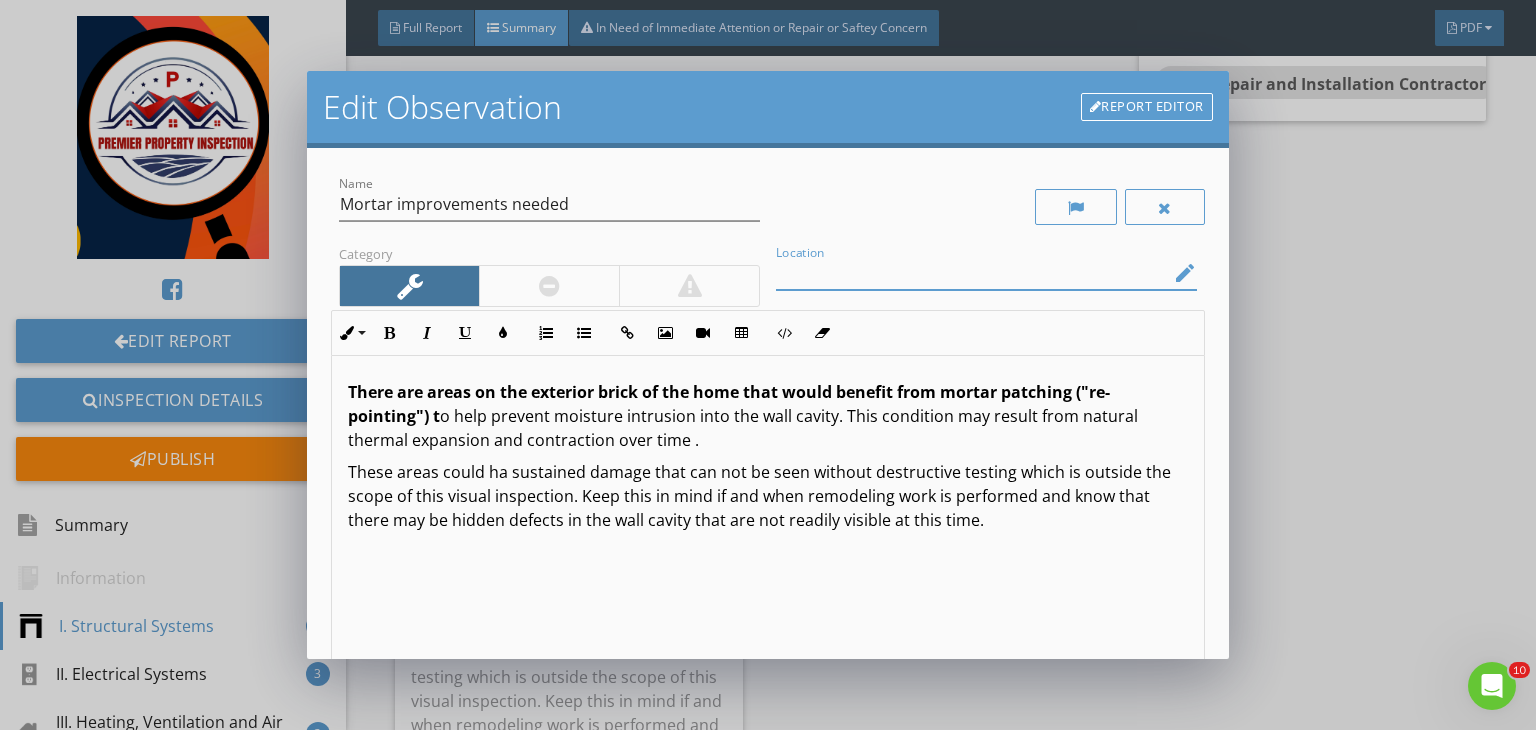 click at bounding box center (972, 273) 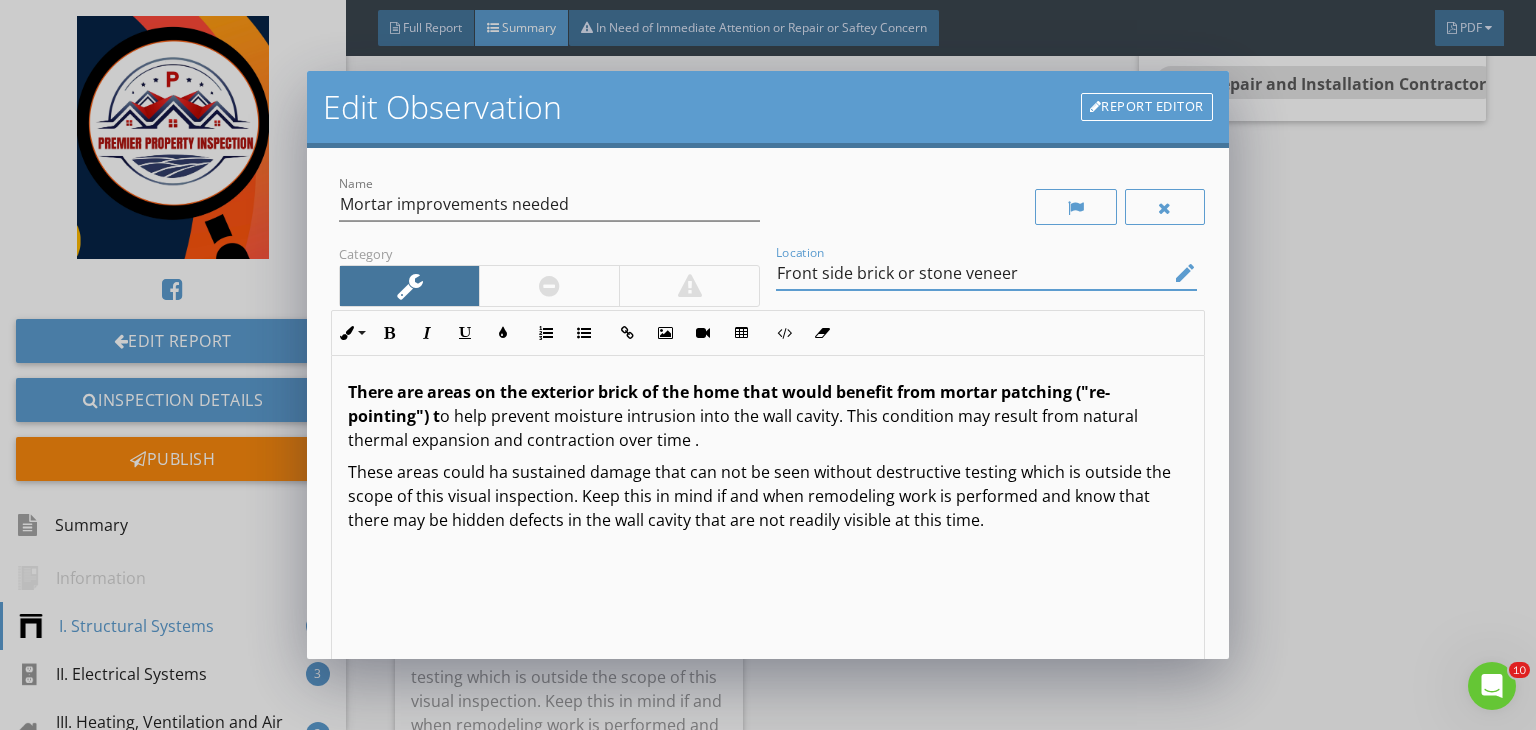 scroll, scrollTop: 0, scrollLeft: 0, axis: both 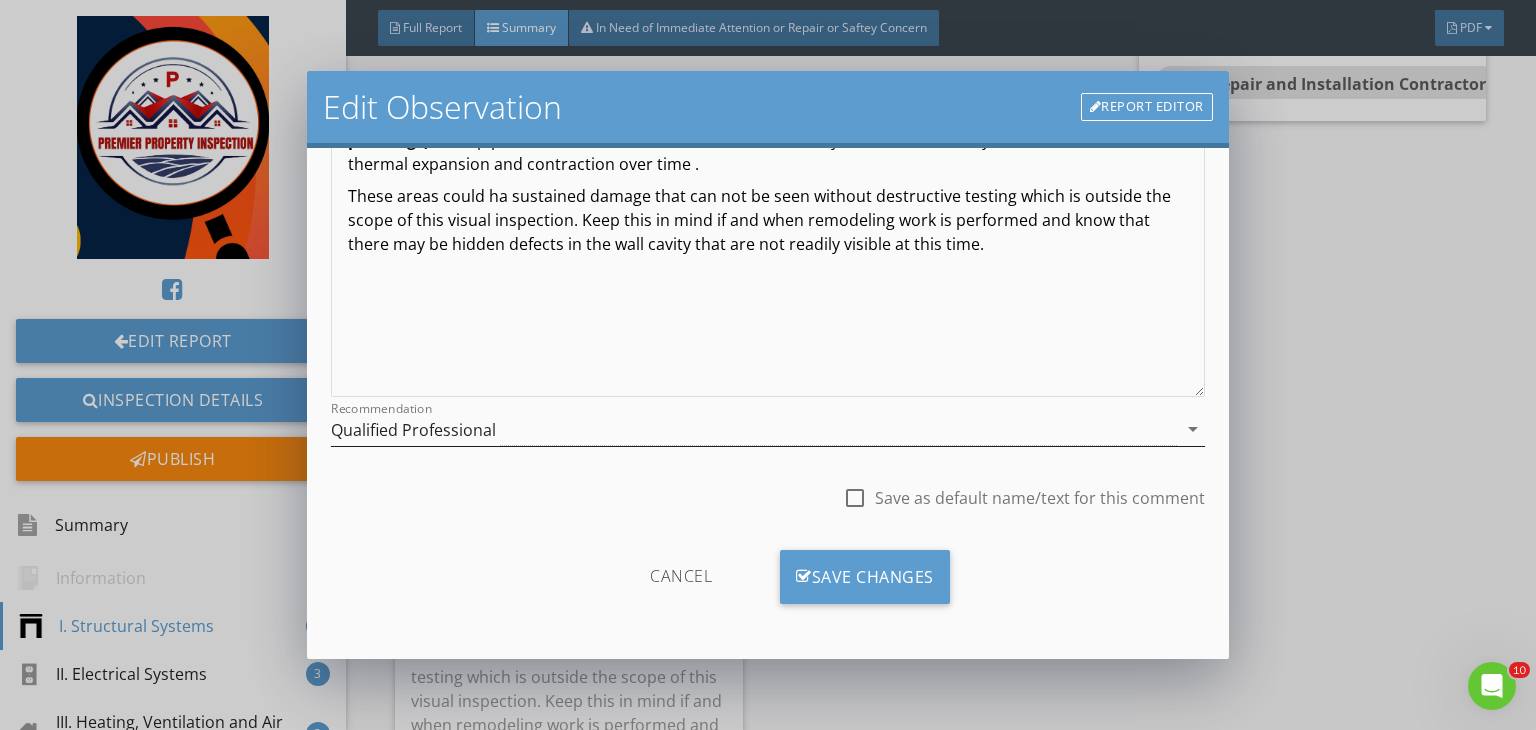 type on "Front side brick or stone veneer" 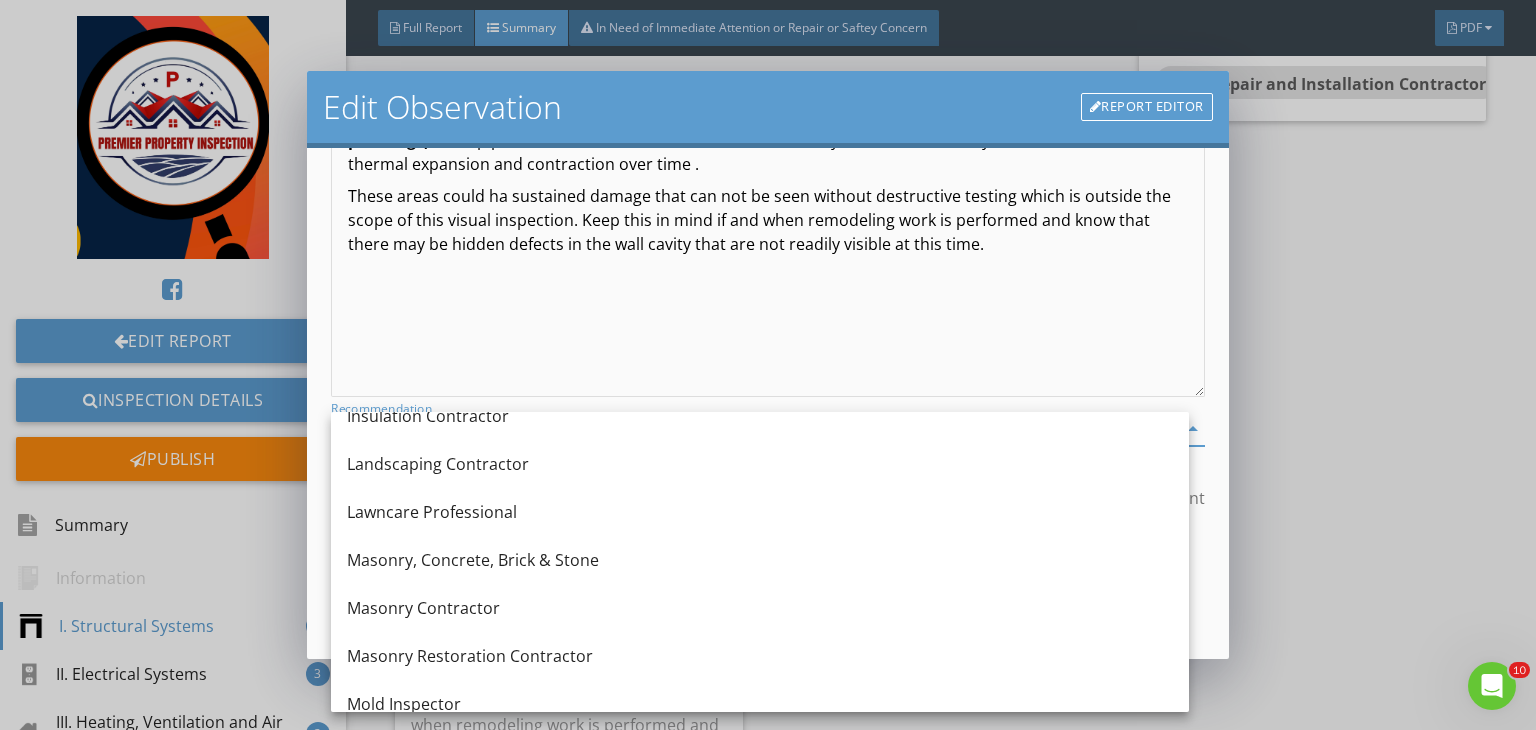 scroll, scrollTop: 1523, scrollLeft: 0, axis: vertical 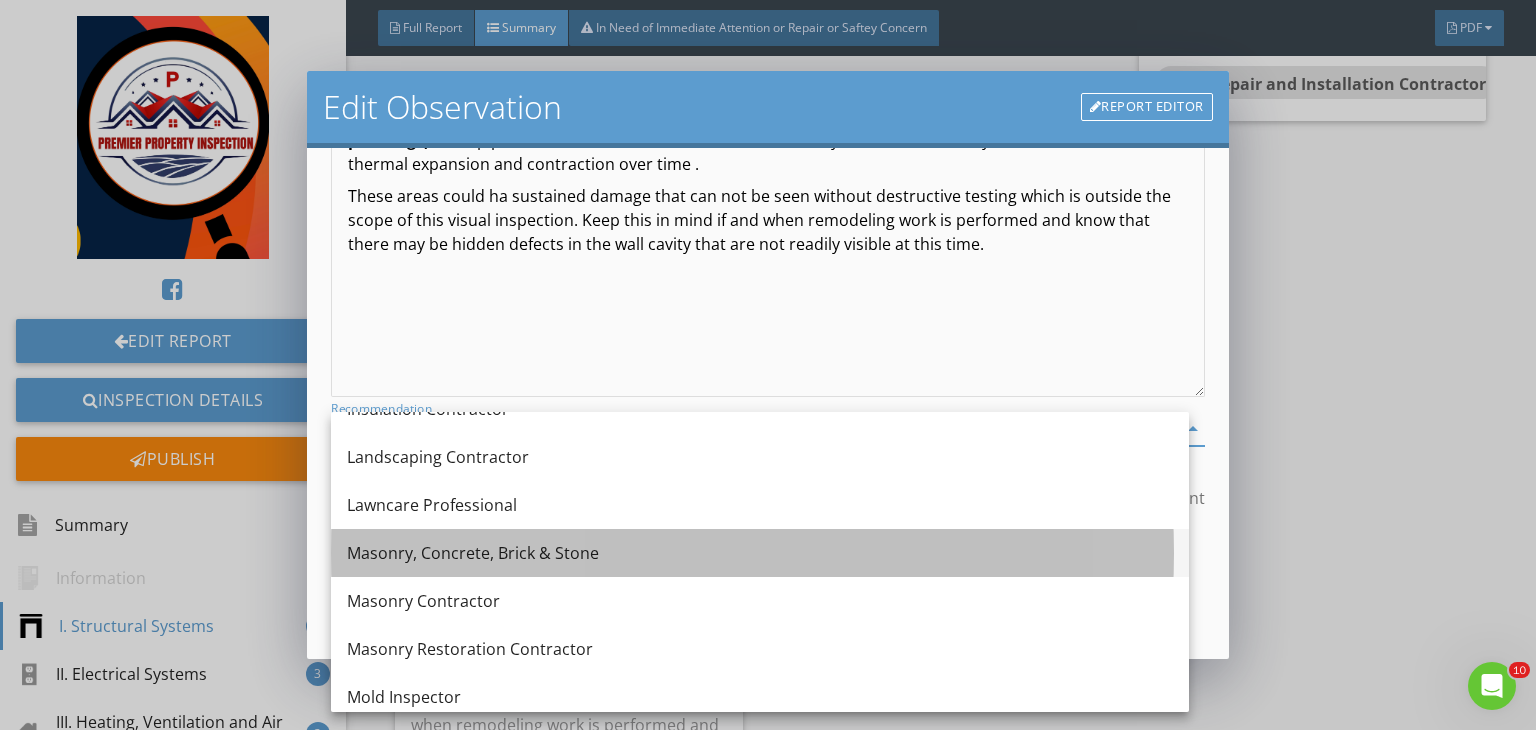 click on "Masonry, Concrete, Brick & Stone" at bounding box center (760, 553) 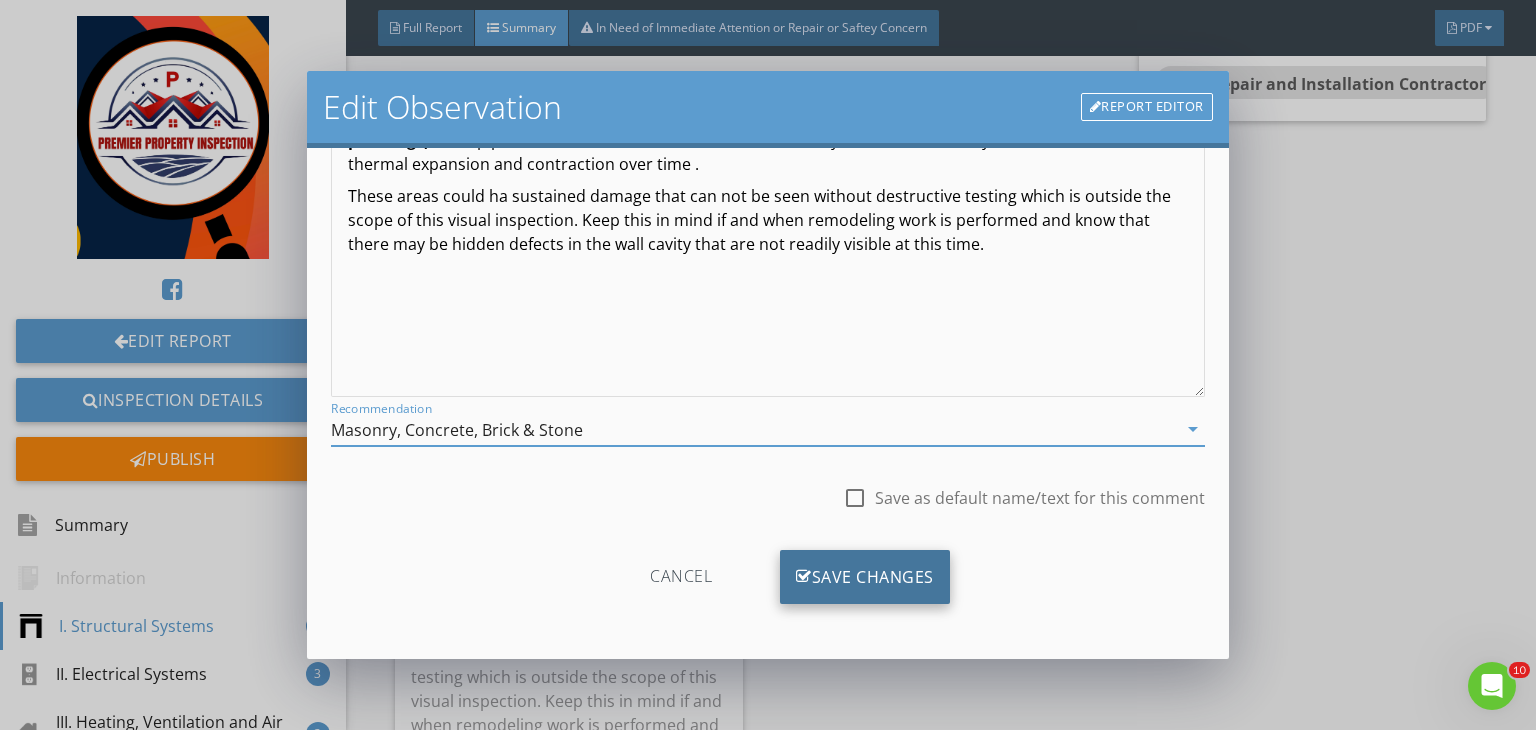 click on "Save Changes" at bounding box center [865, 577] 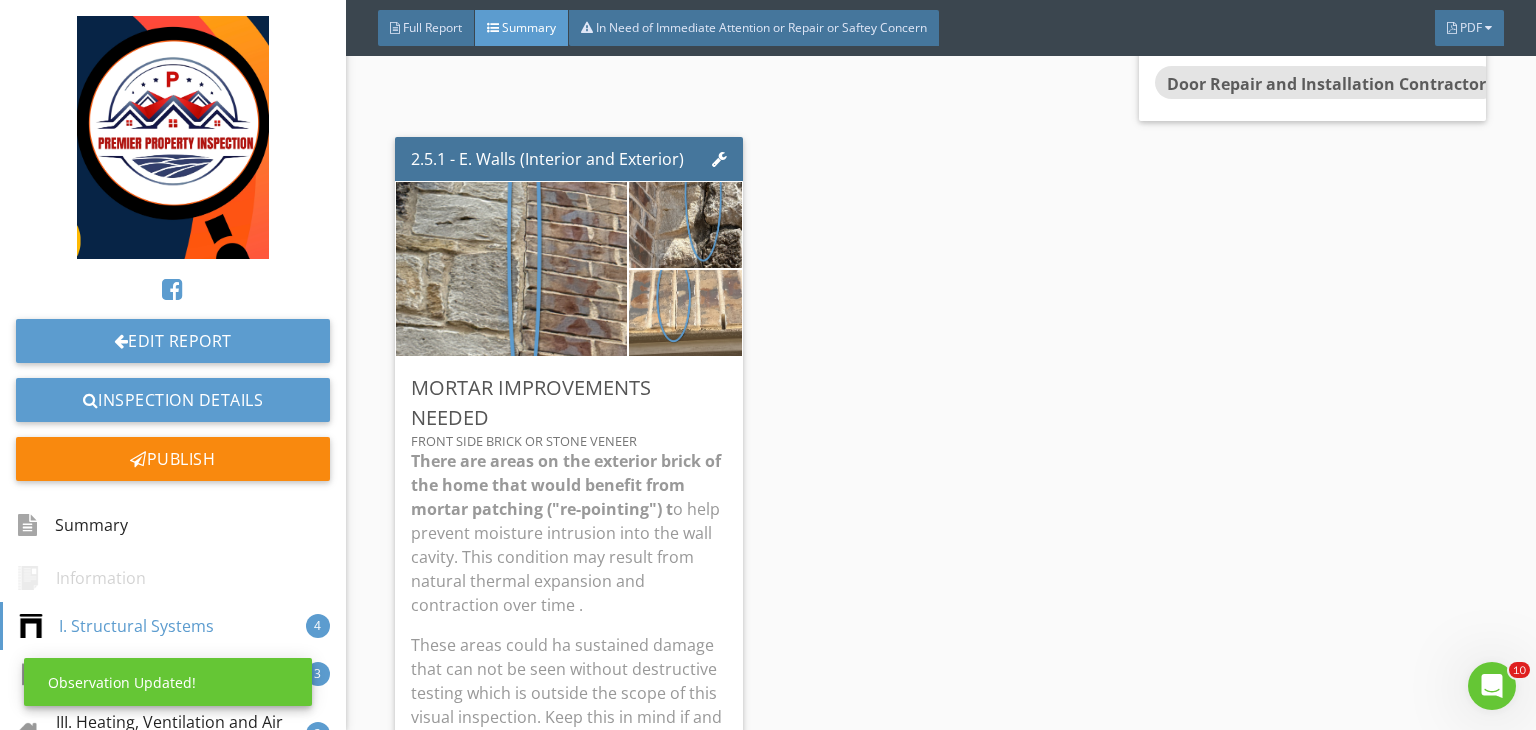 scroll, scrollTop: 39, scrollLeft: 0, axis: vertical 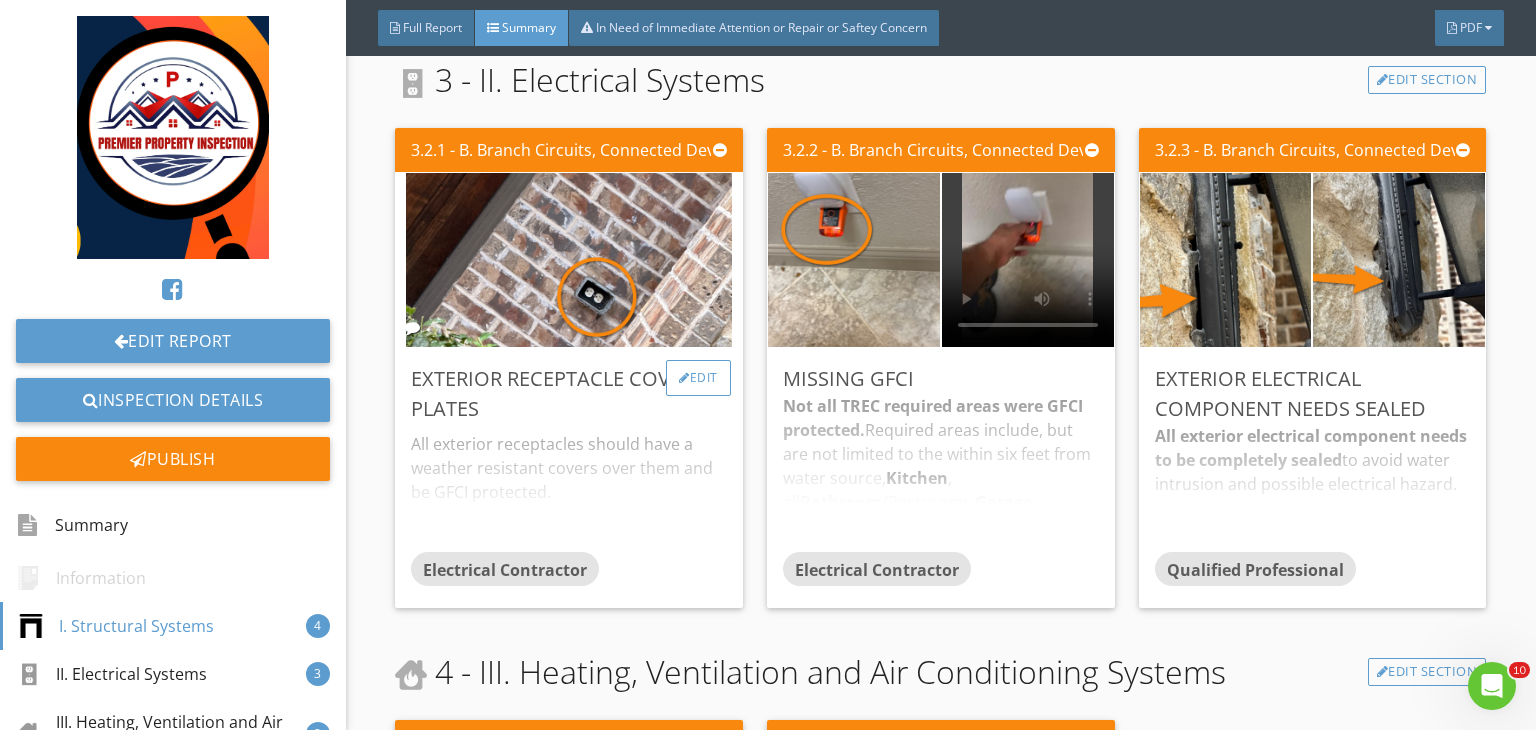 click on "Edit" at bounding box center (698, 378) 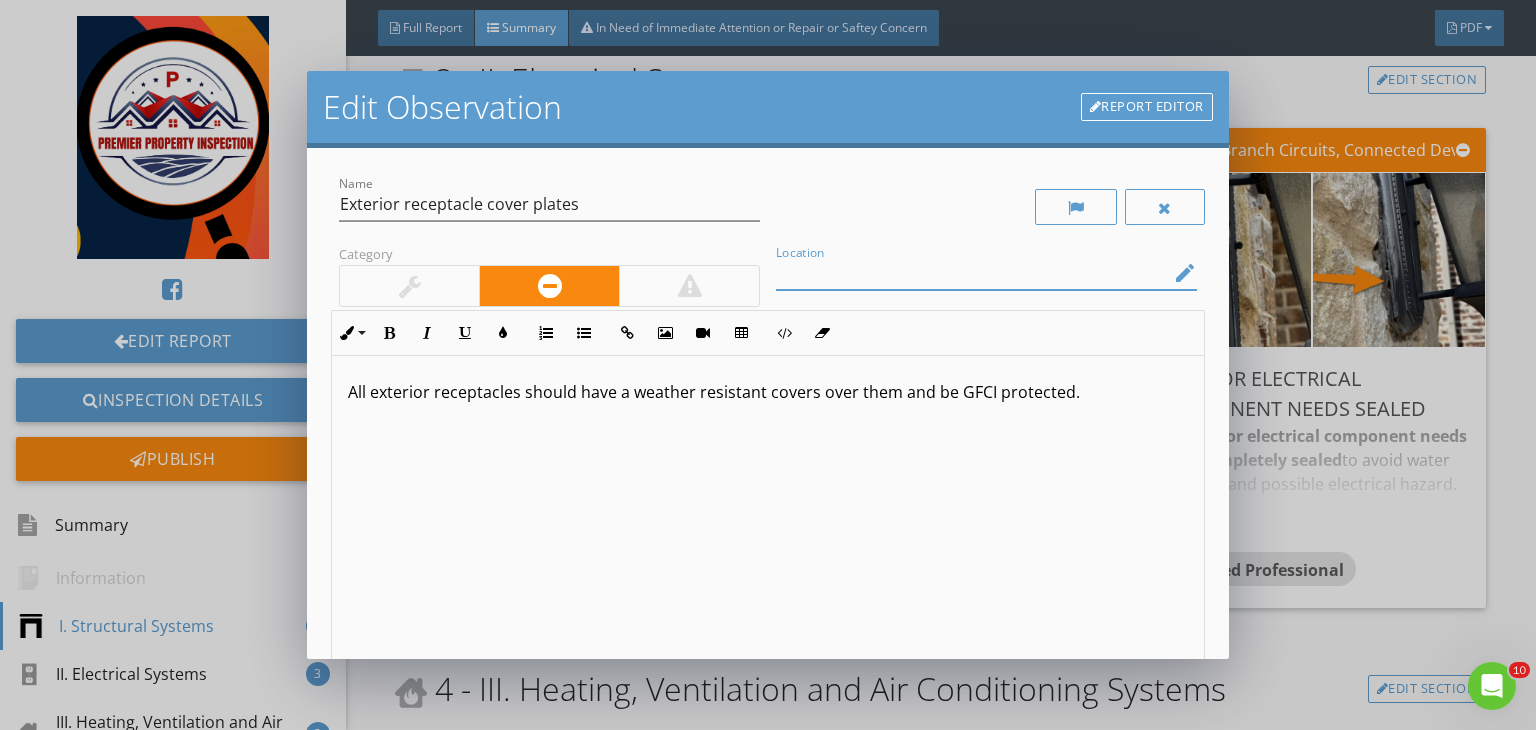 click at bounding box center (972, 273) 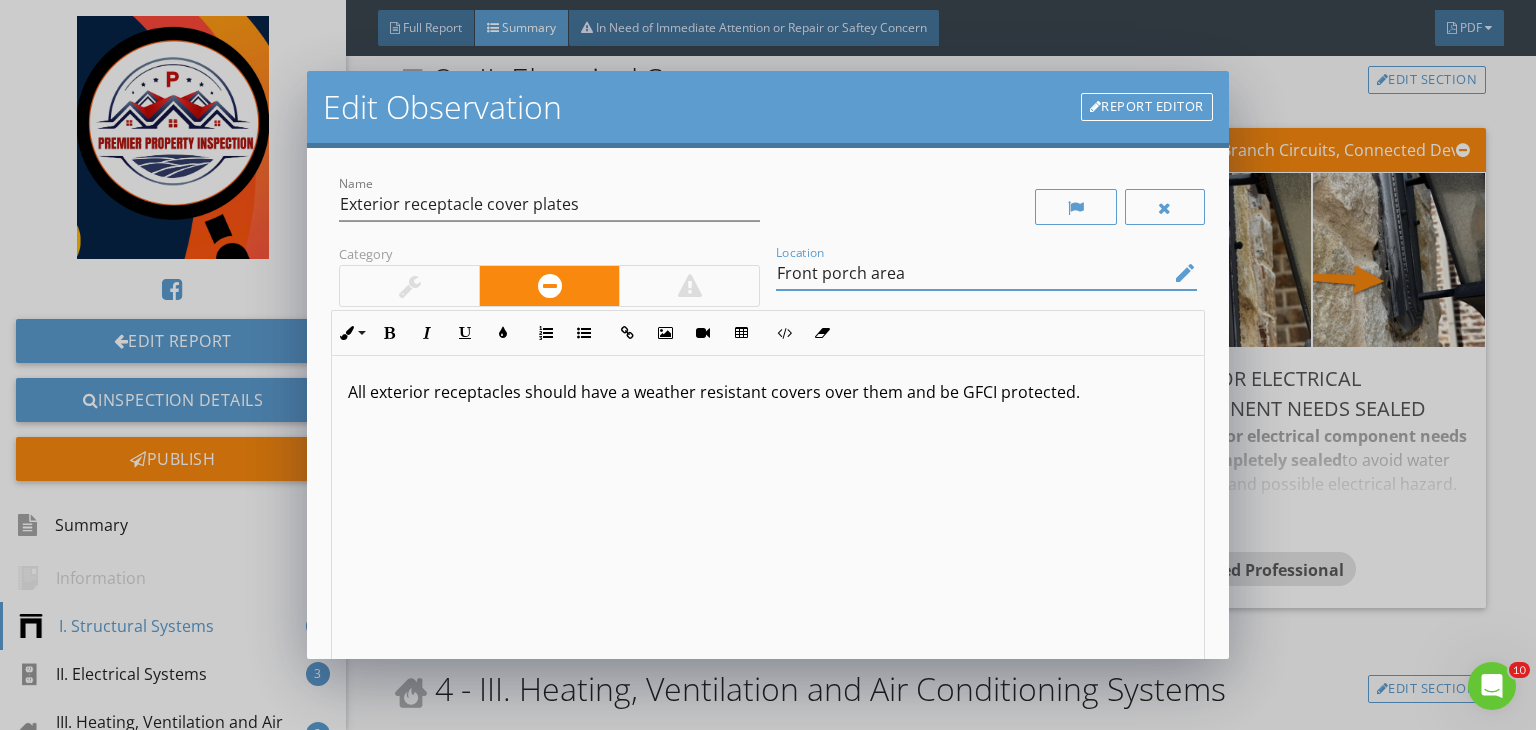 type on "Front porch area" 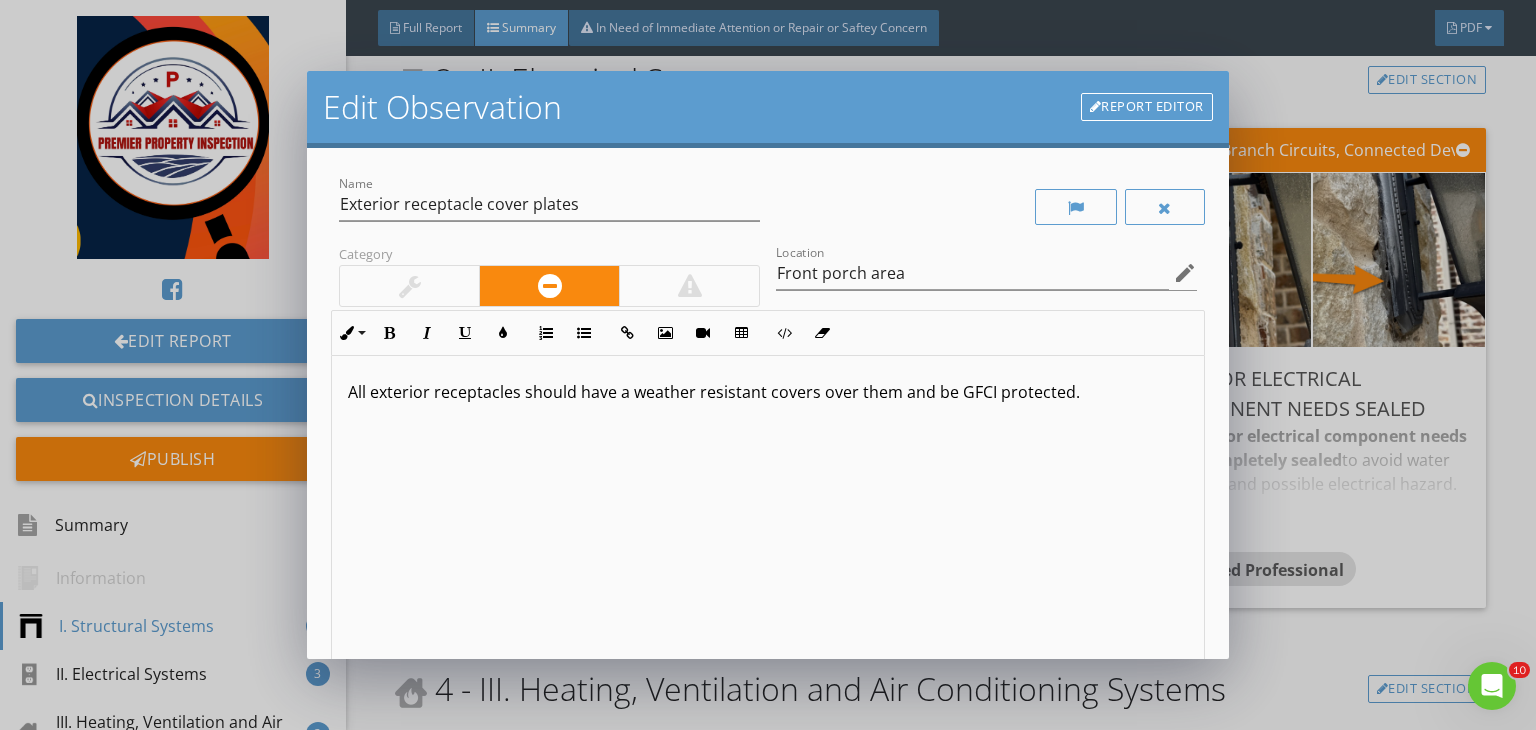 click on "All exterior receptacles should have a weather resistant covers over them and be GFCI protected." at bounding box center (768, 392) 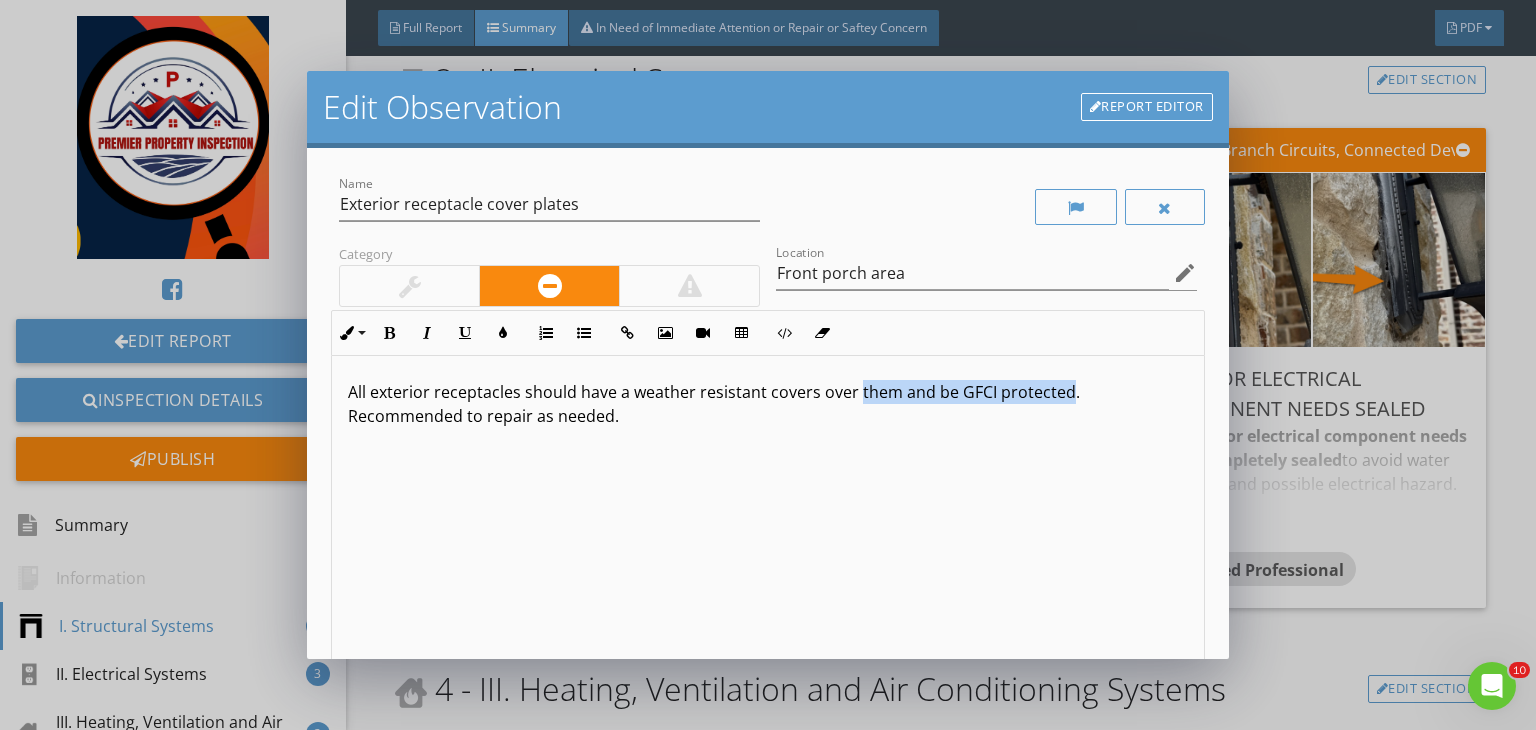 drag, startPoint x: 1065, startPoint y: 393, endPoint x: 856, endPoint y: 381, distance: 209.34421 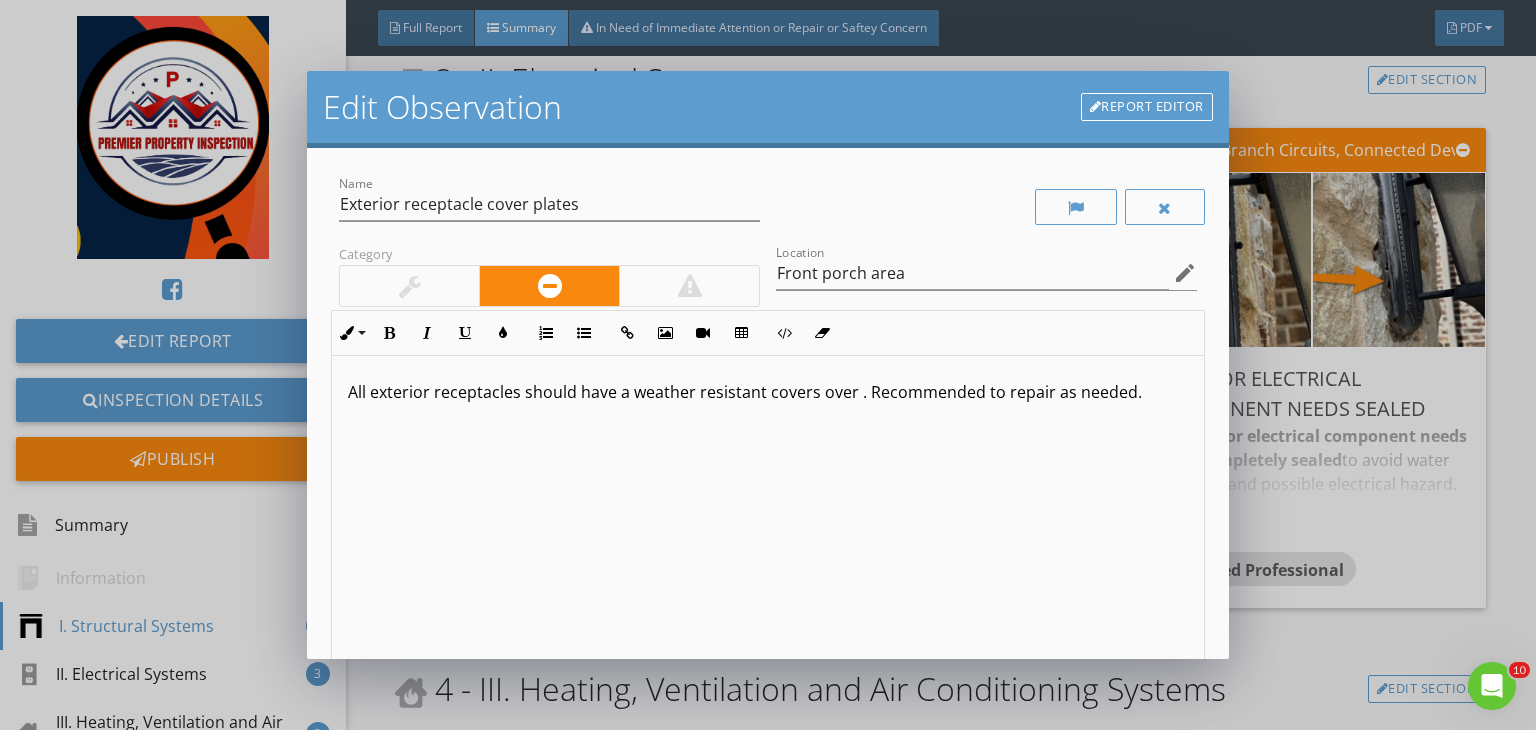 click on "All exterior receptacles should have a weather resistant covers over . Recommended to repair as needed." at bounding box center [768, 392] 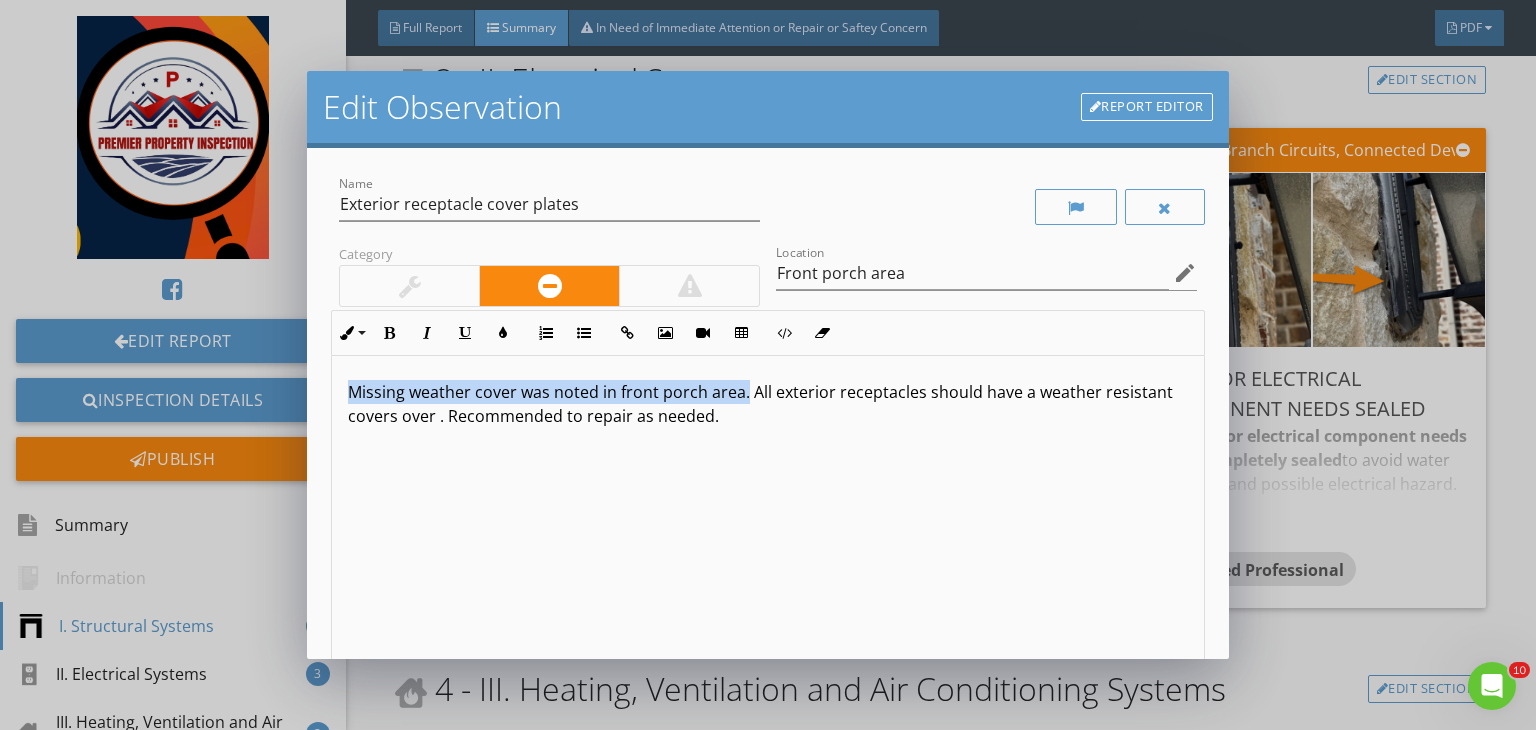 drag, startPoint x: 744, startPoint y: 389, endPoint x: 334, endPoint y: 385, distance: 410.0195 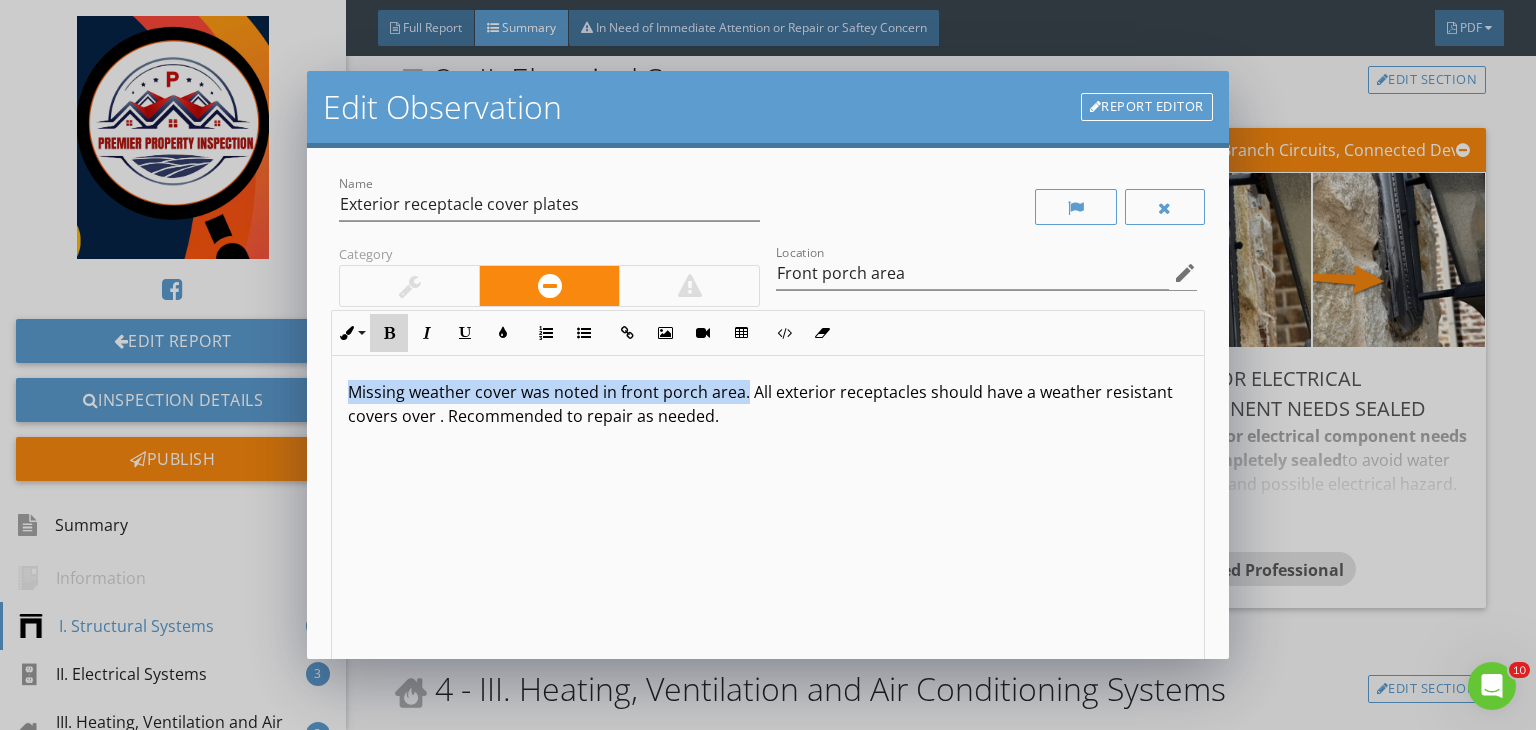 click on "Bold" at bounding box center (389, 333) 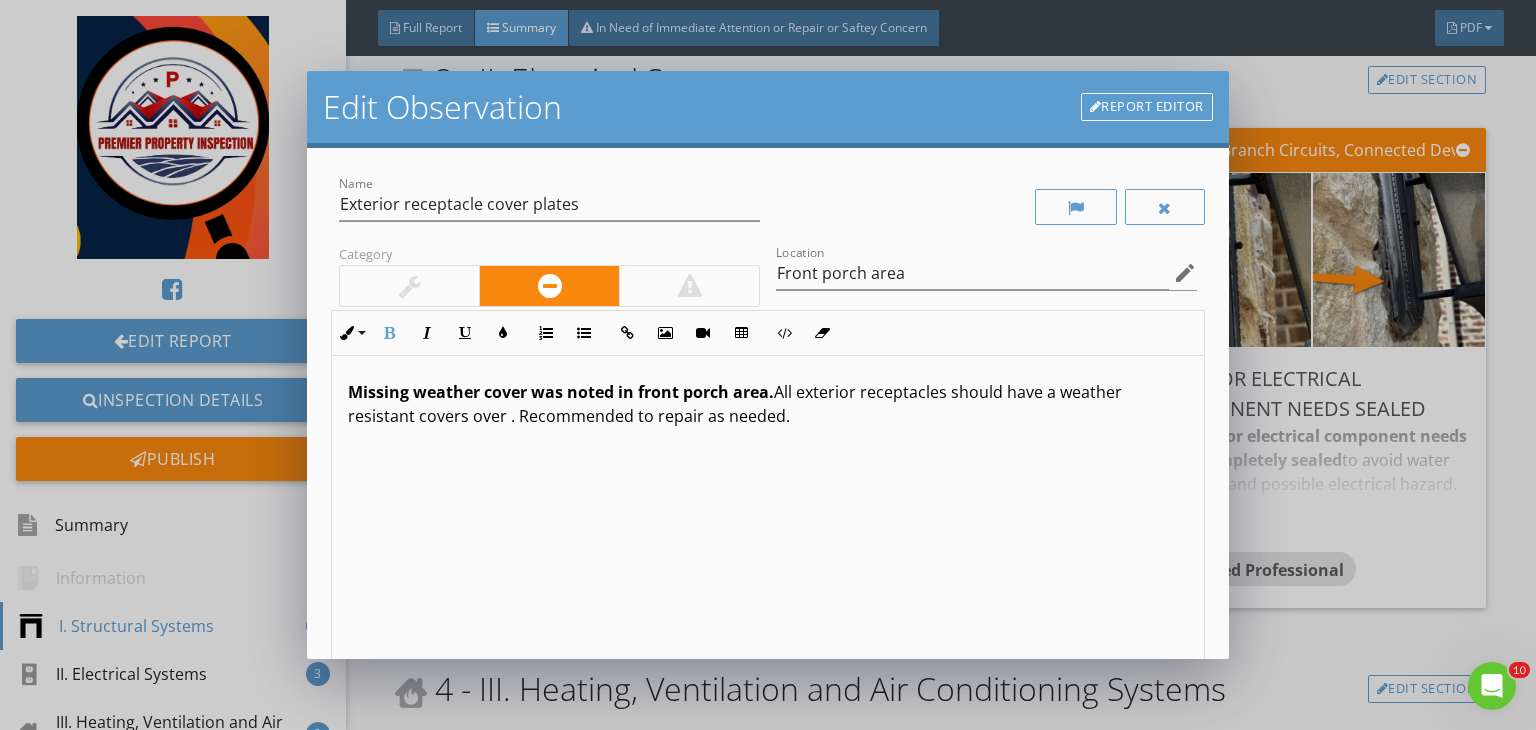 scroll, scrollTop: 0, scrollLeft: 0, axis: both 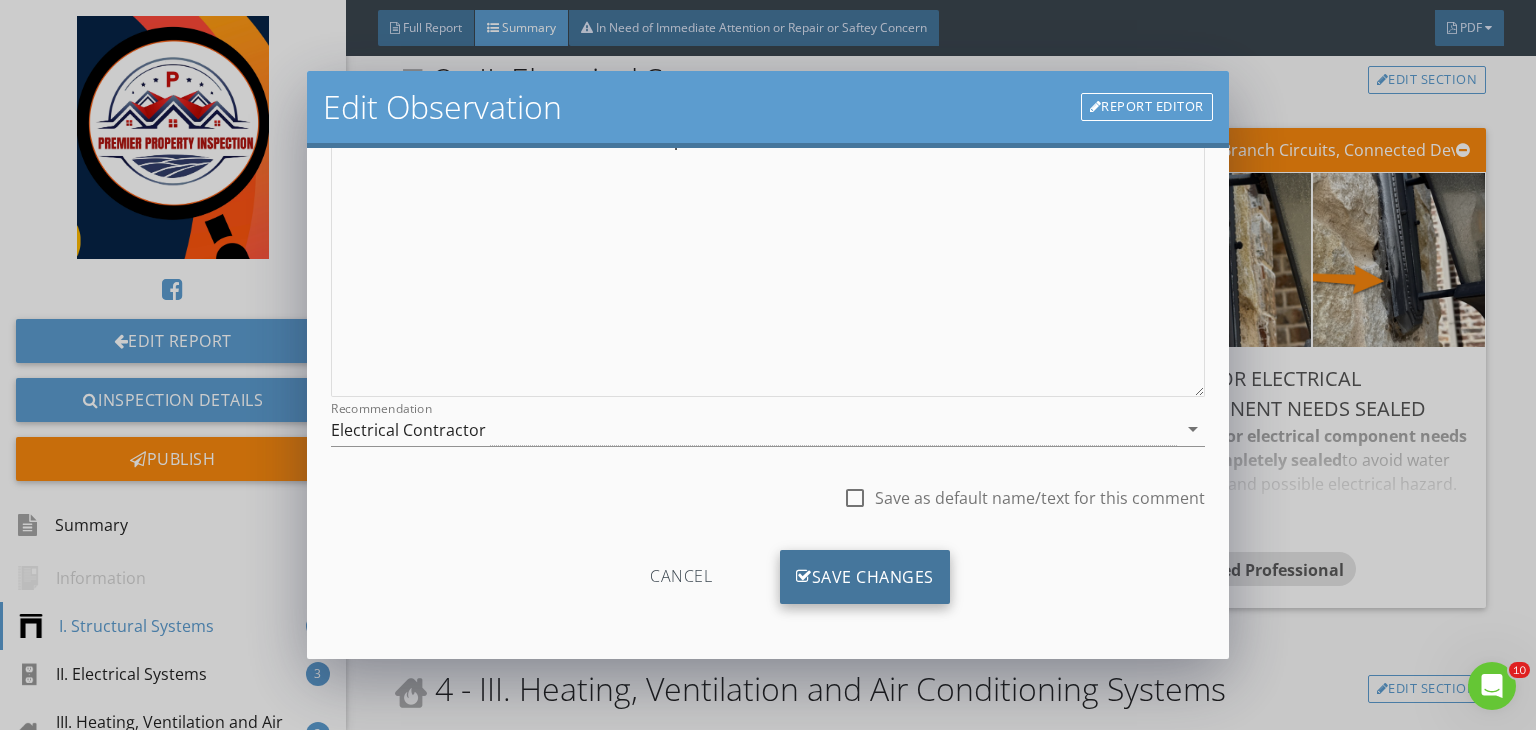 click on "Save Changes" at bounding box center (865, 577) 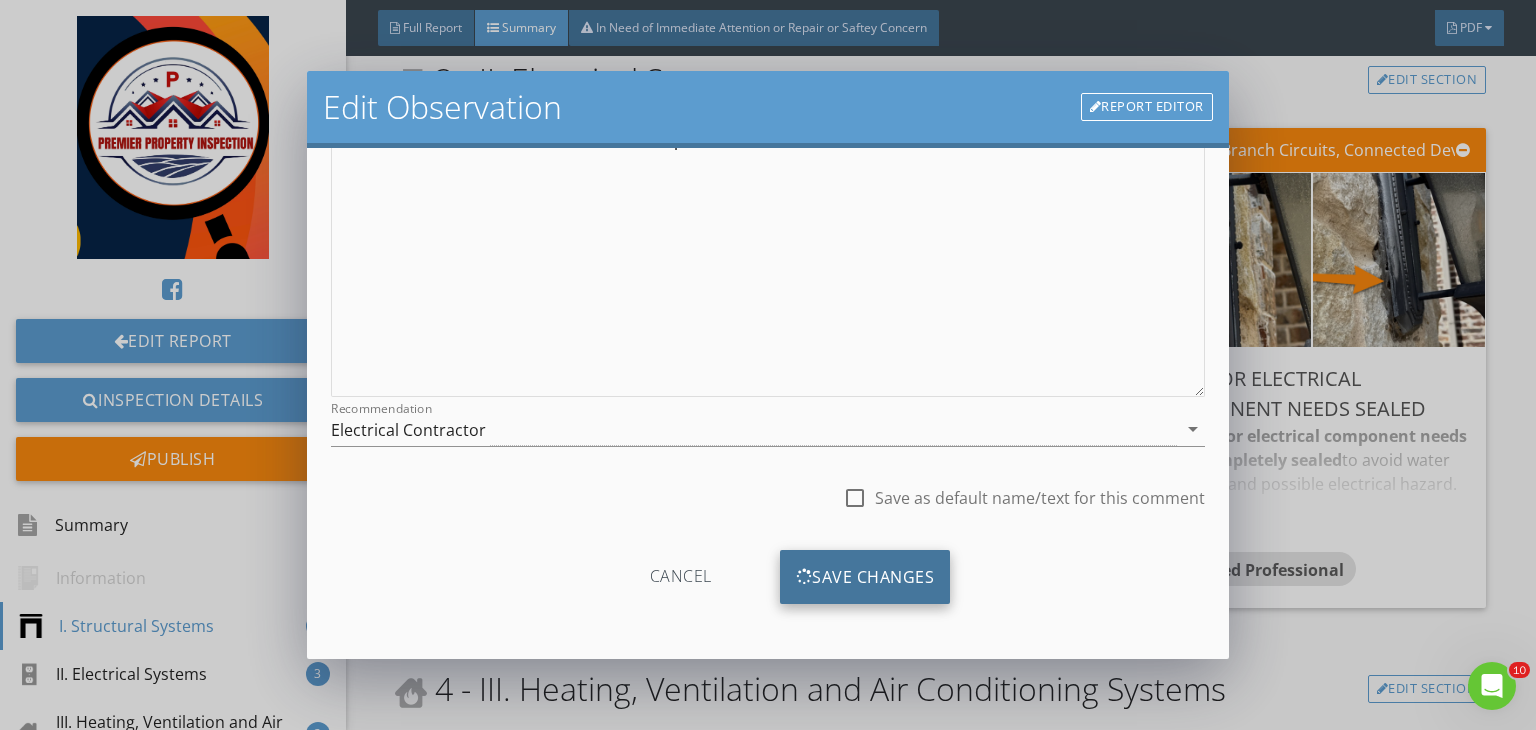scroll, scrollTop: 39, scrollLeft: 0, axis: vertical 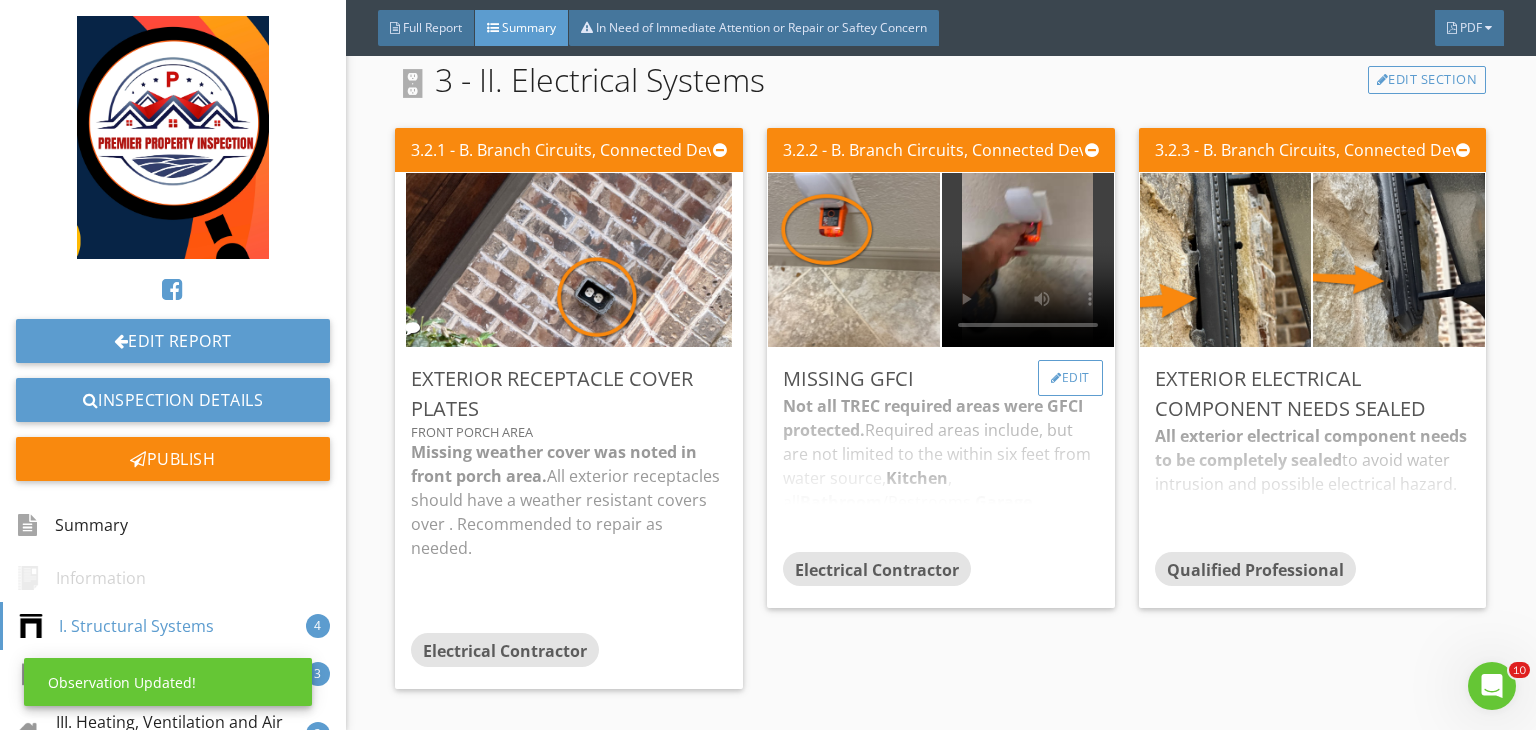 click on "Edit" at bounding box center (1070, 378) 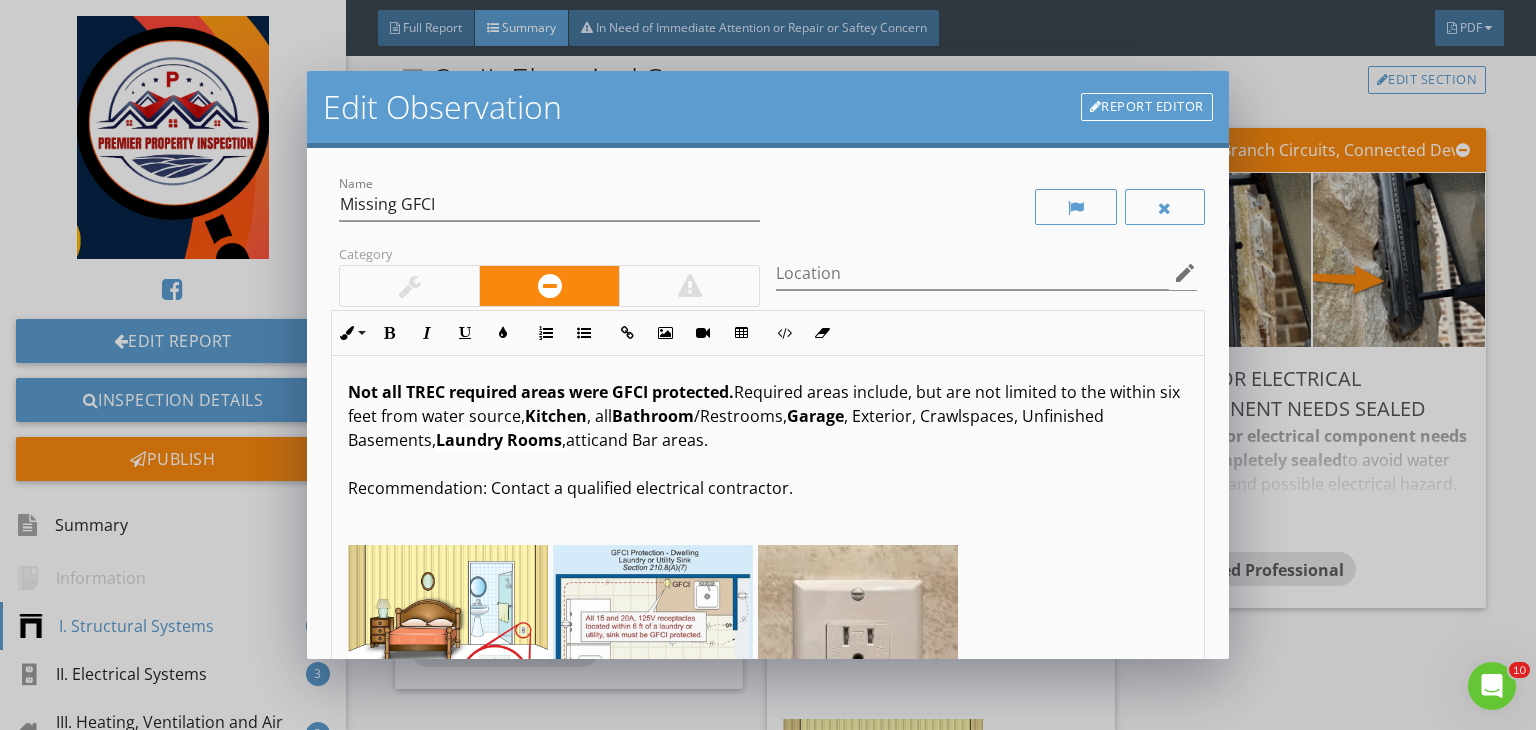 click on "Kitchen" at bounding box center [556, 416] 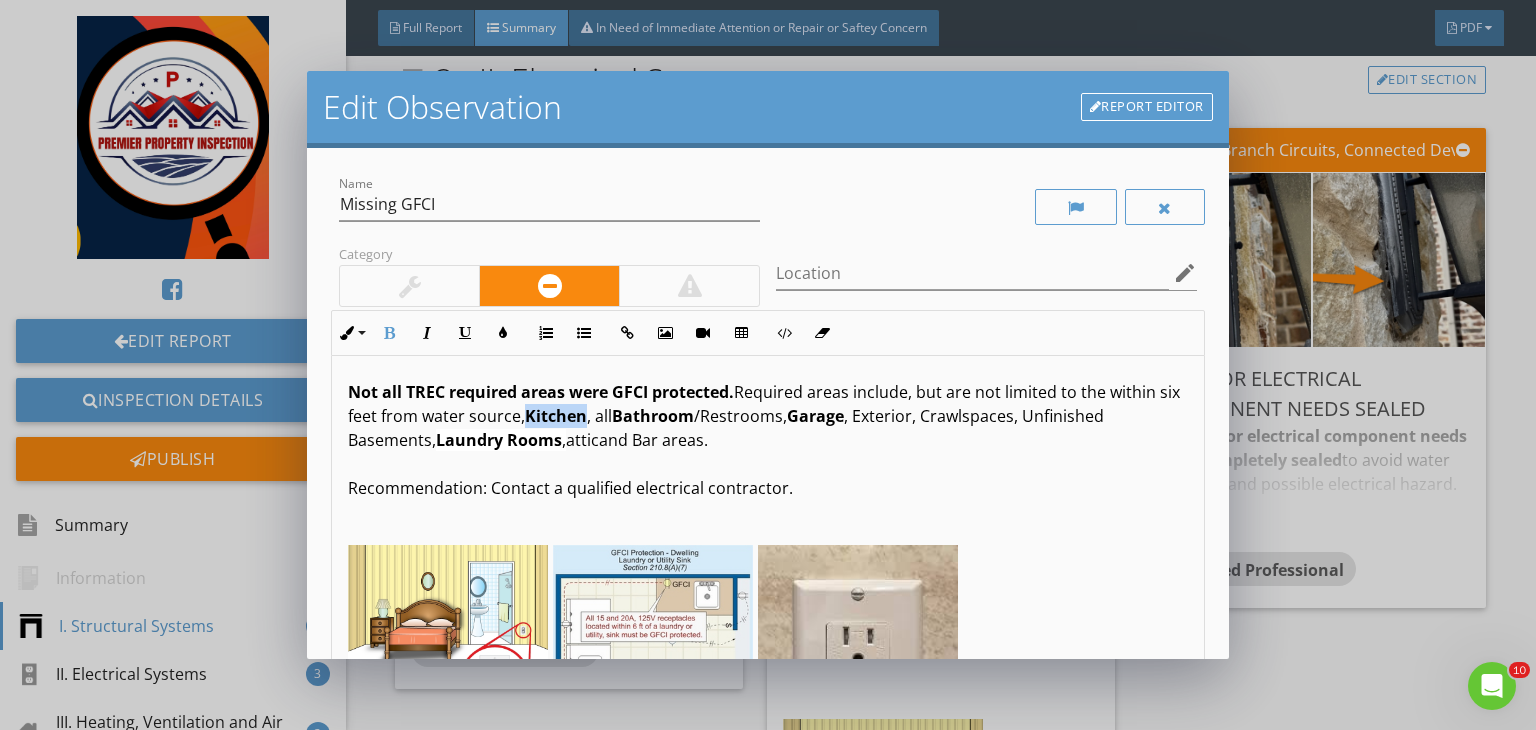 click on "Kitchen" at bounding box center (556, 416) 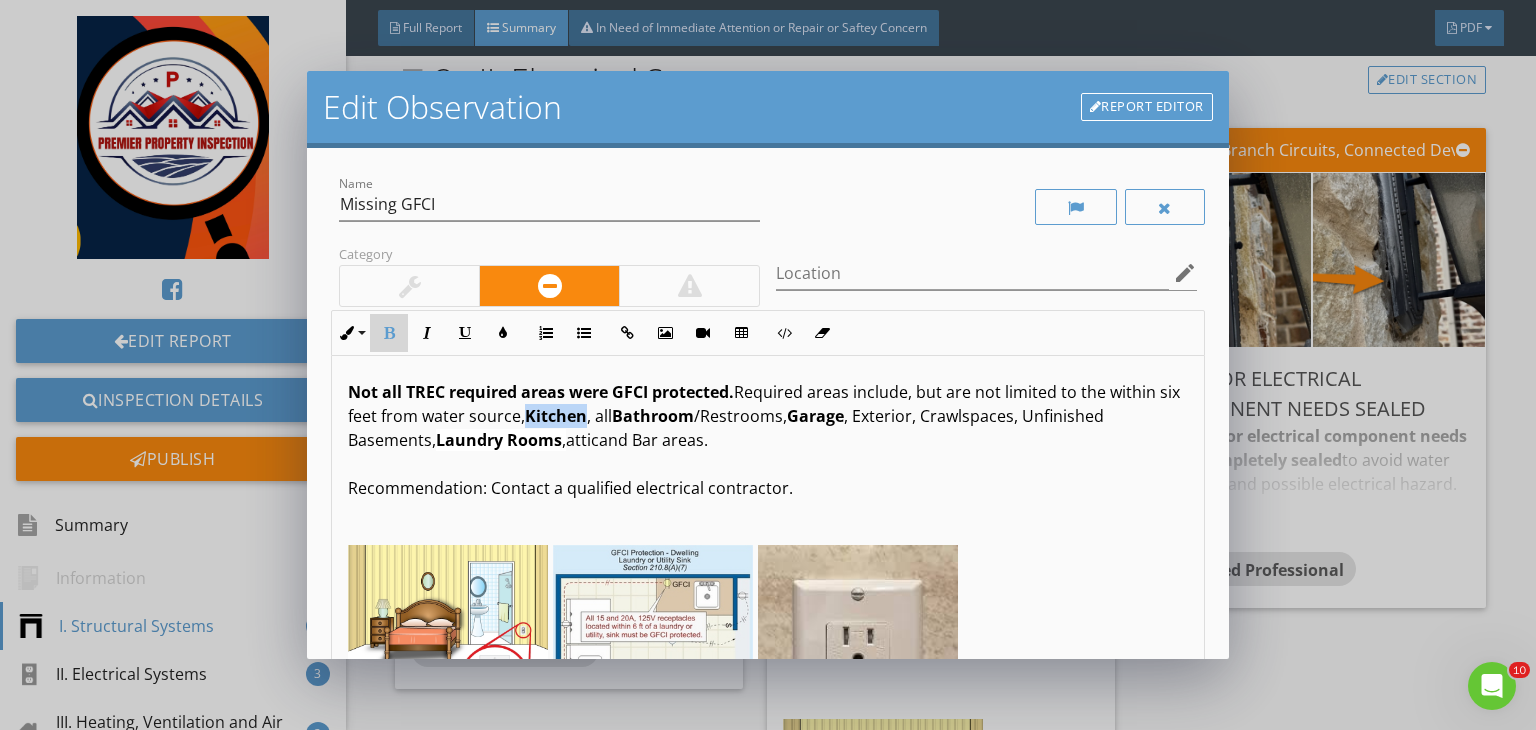 click on "Bold" at bounding box center (389, 333) 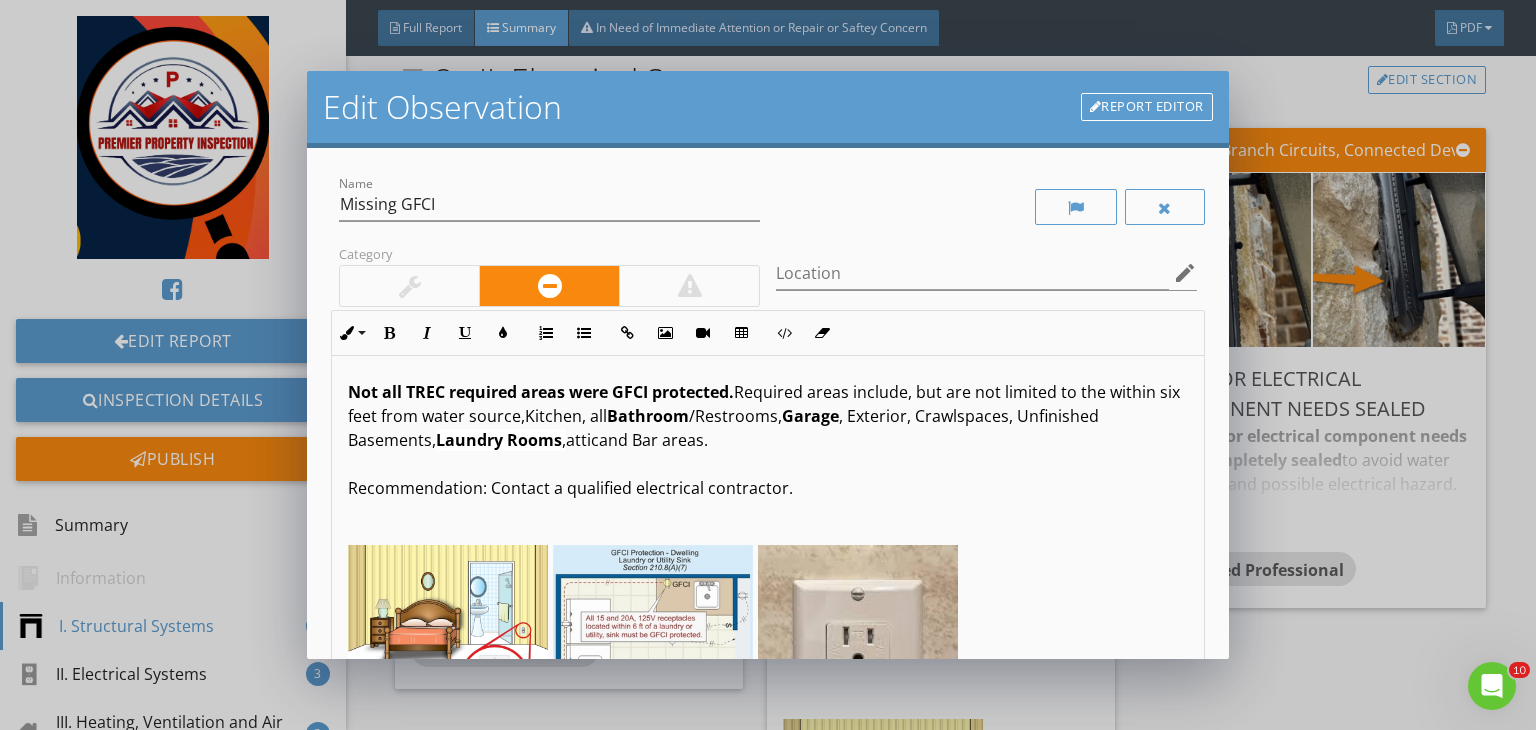 click on "Bathroom" at bounding box center [648, 416] 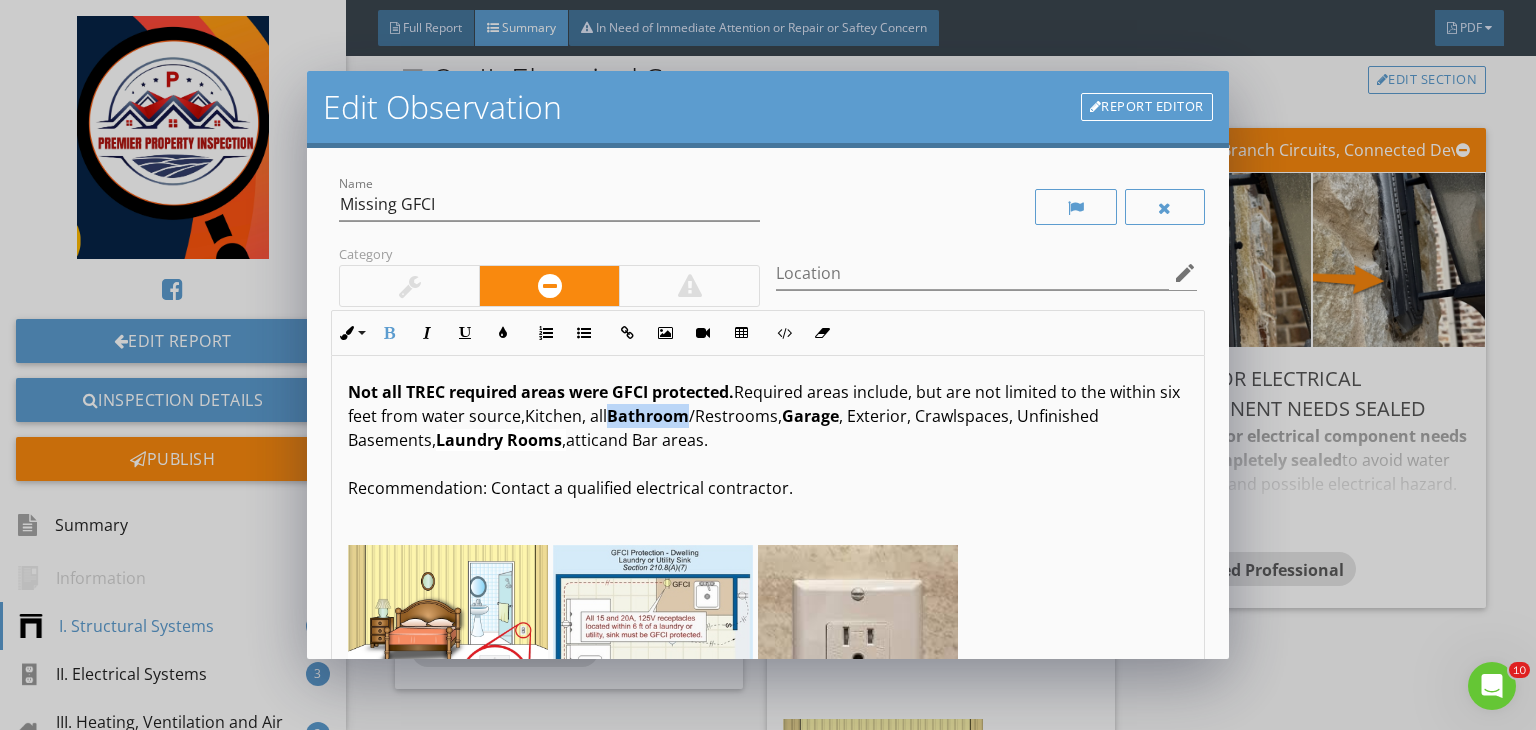 click on "Bathroom" at bounding box center [648, 416] 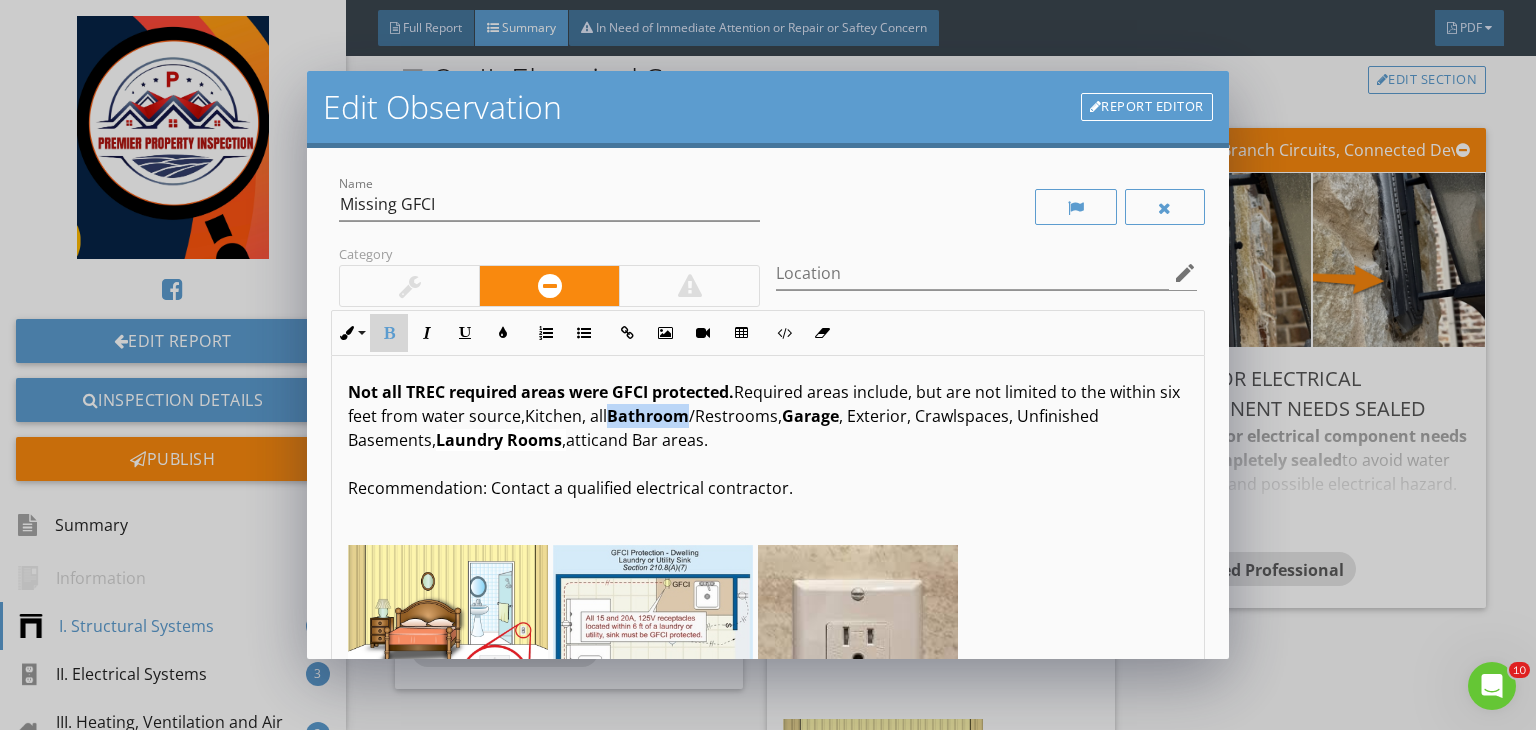 click at bounding box center [389, 333] 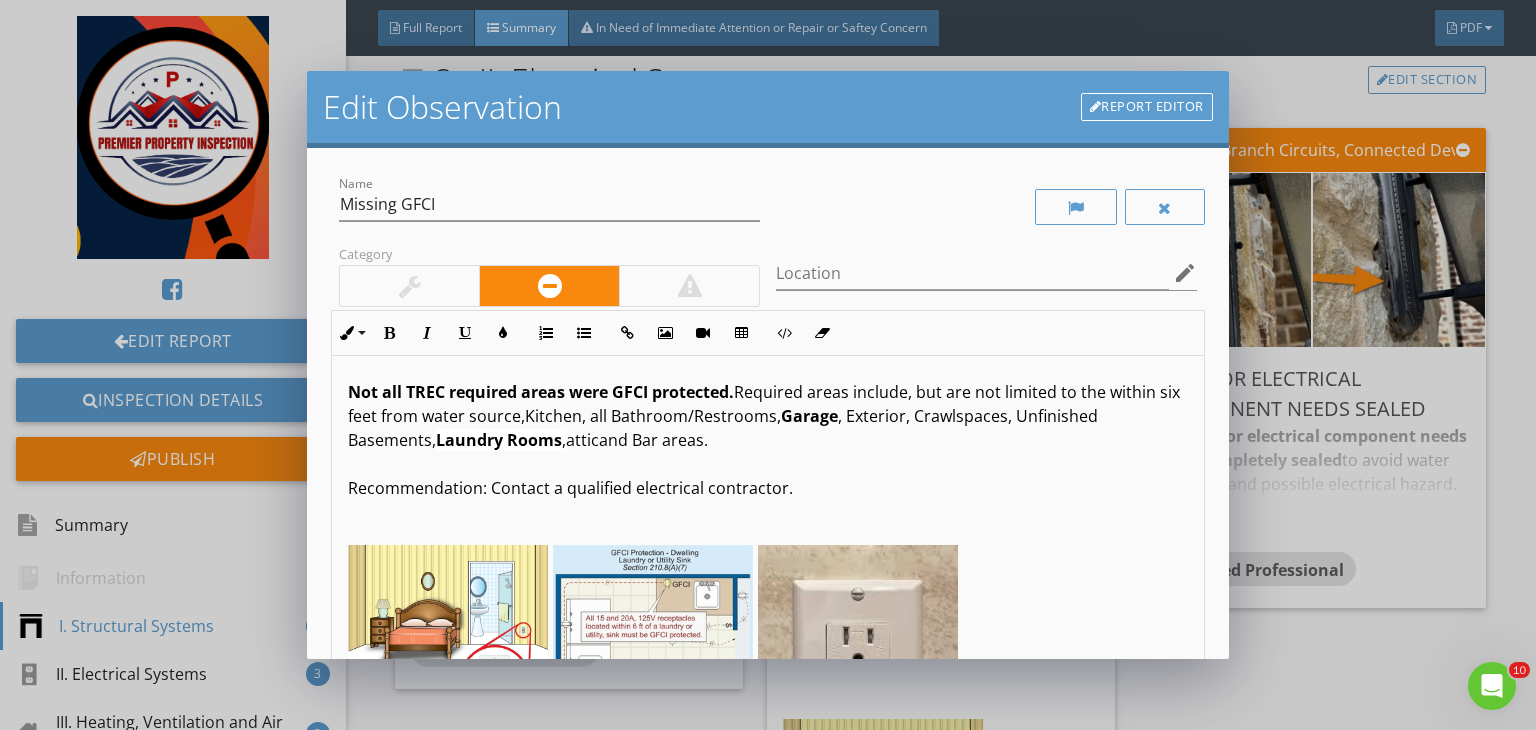 click on "Garage" at bounding box center [809, 416] 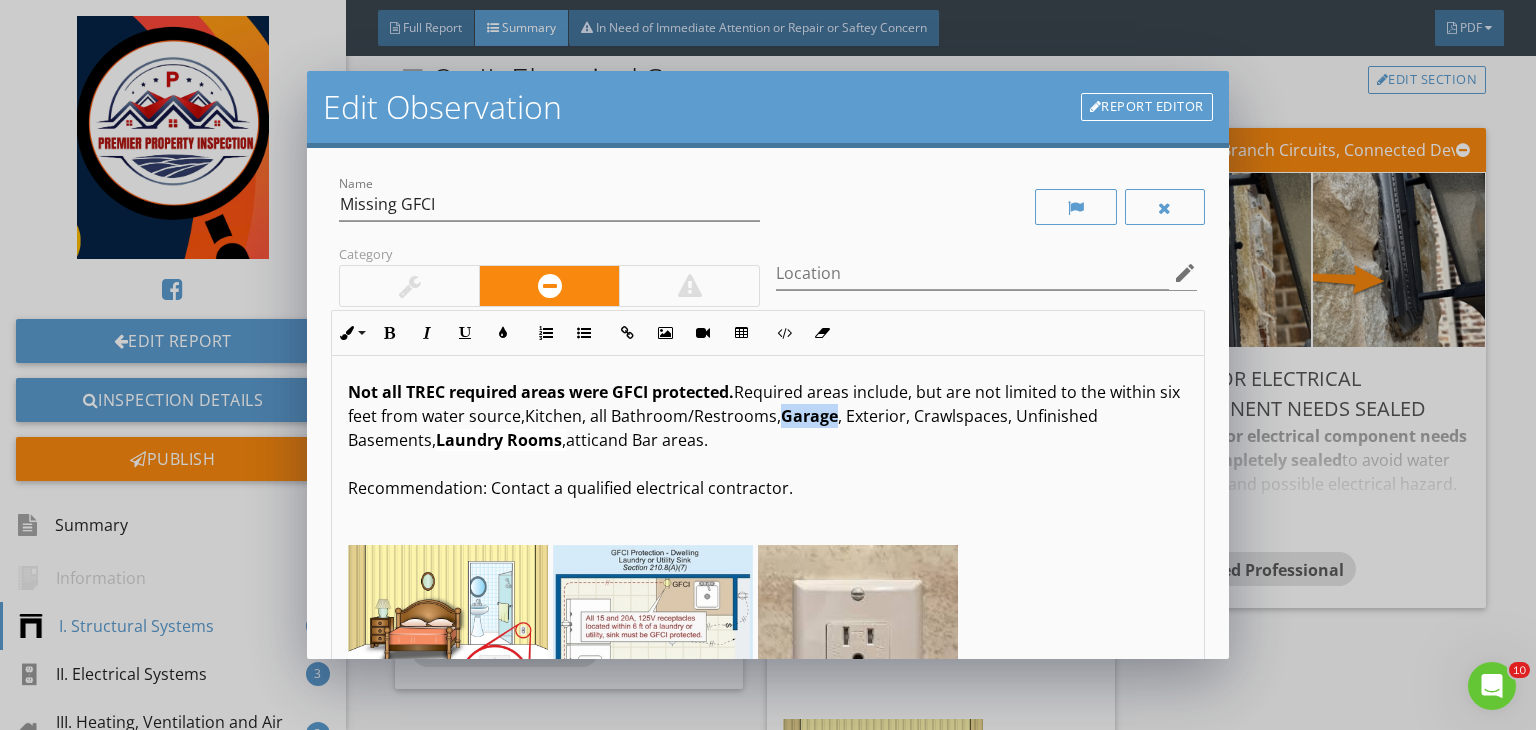 click on "Garage" at bounding box center (809, 416) 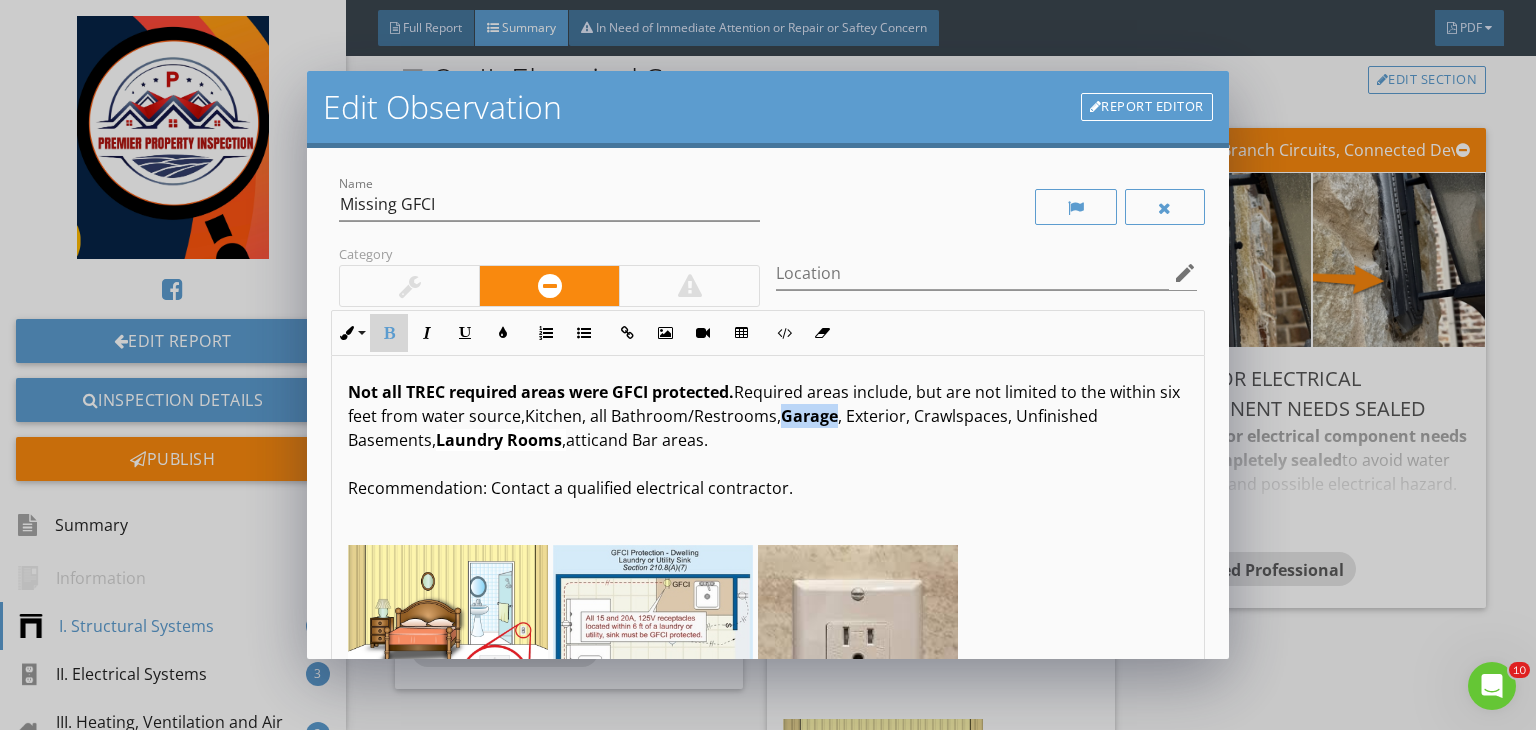 click at bounding box center (389, 333) 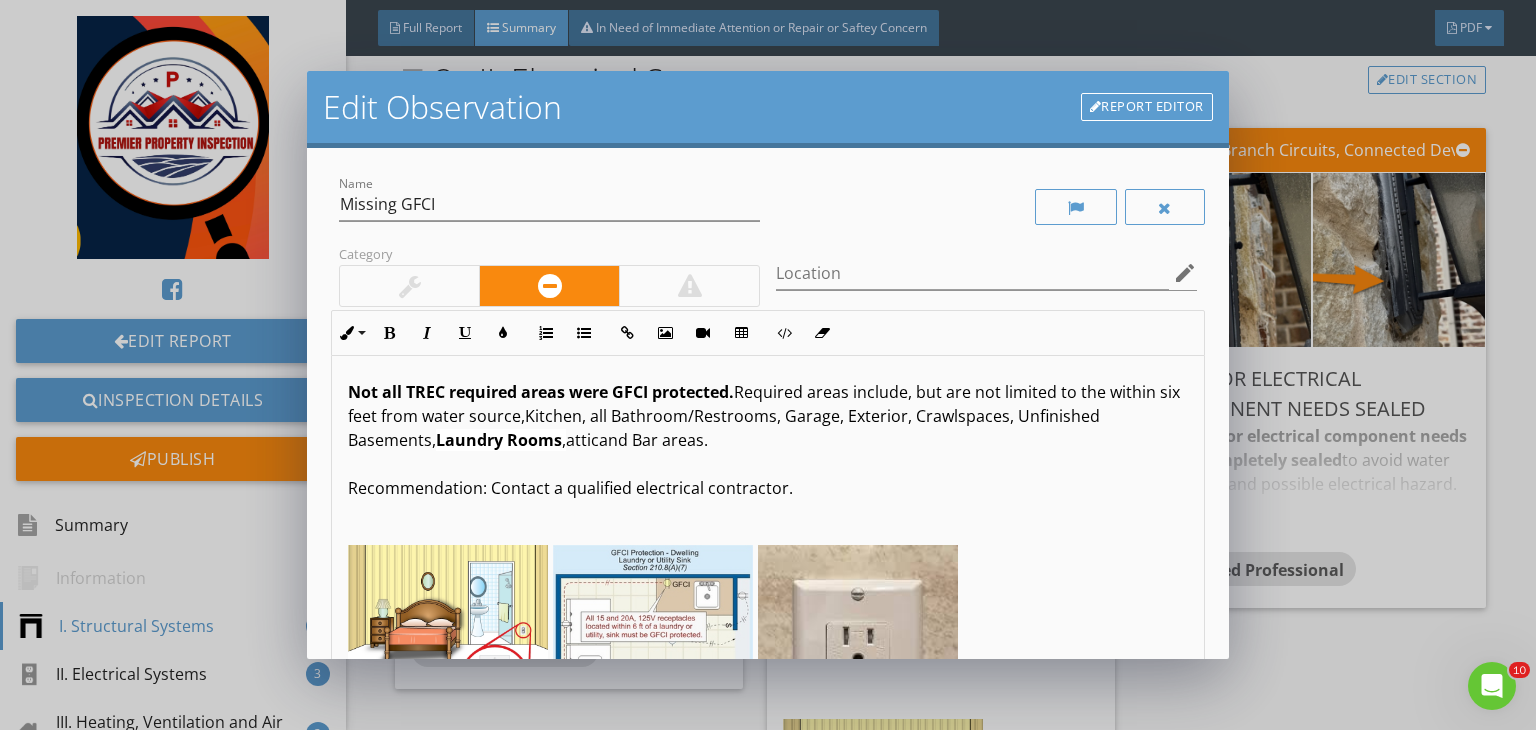 click on "Laundry Rooms" at bounding box center (499, 440) 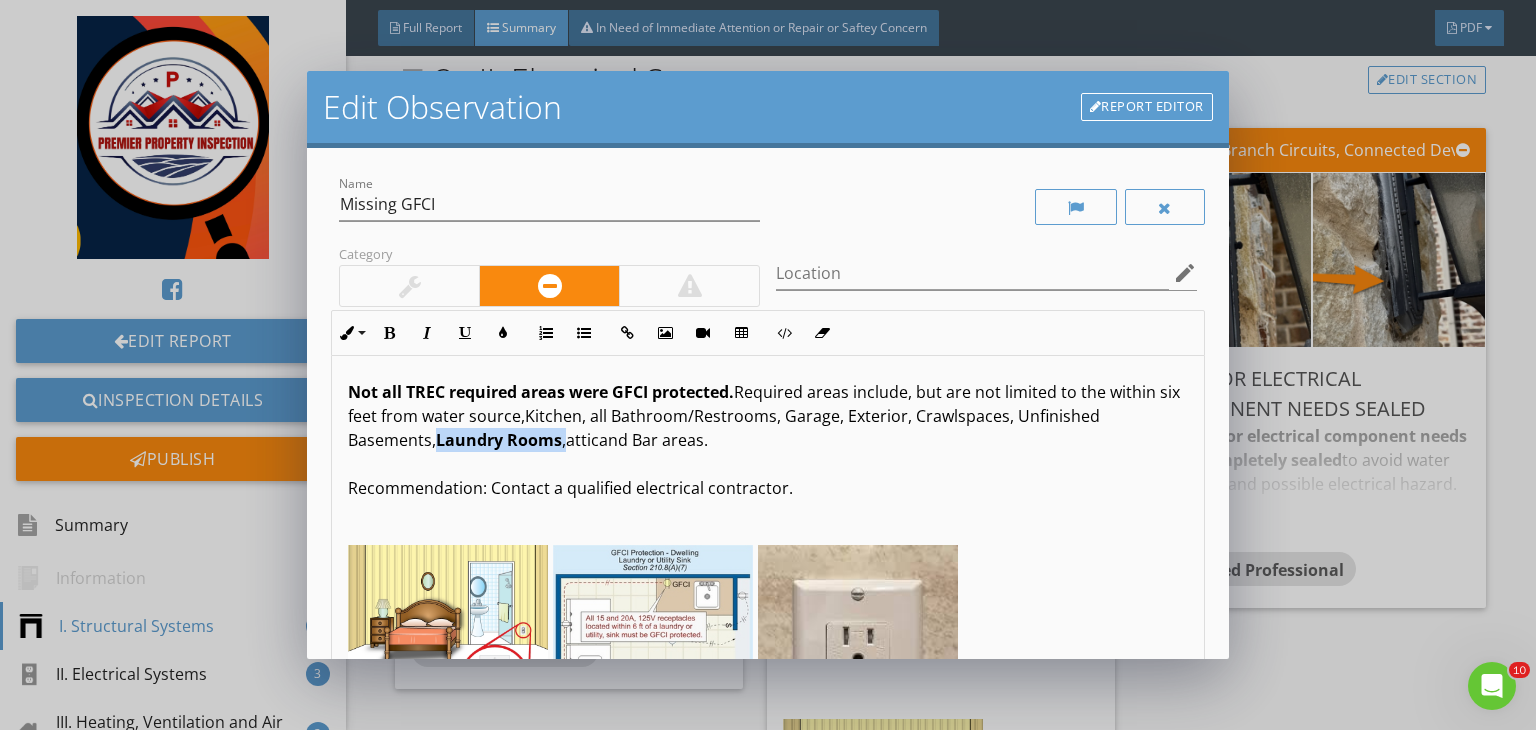 drag, startPoint x: 527, startPoint y: 438, endPoint x: 648, endPoint y: 447, distance: 121.33425 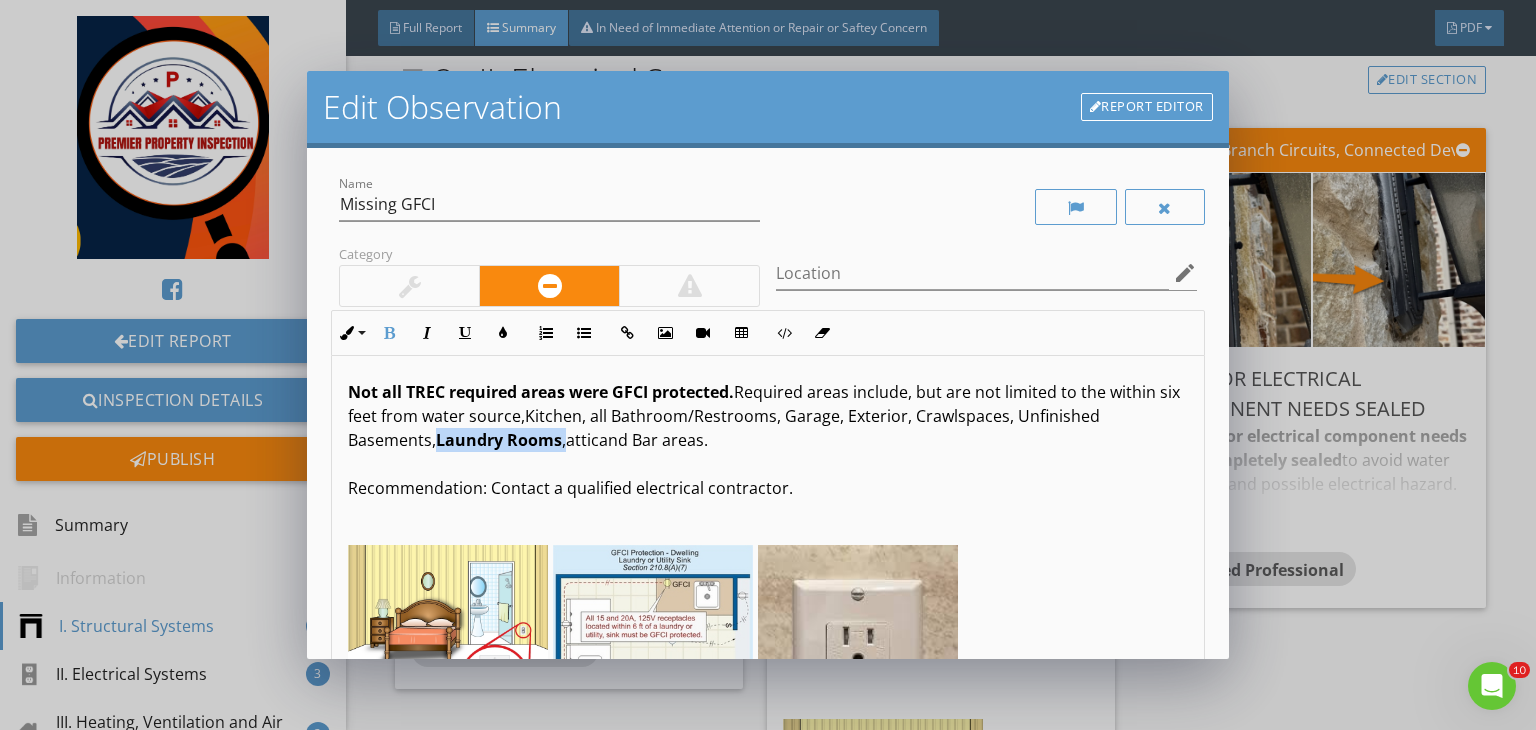 copy on "Laundry Rooms ," 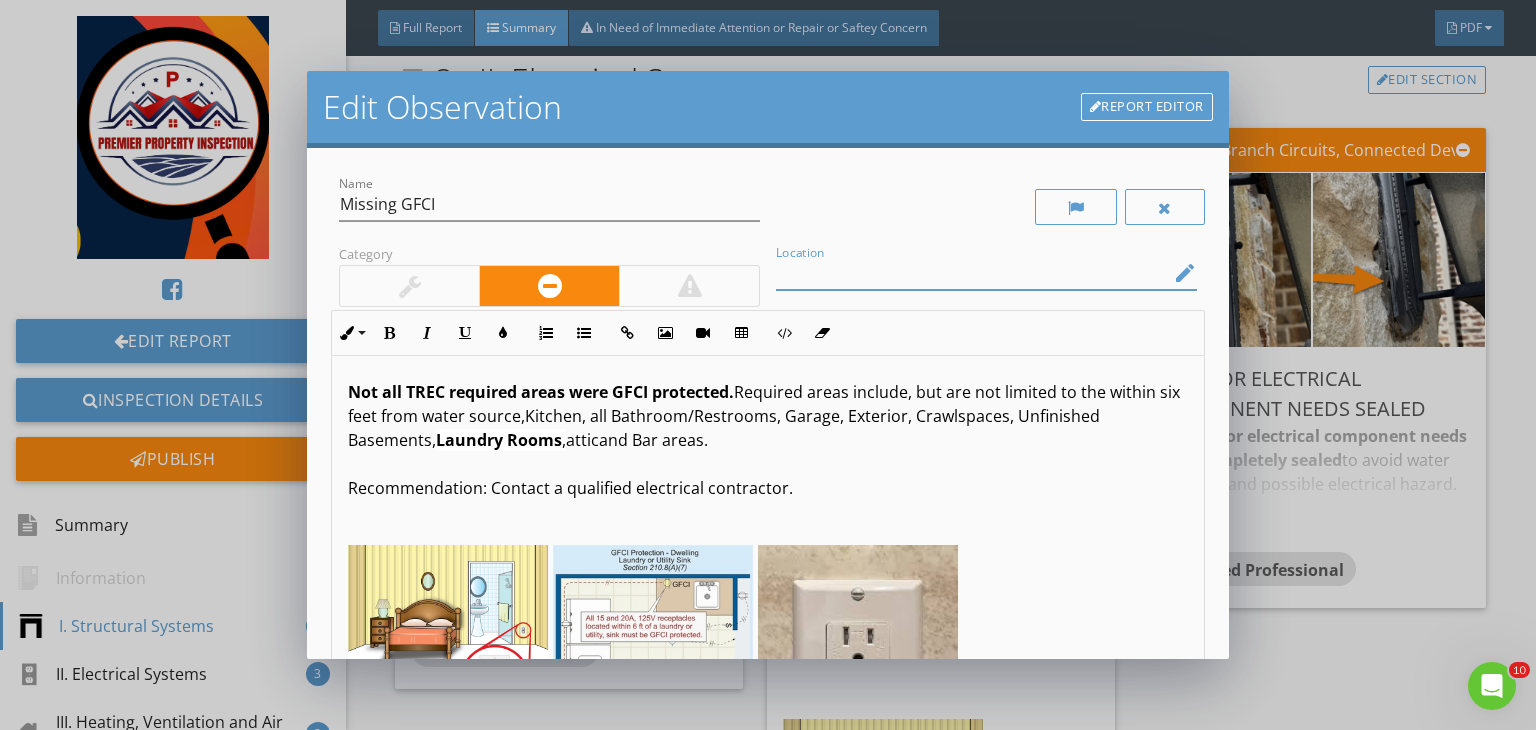 click at bounding box center [972, 273] 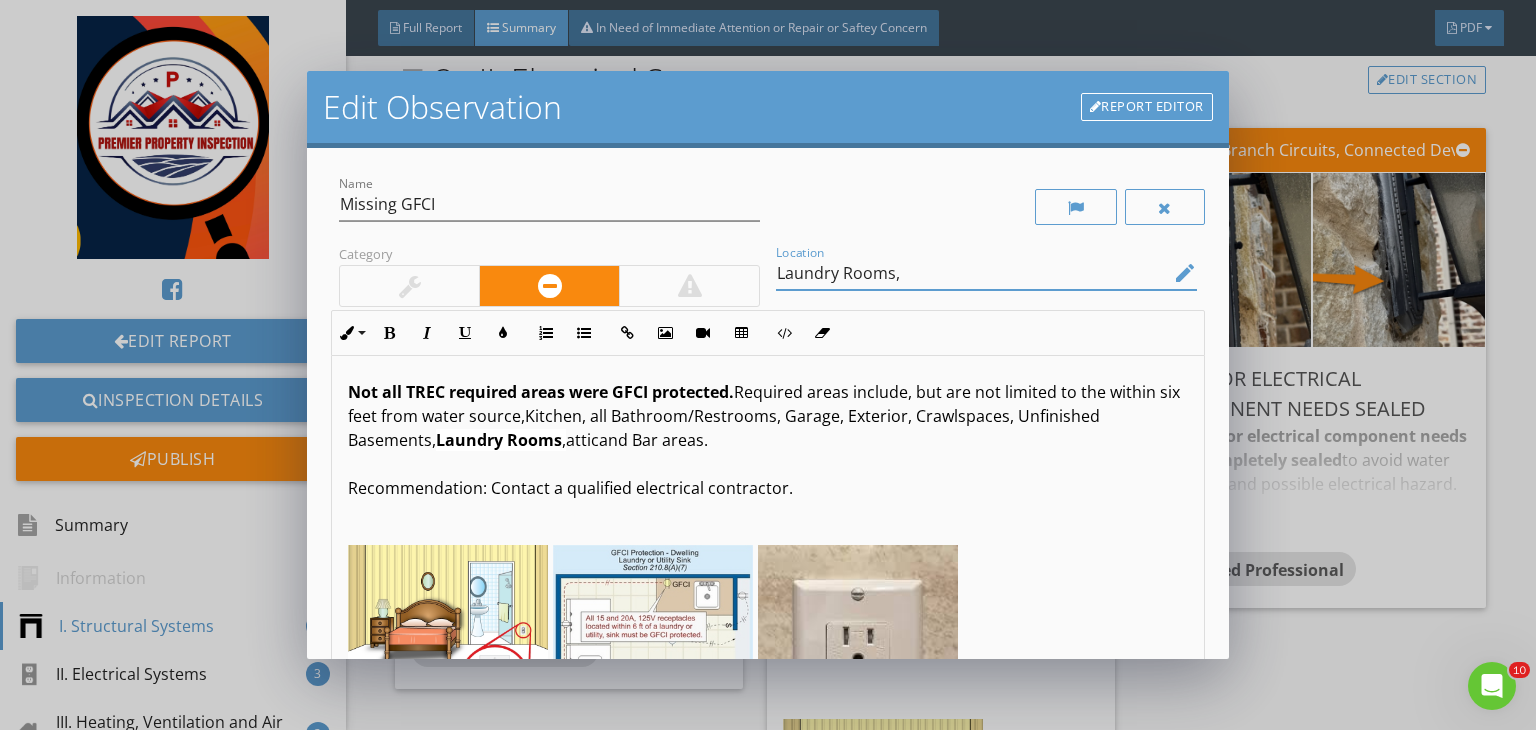 scroll, scrollTop: 176, scrollLeft: 0, axis: vertical 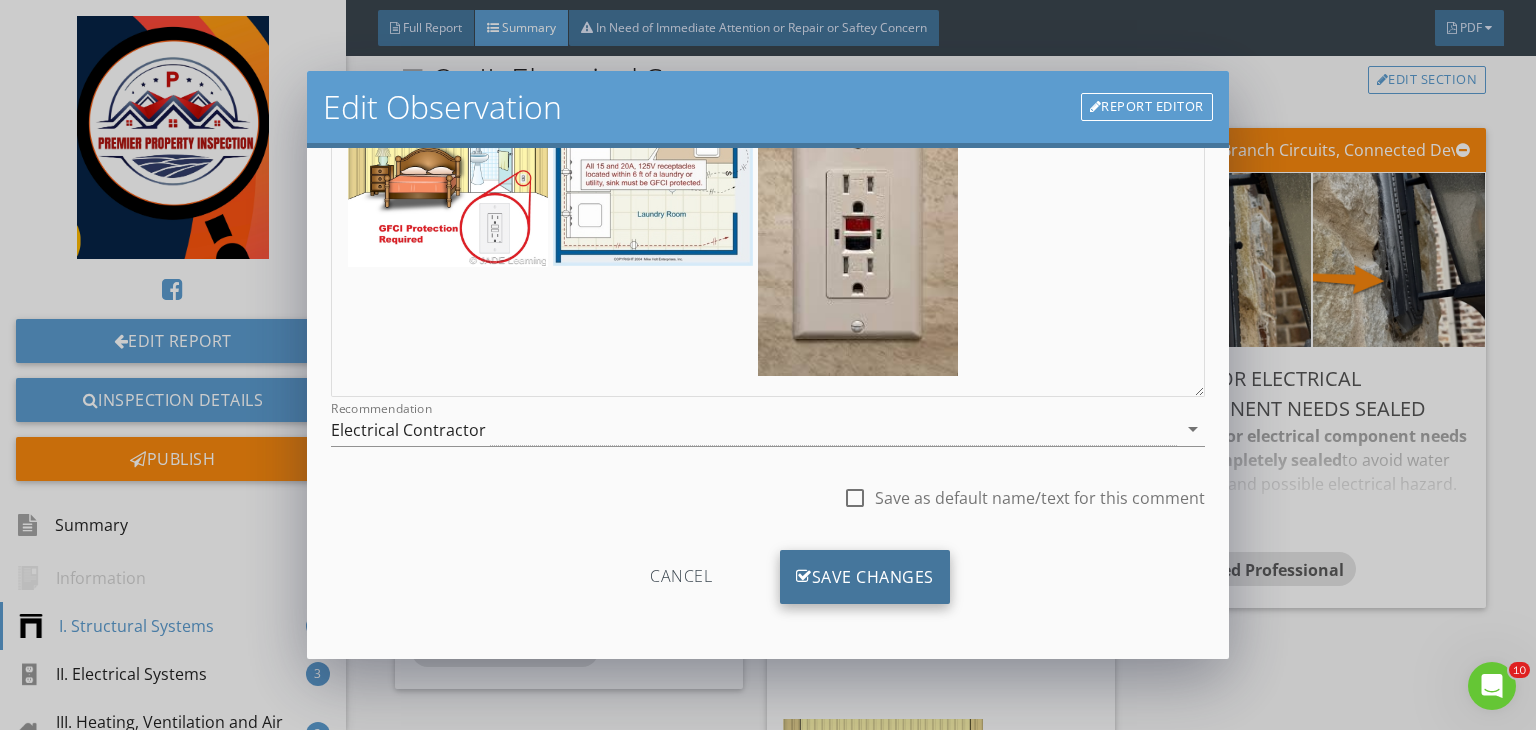 type on "Laundry Rooms," 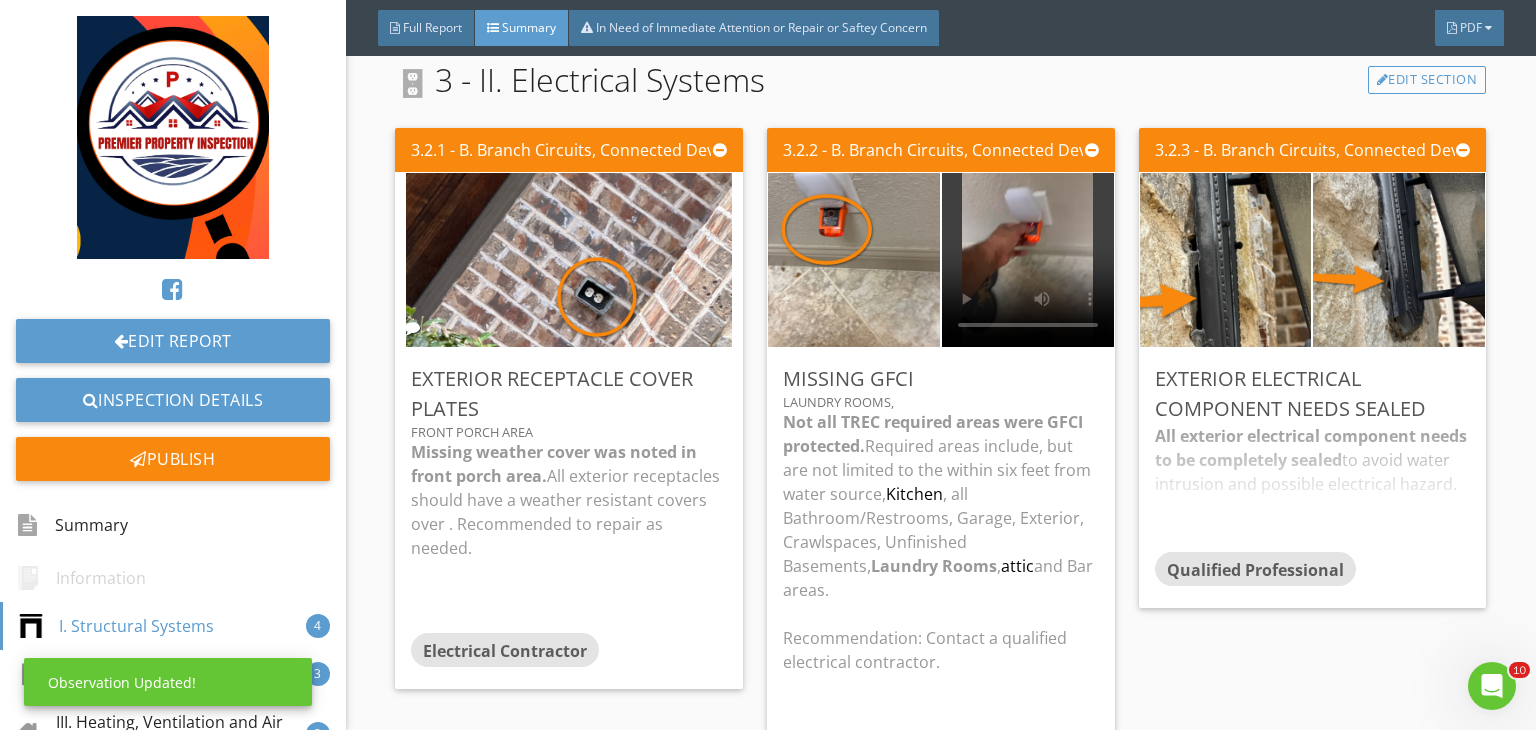 scroll, scrollTop: 39, scrollLeft: 0, axis: vertical 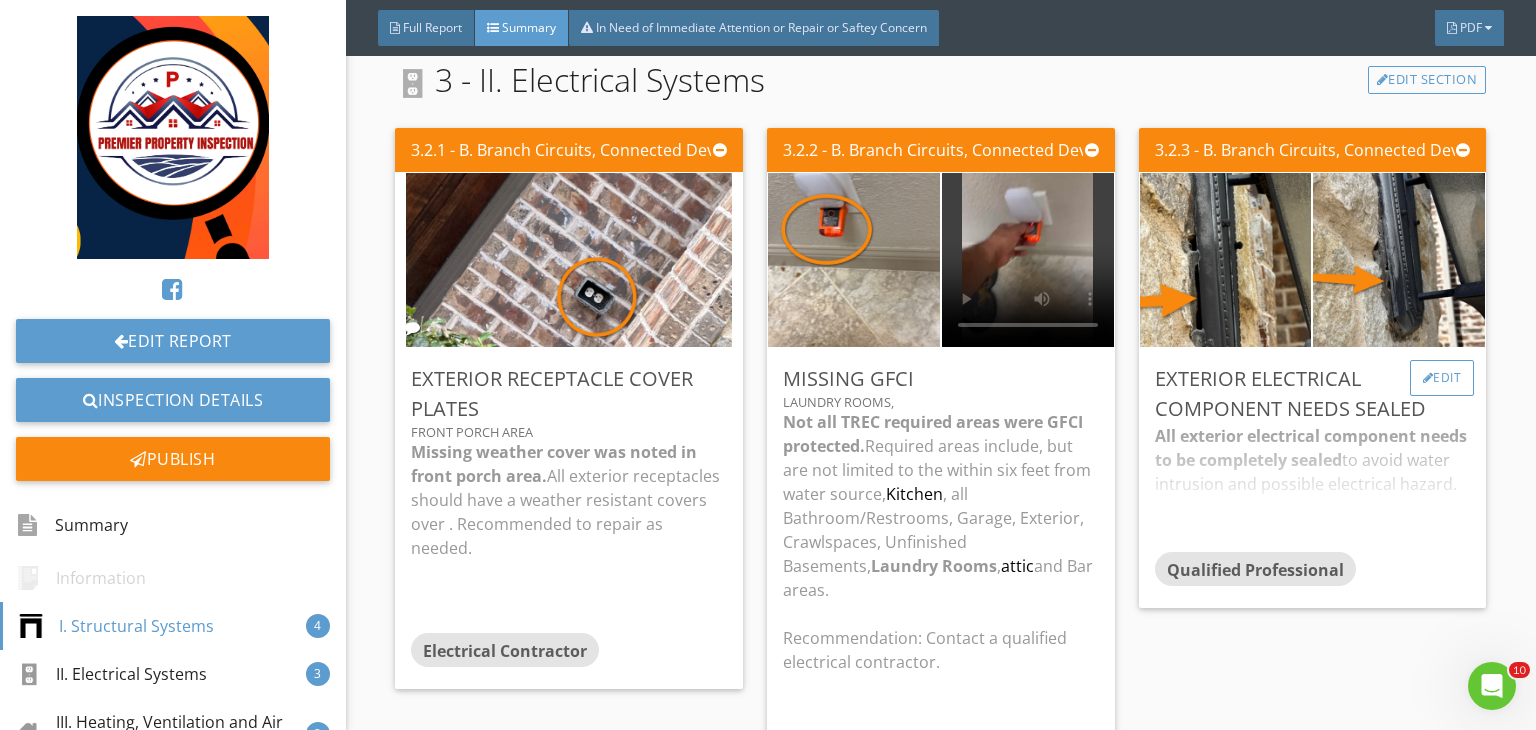 click on "Edit" at bounding box center [1442, 378] 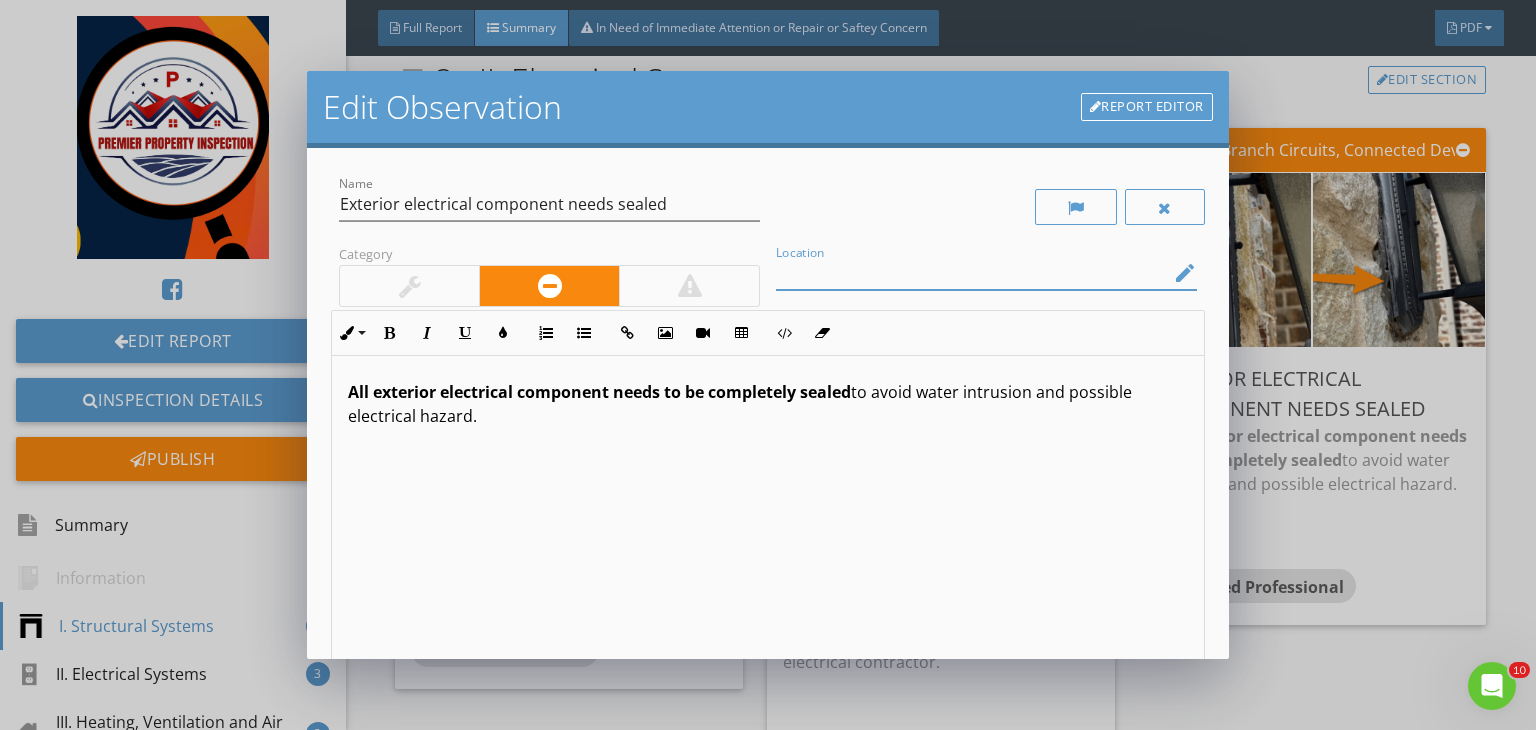 click at bounding box center [972, 273] 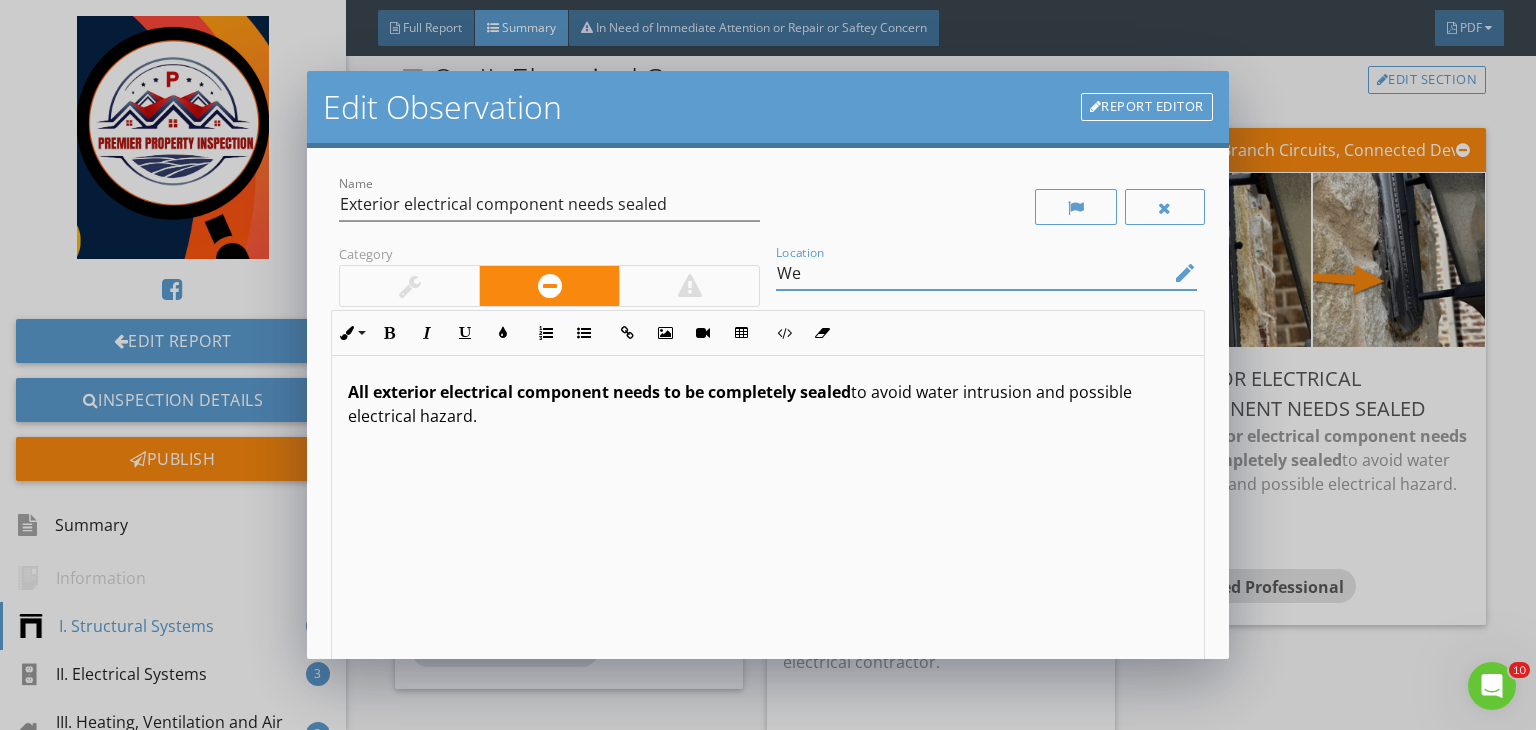 type on "W" 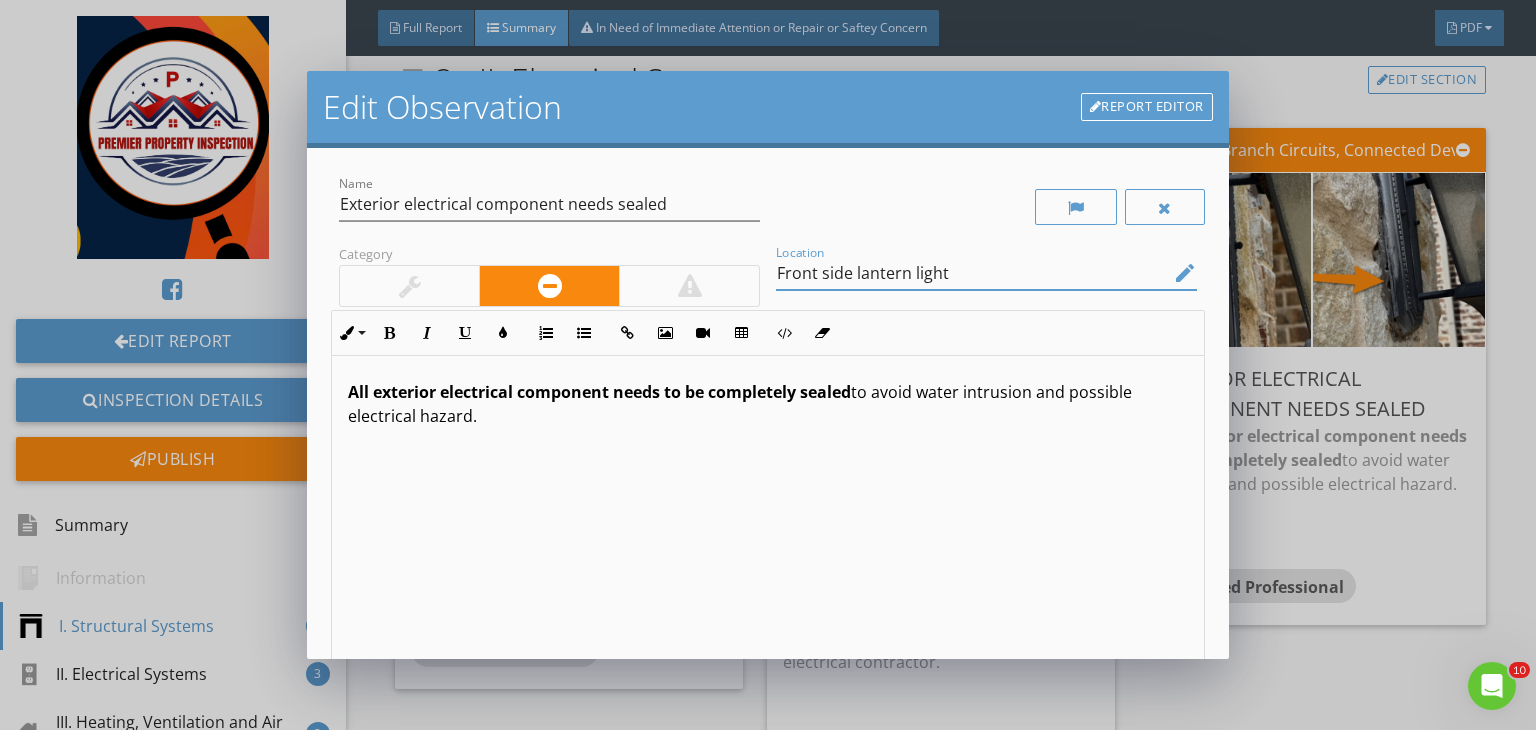 scroll, scrollTop: 0, scrollLeft: 0, axis: both 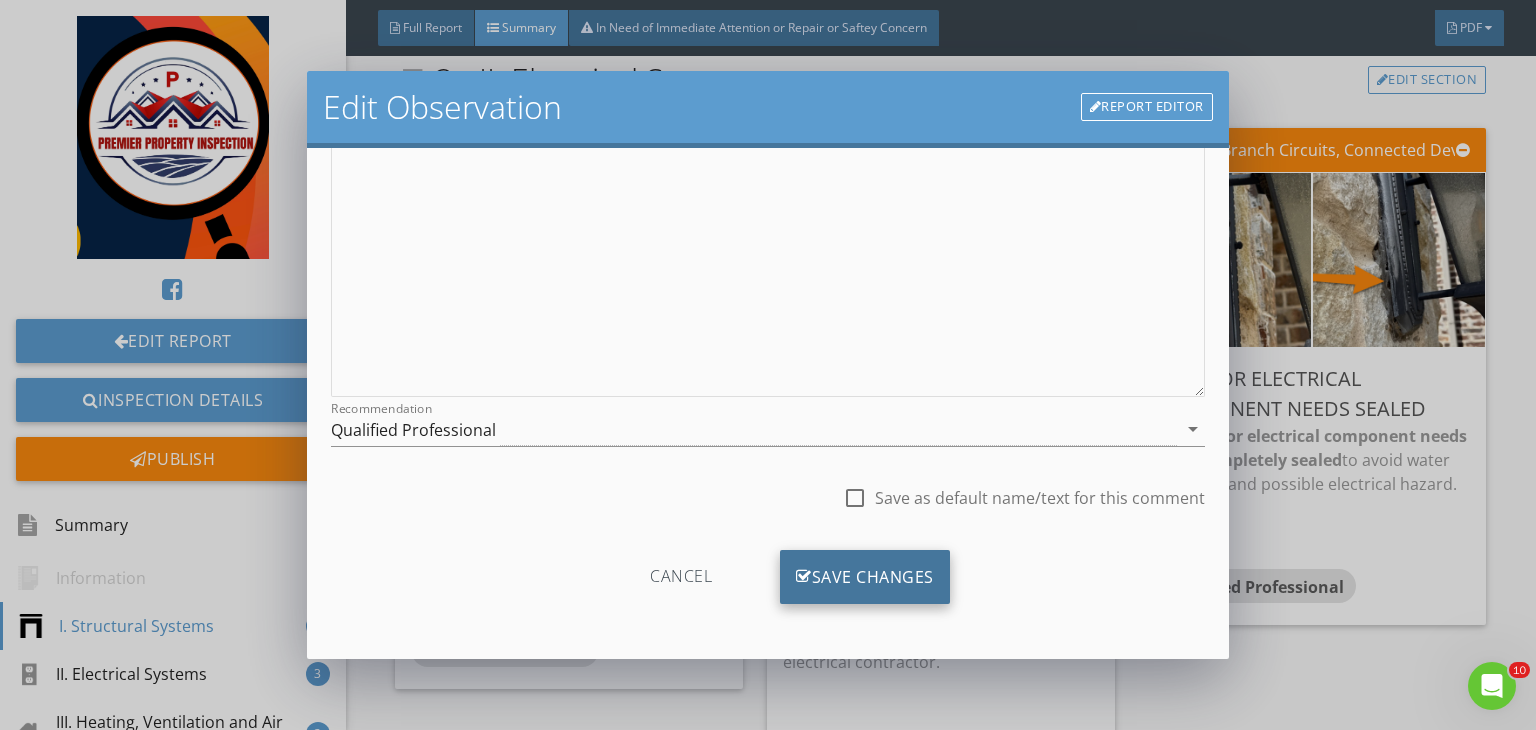 type on "Front side lantern light" 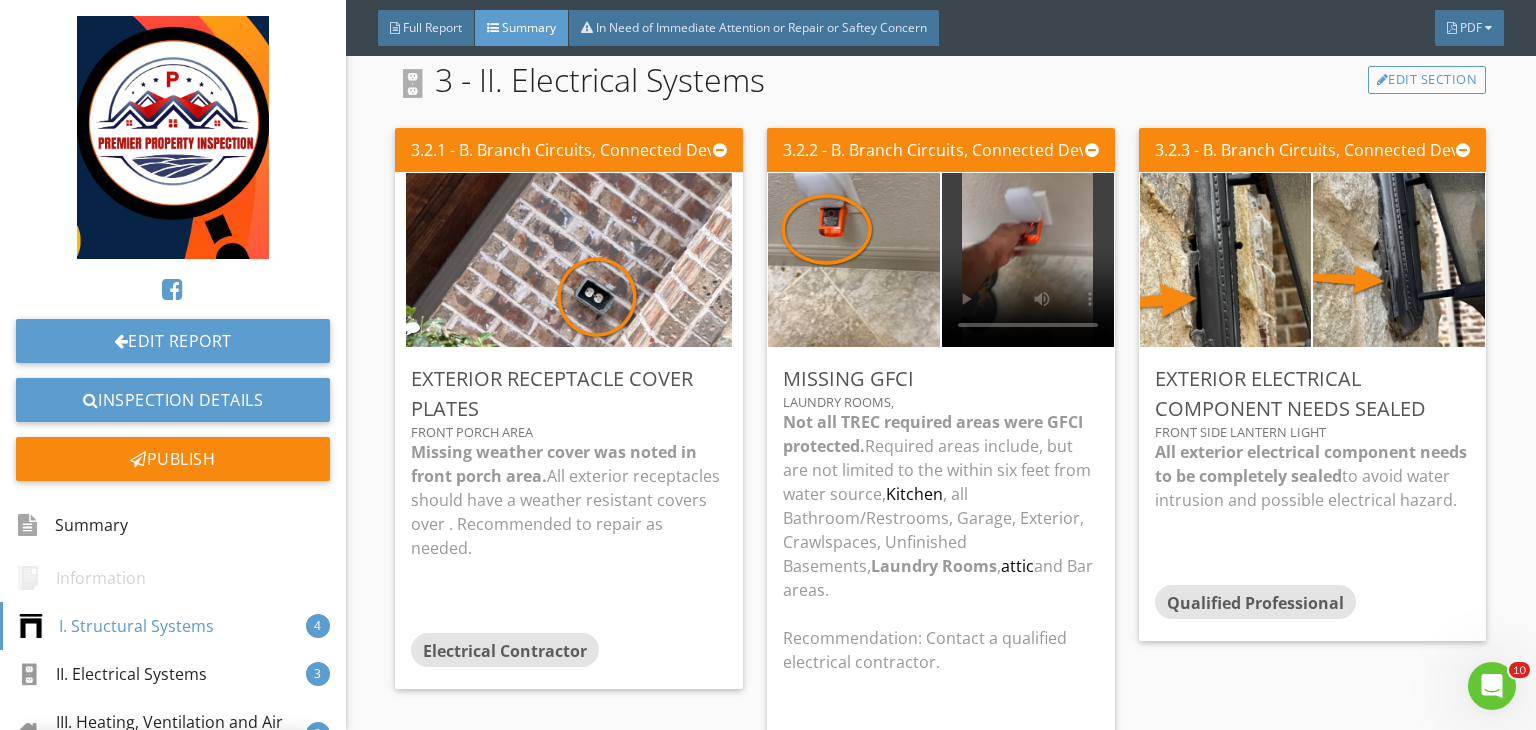 scroll, scrollTop: 39, scrollLeft: 0, axis: vertical 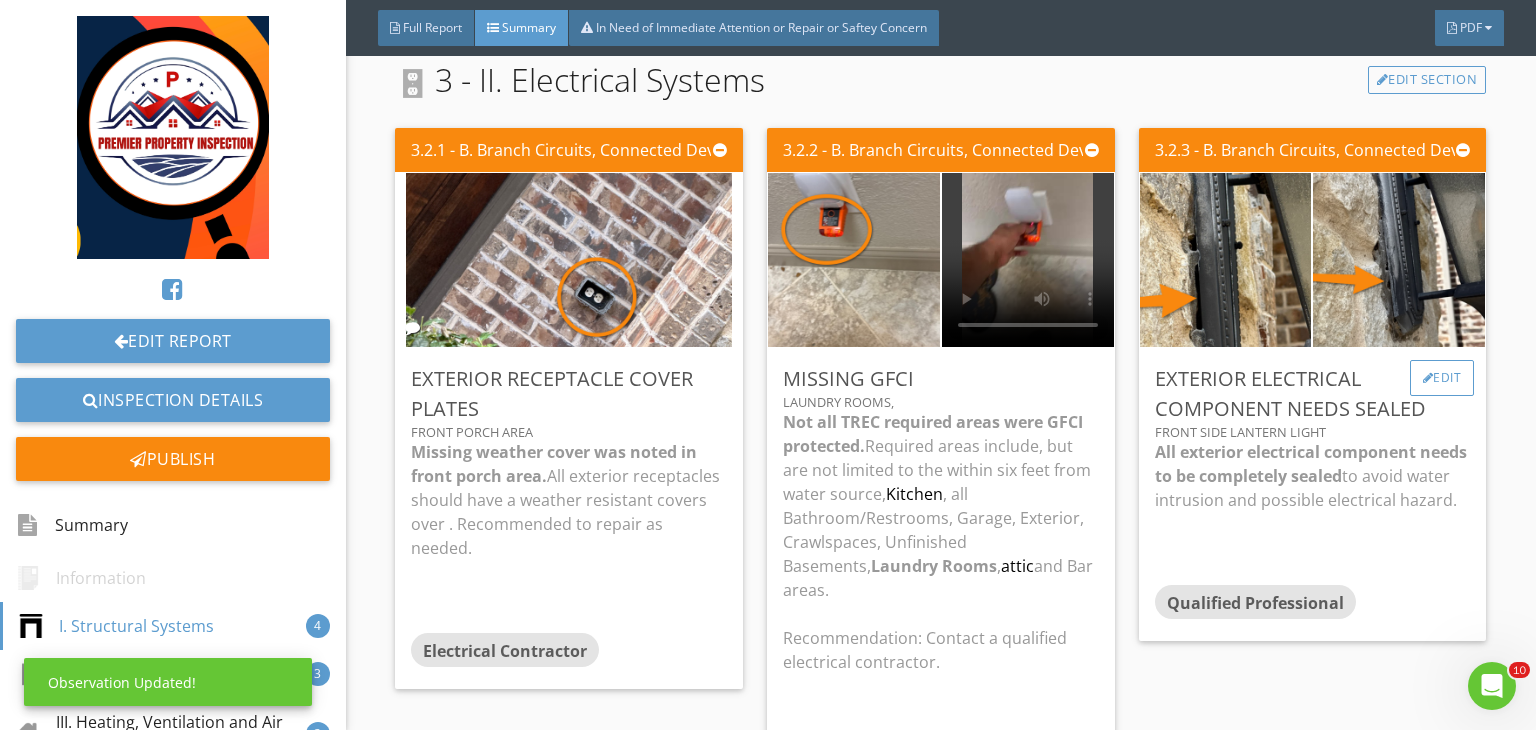 click on "Edit" at bounding box center (1442, 378) 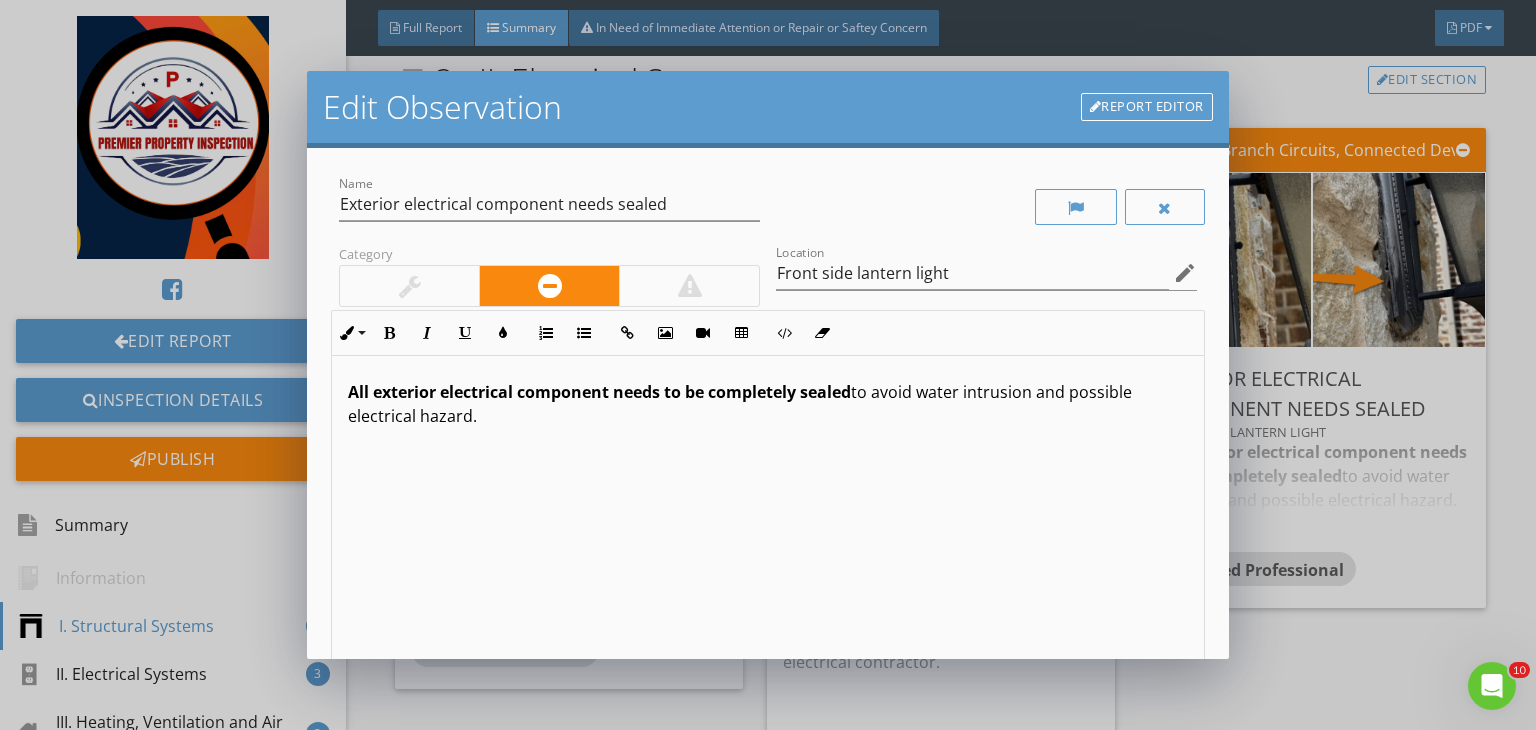 click at bounding box center (409, 286) 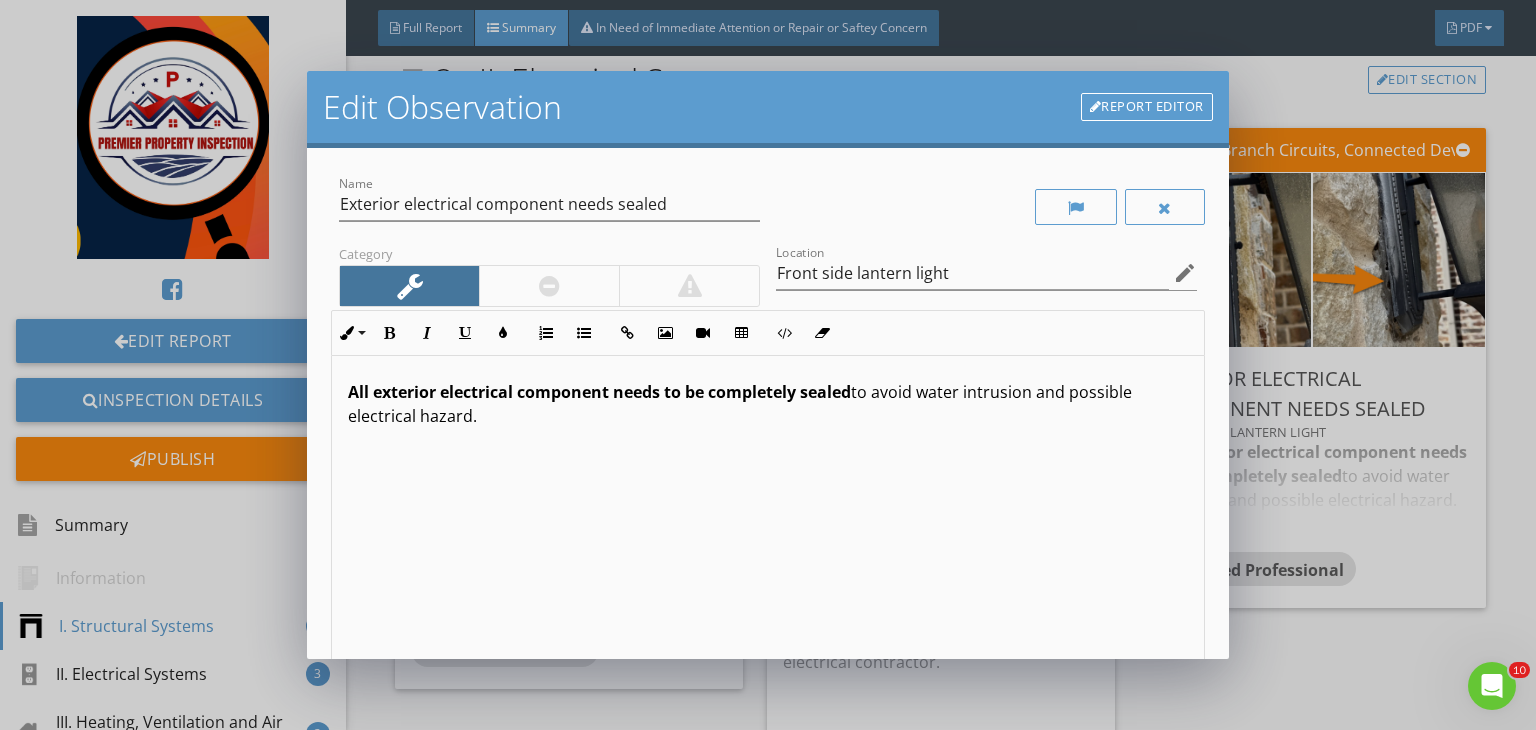 scroll, scrollTop: 0, scrollLeft: 0, axis: both 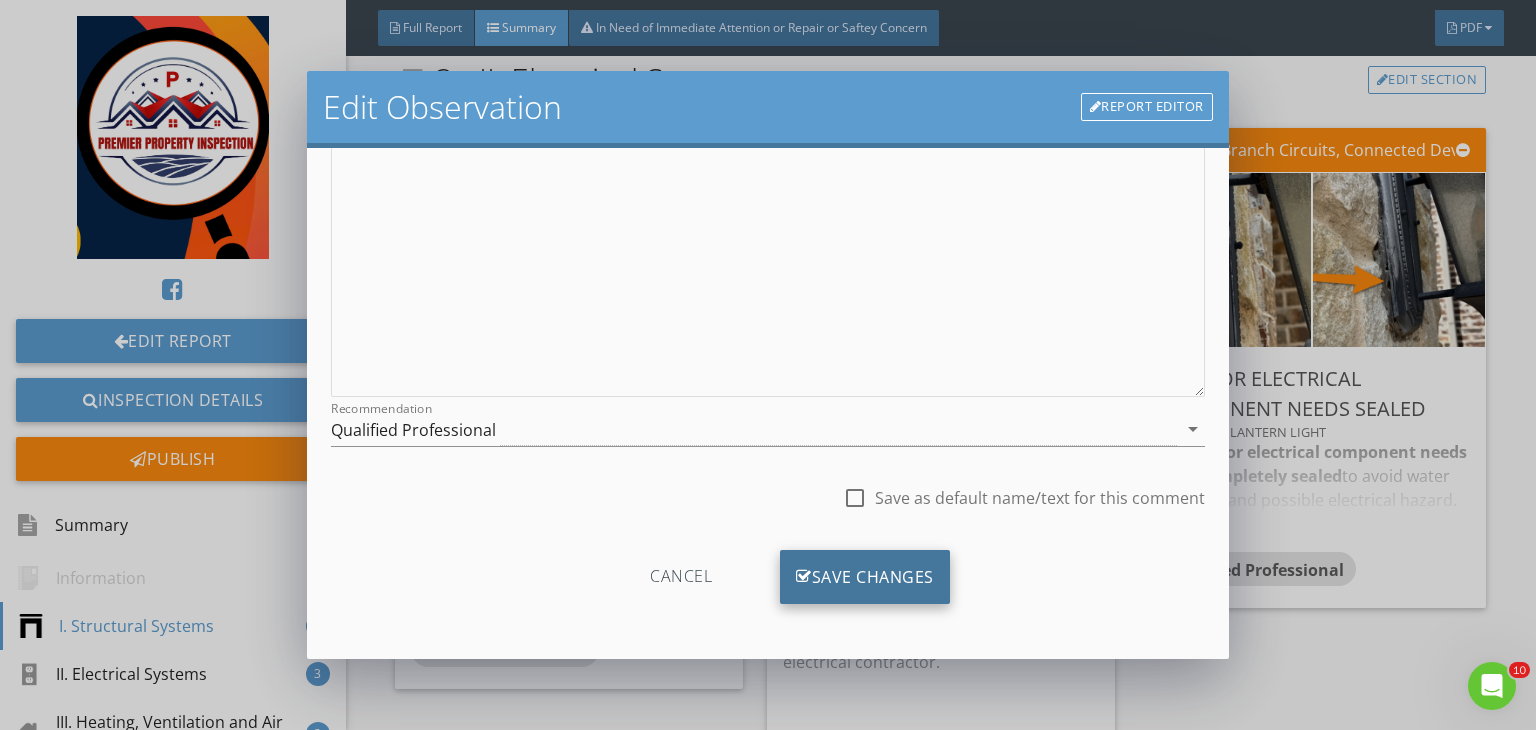 click on "Save Changes" at bounding box center [865, 577] 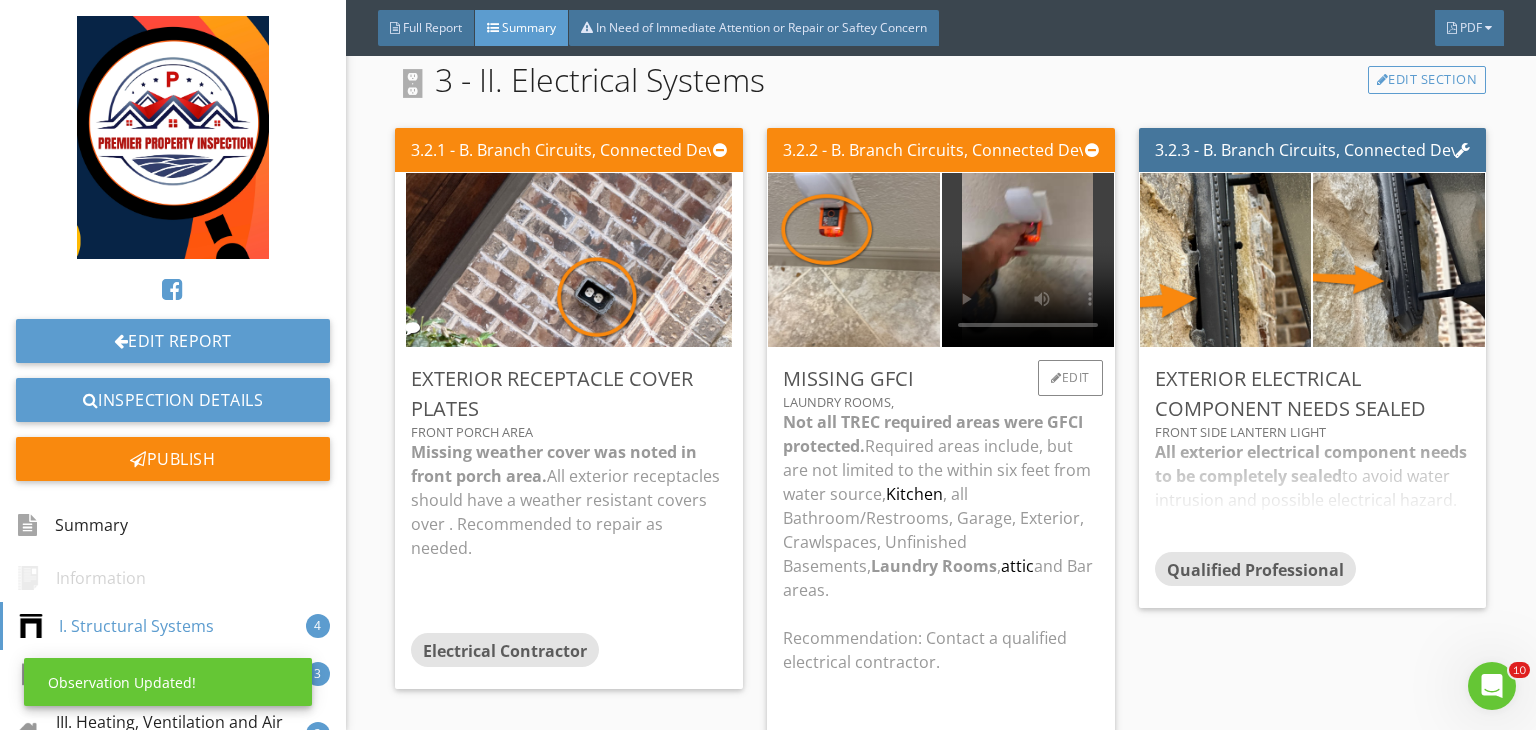 scroll, scrollTop: 39, scrollLeft: 0, axis: vertical 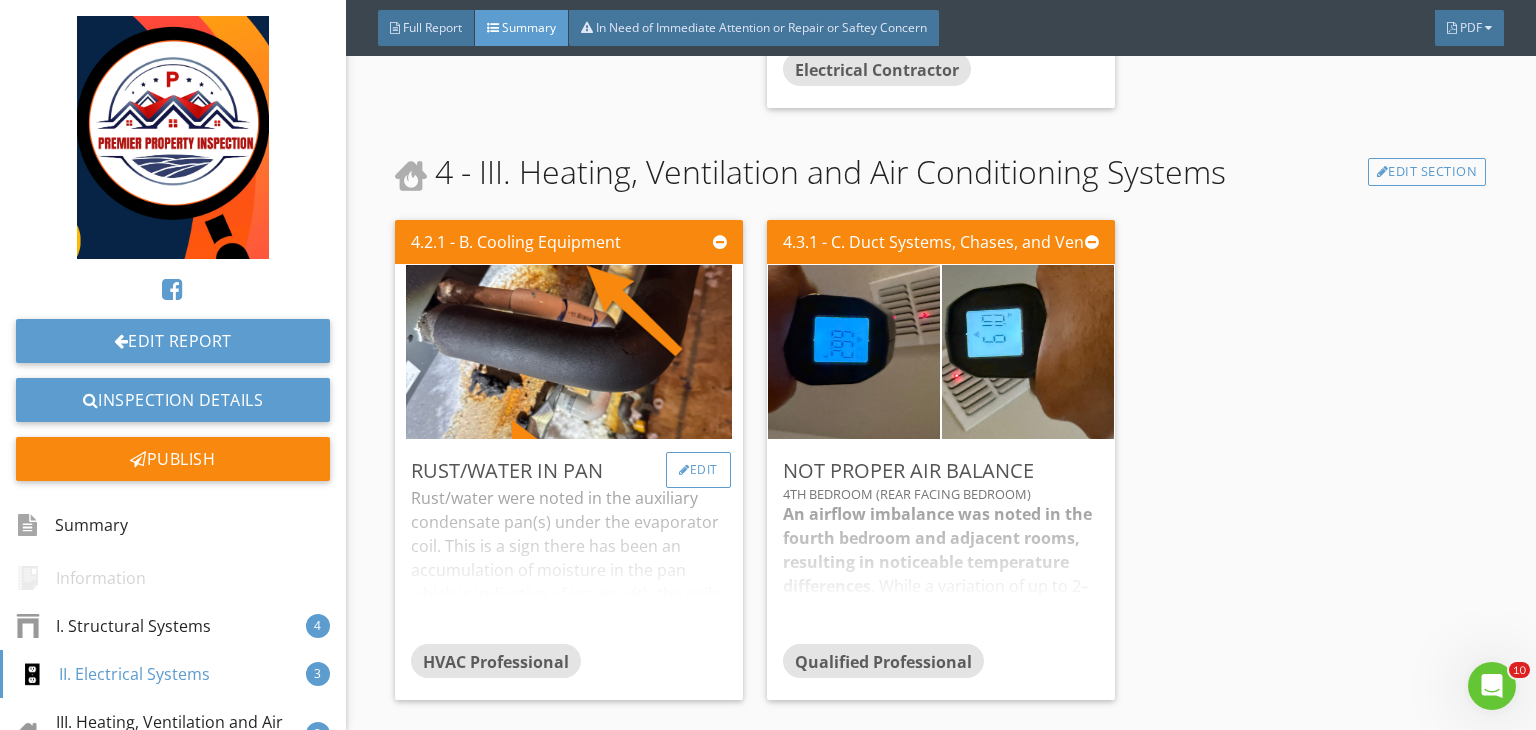 click on "Edit" at bounding box center (698, 470) 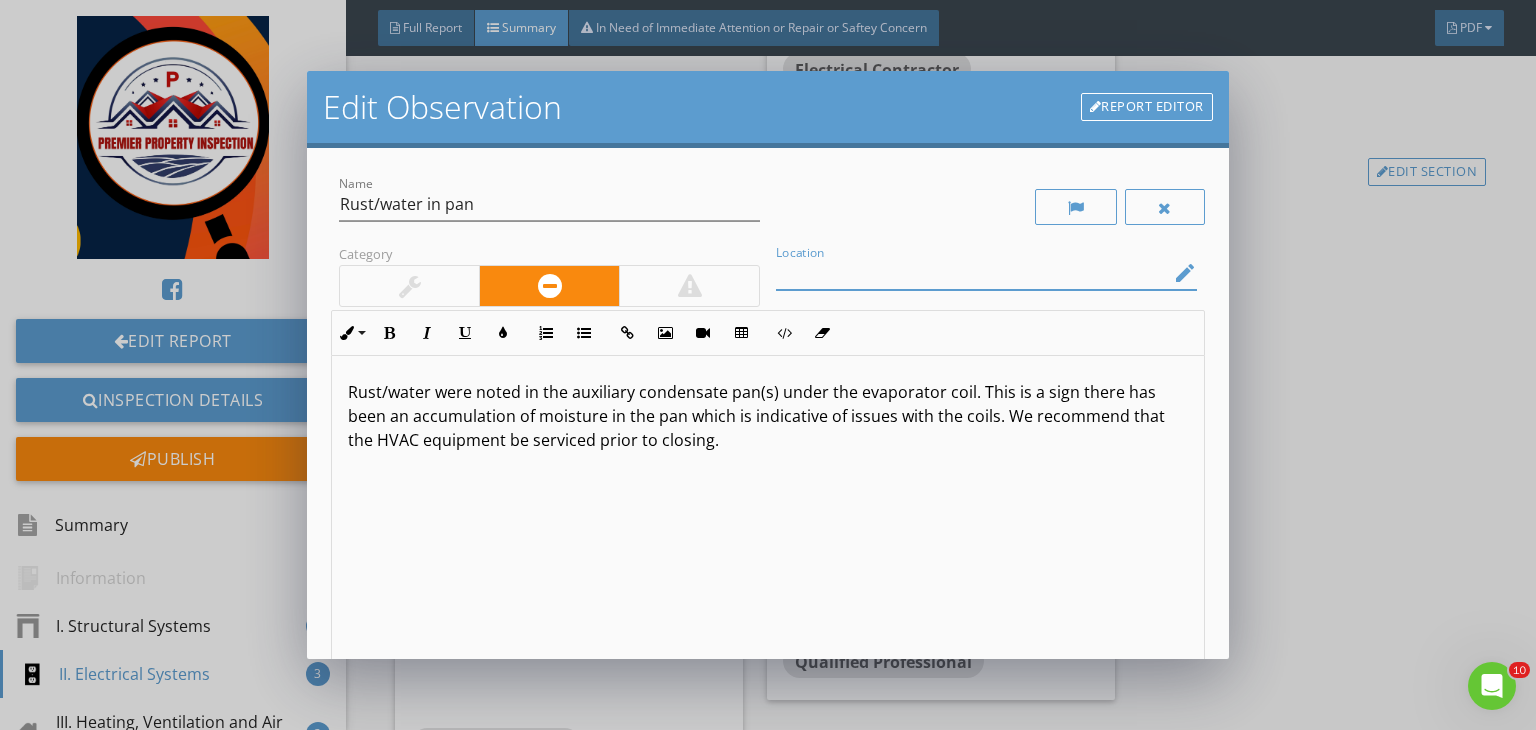 click at bounding box center [972, 273] 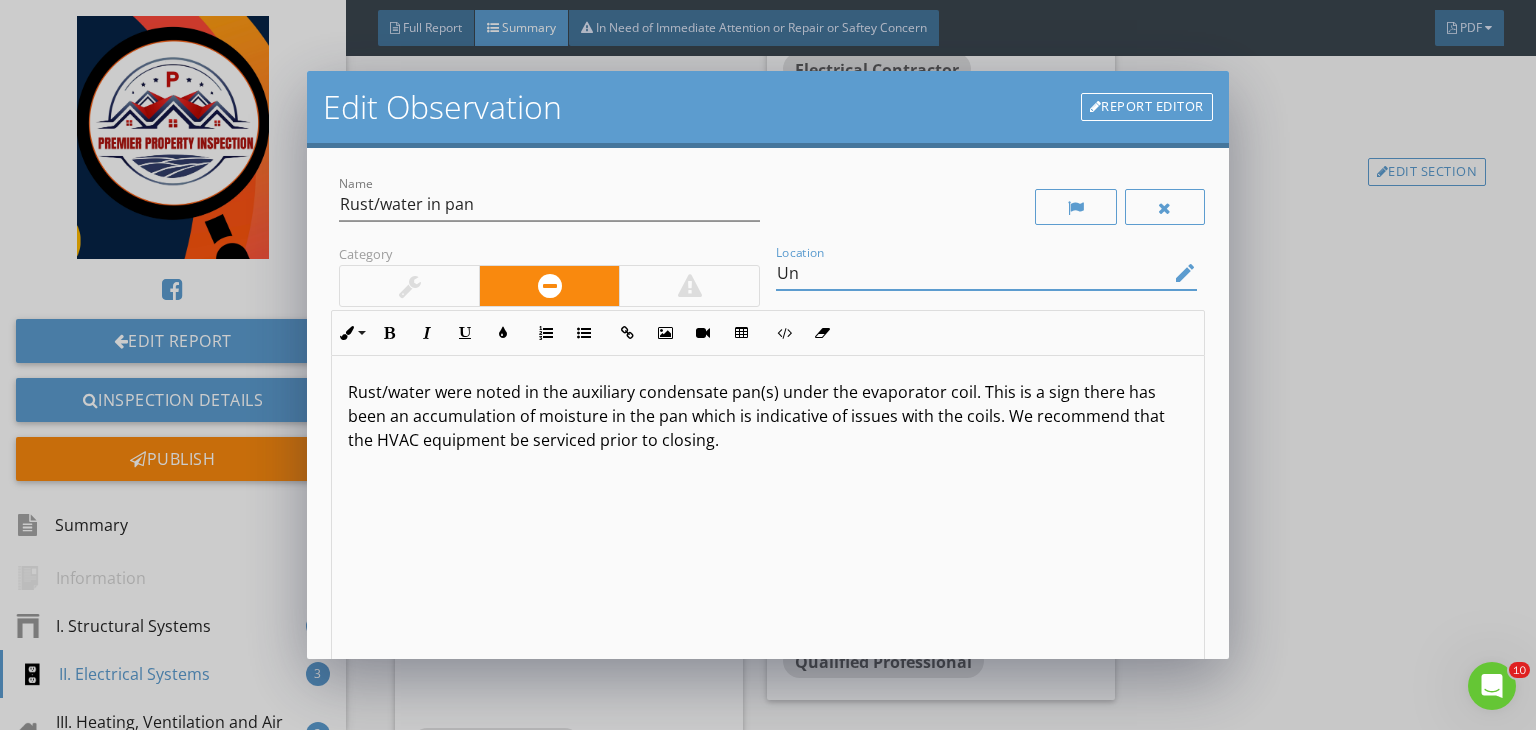 type on "U" 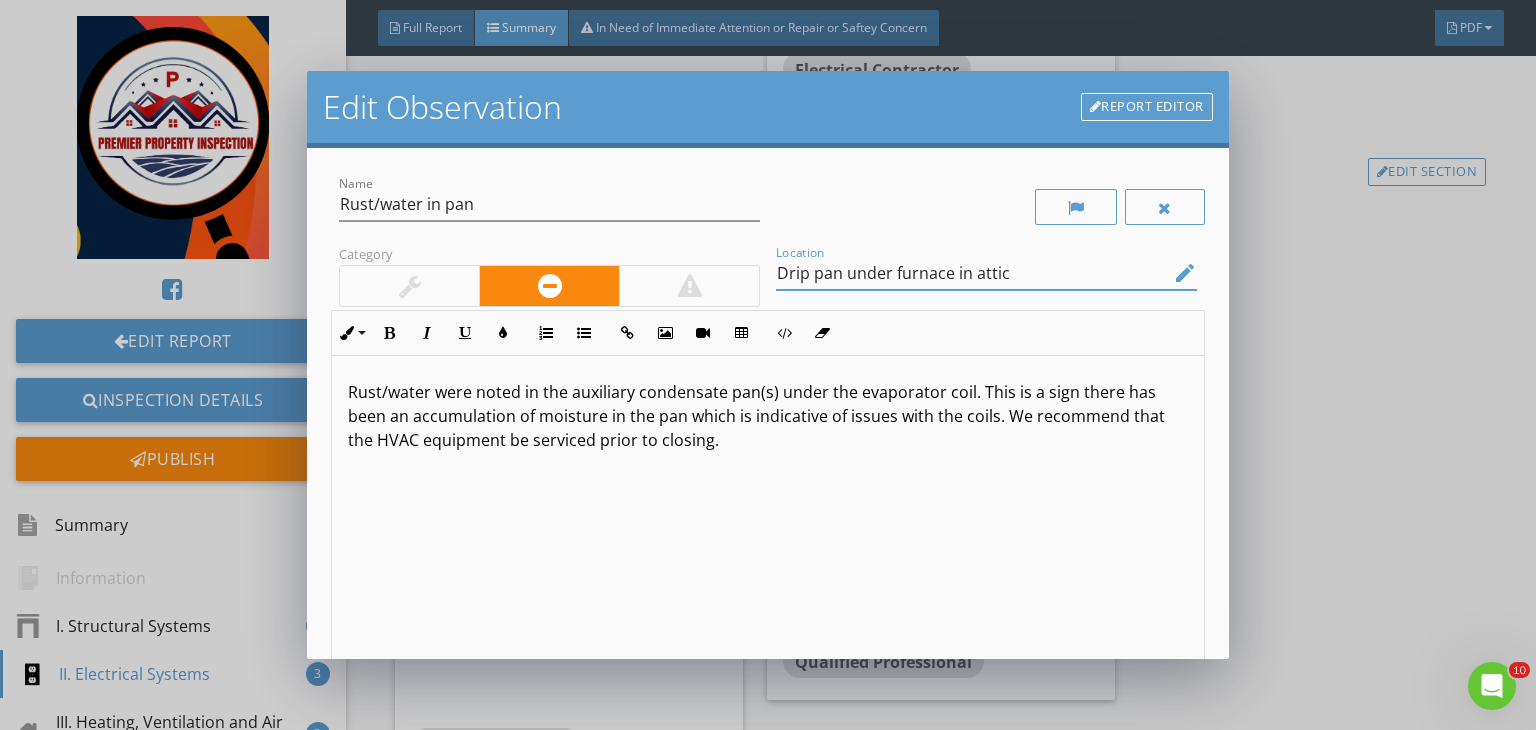 type on "Drip pan under furnace in attic" 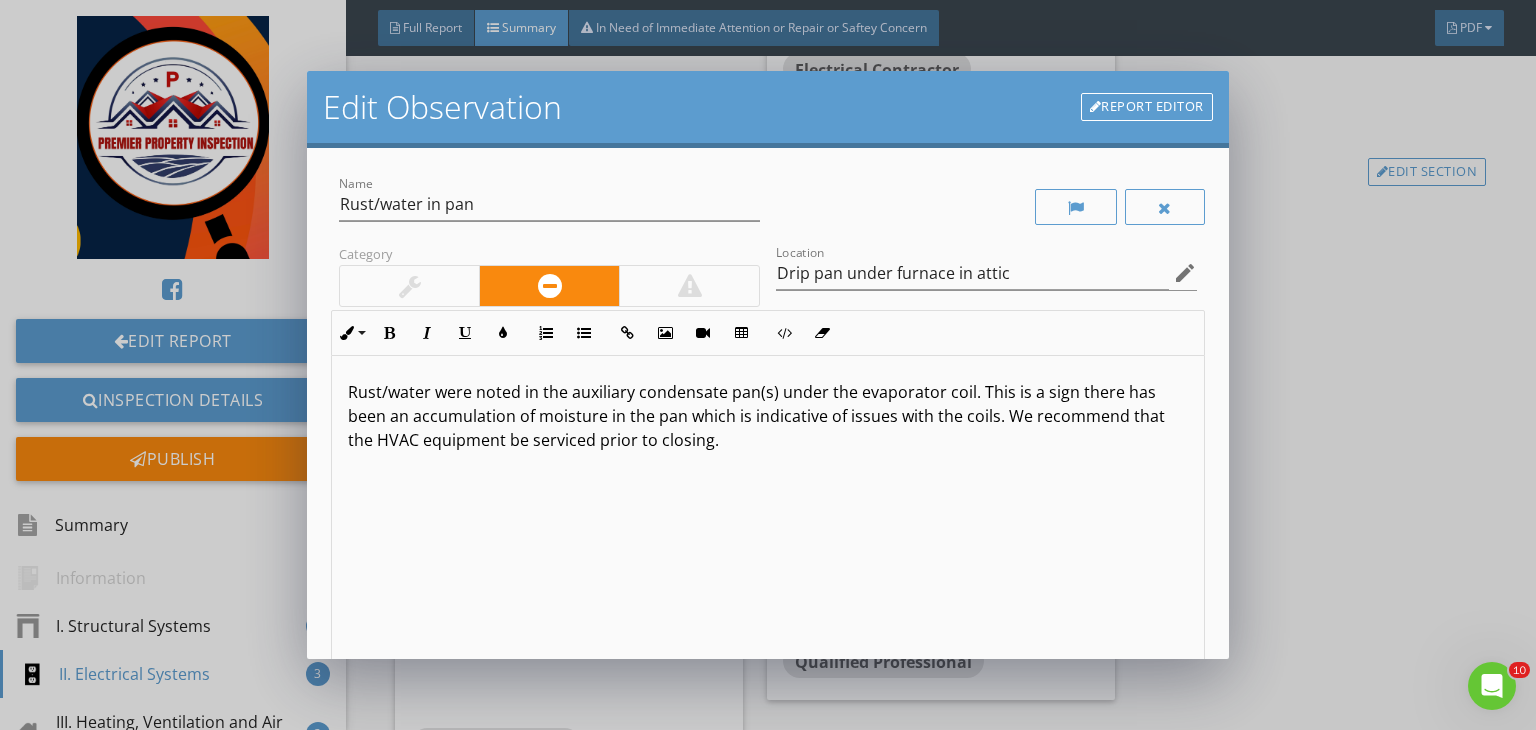 click on "Rust/water were noted in the auxiliary condensate pan(s) under the evaporator coil. This is a sign there has been an accumulation of moisture in the pan which is indicative of issues with the coils. We recommend that the HVAC equipment be serviced prior to closing." at bounding box center (768, 416) 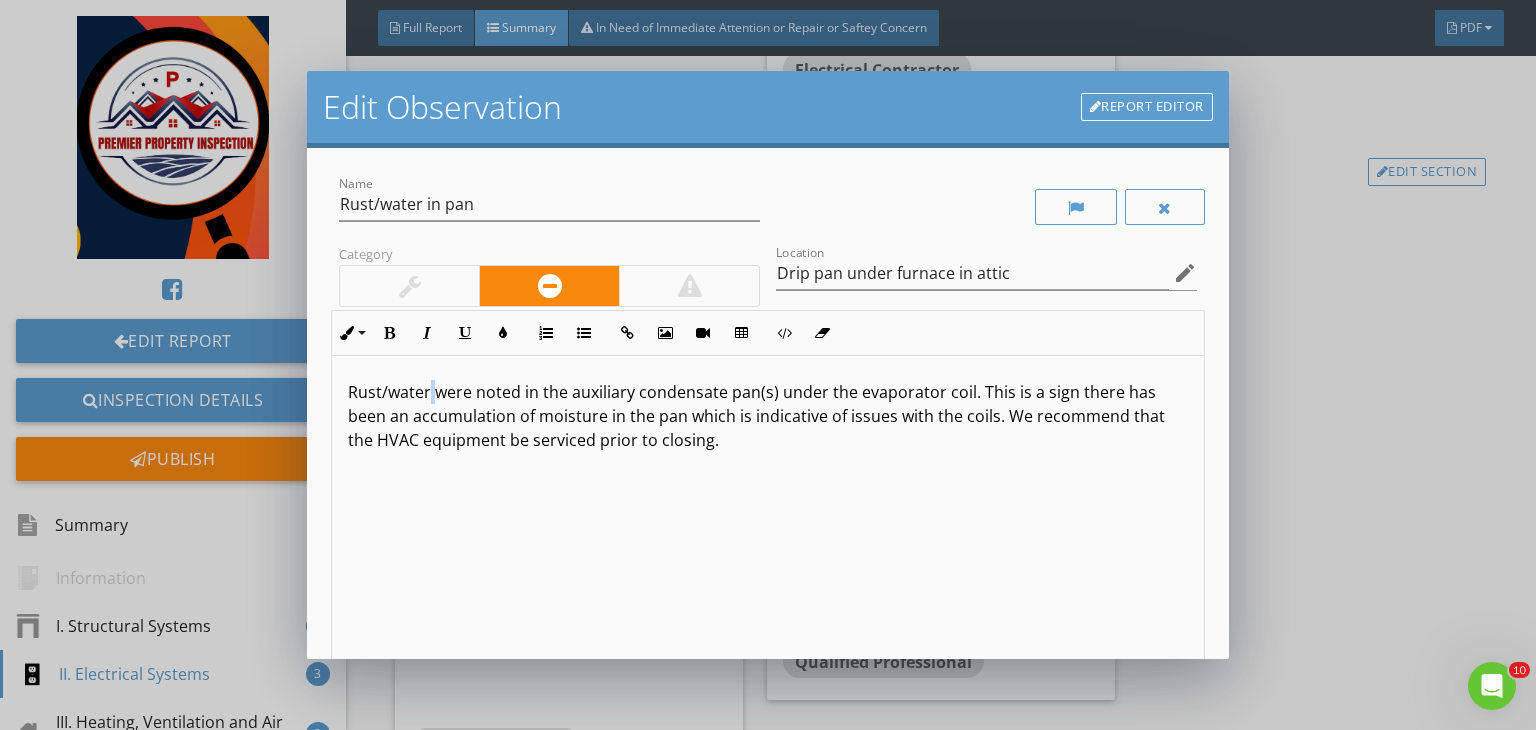 click on "Rust/water were noted in the auxiliary condensate pan(s) under the evaporator coil. This is a sign there has been an accumulation of moisture in the pan which is indicative of issues with the coils. We recommend that the HVAC equipment be serviced prior to closing." at bounding box center (768, 416) 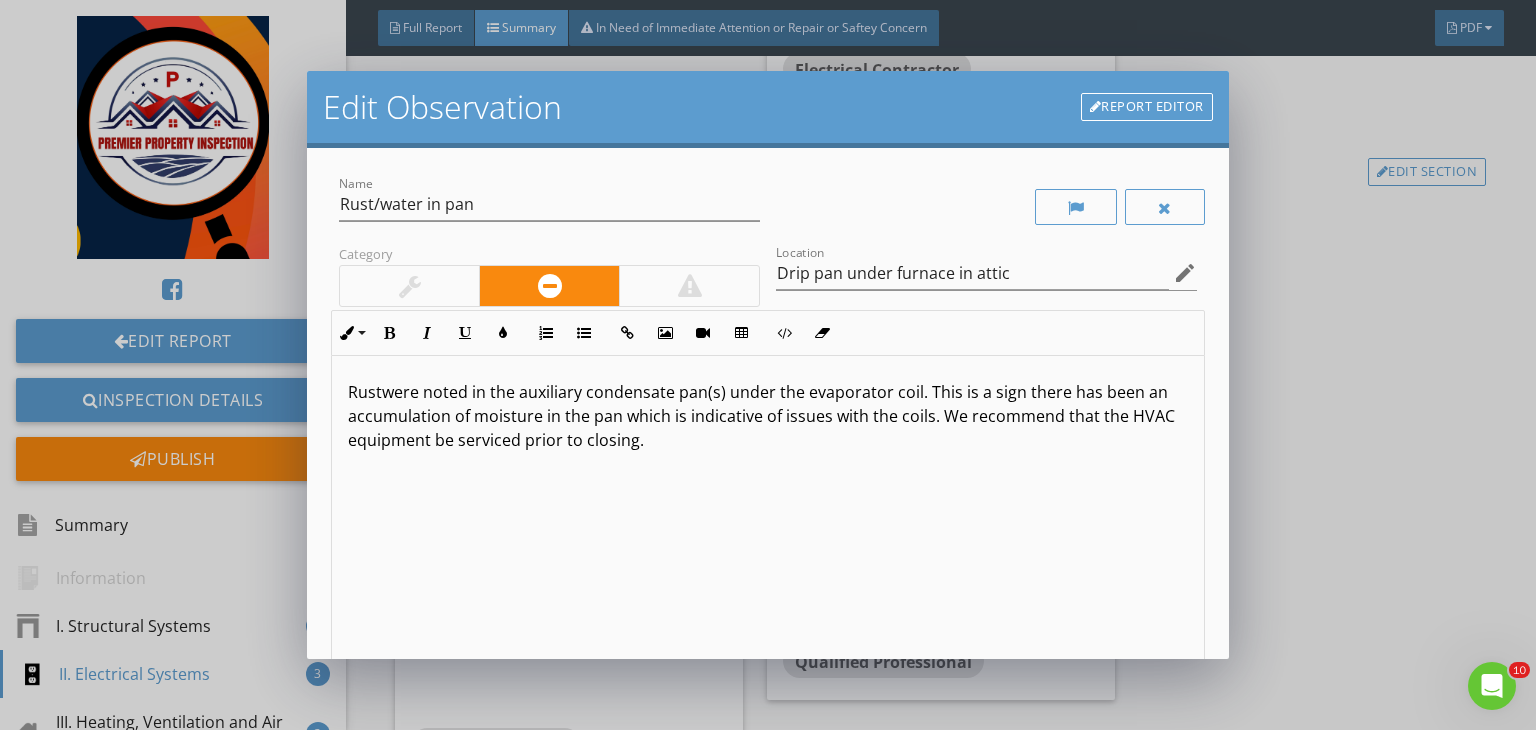 type 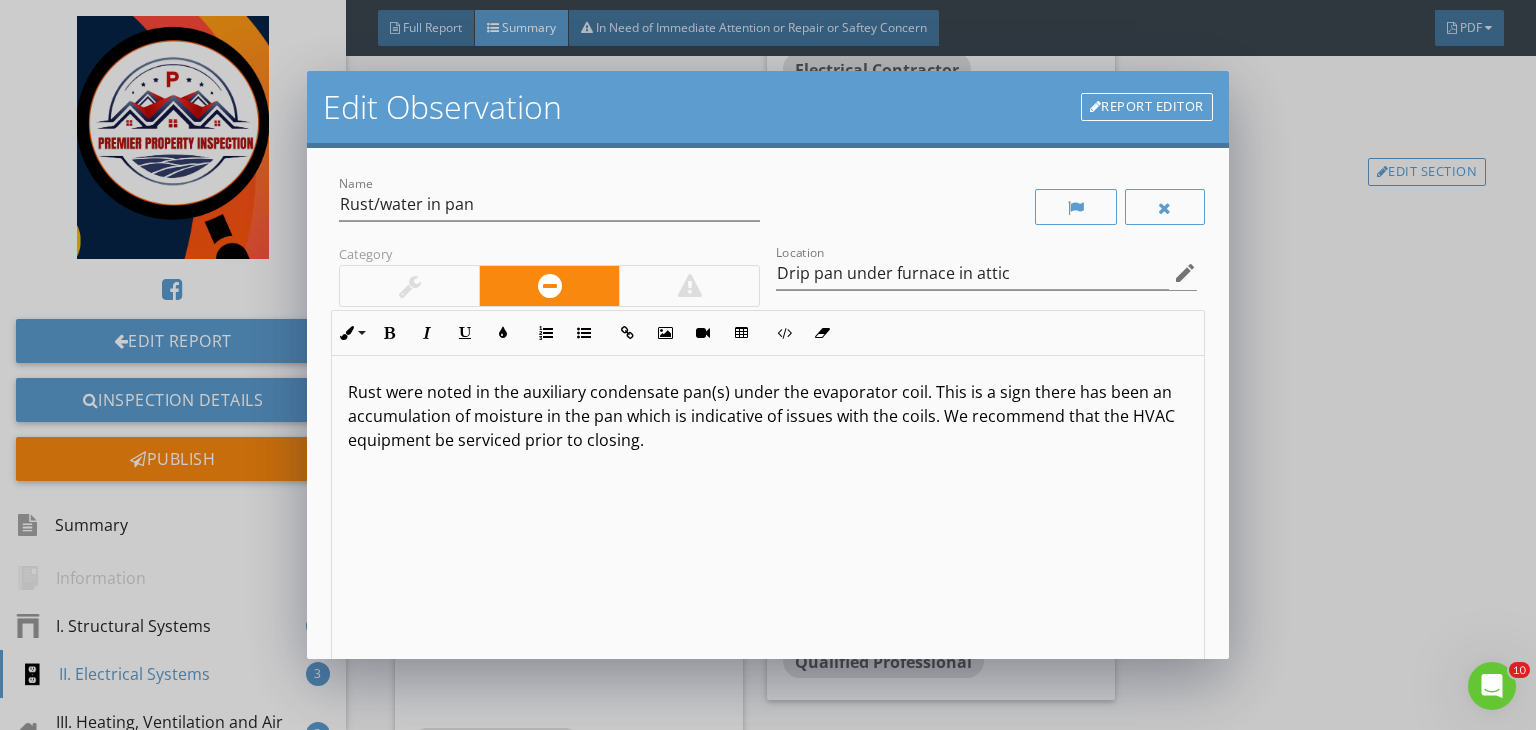 click on "Rust were noted in the auxiliary condensate pan(s) under the evaporator coil. This is a sign there has been an accumulation of moisture in the pan which is indicative of issues with the coils. We recommend that the HVAC equipment be serviced prior to closing." at bounding box center (768, 416) 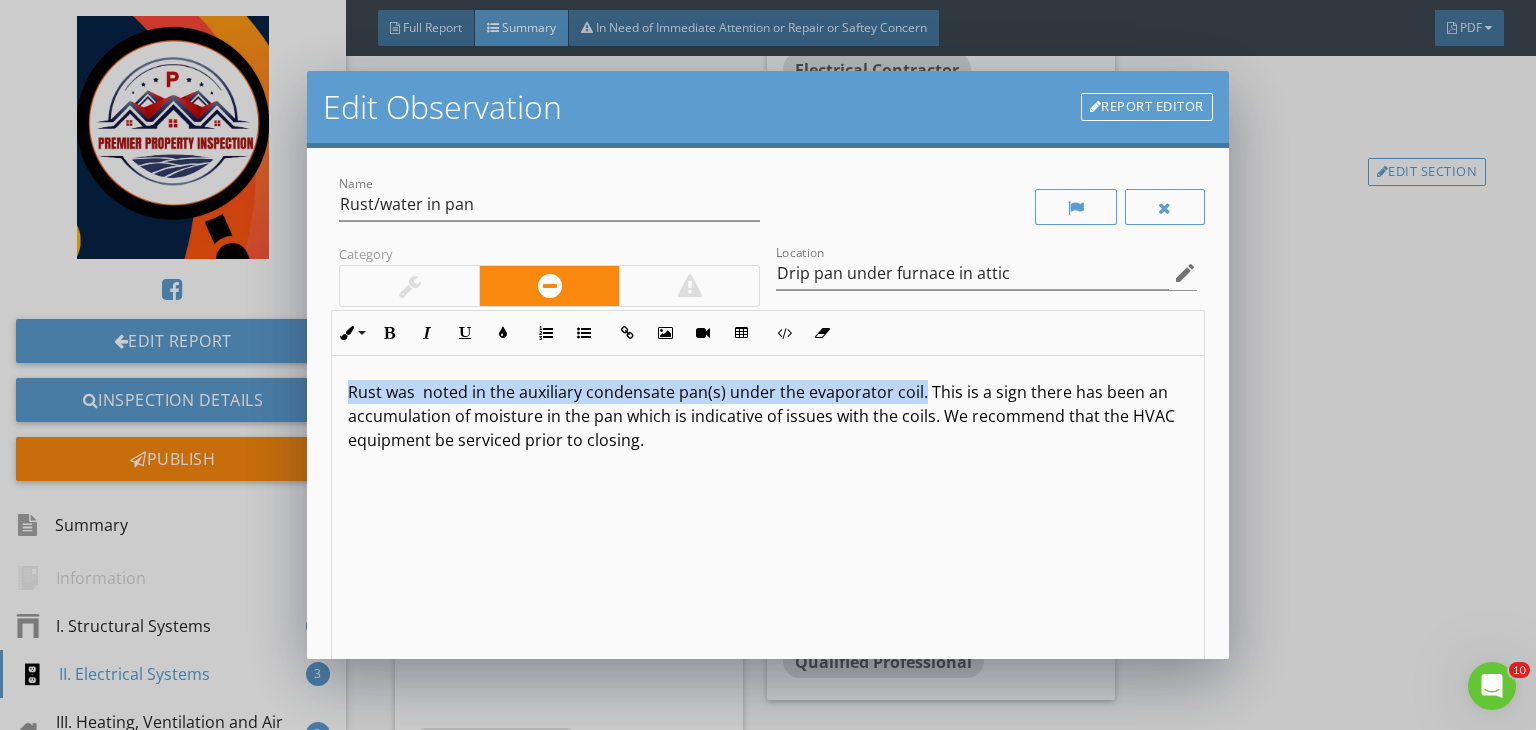 drag, startPoint x: 917, startPoint y: 387, endPoint x: 343, endPoint y: 389, distance: 574.0035 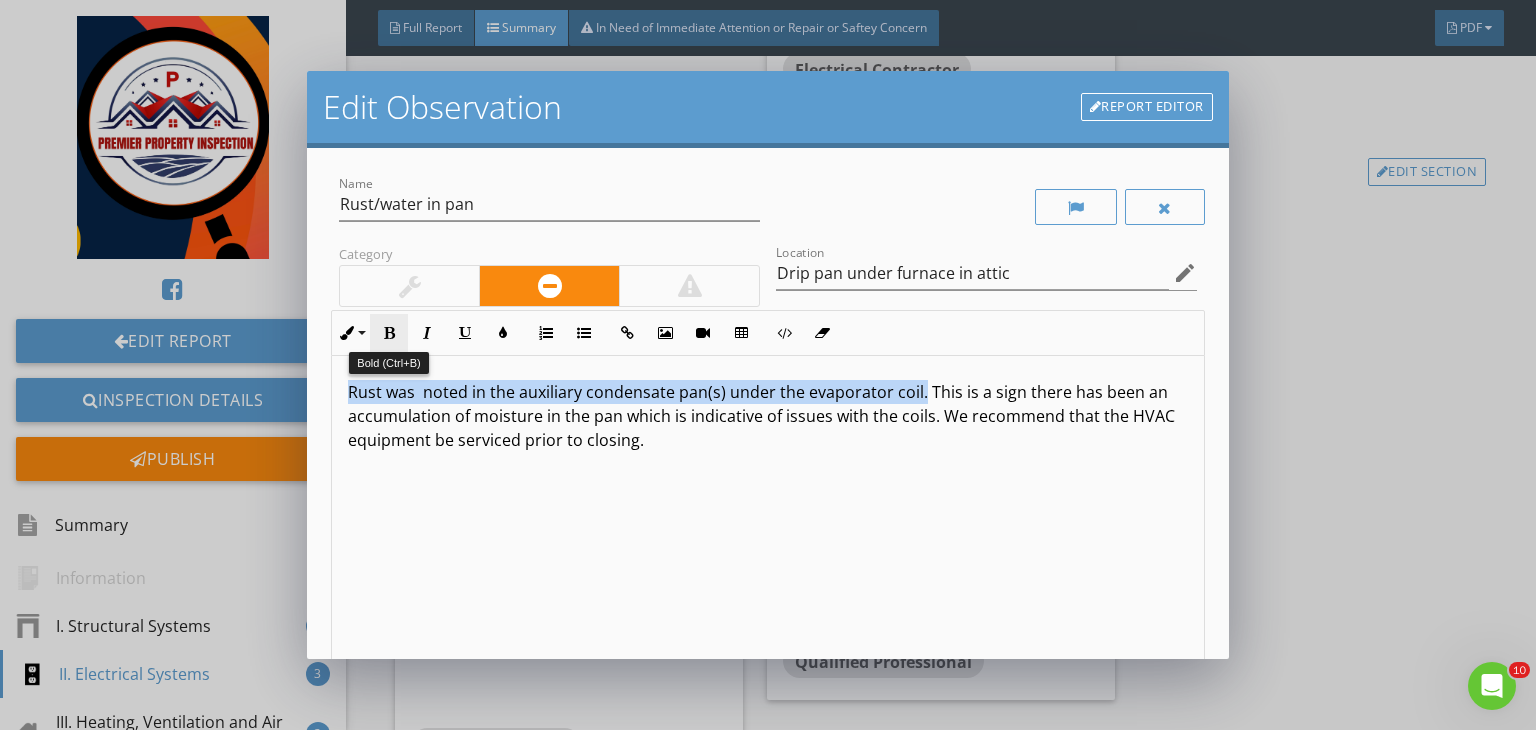 click at bounding box center [389, 333] 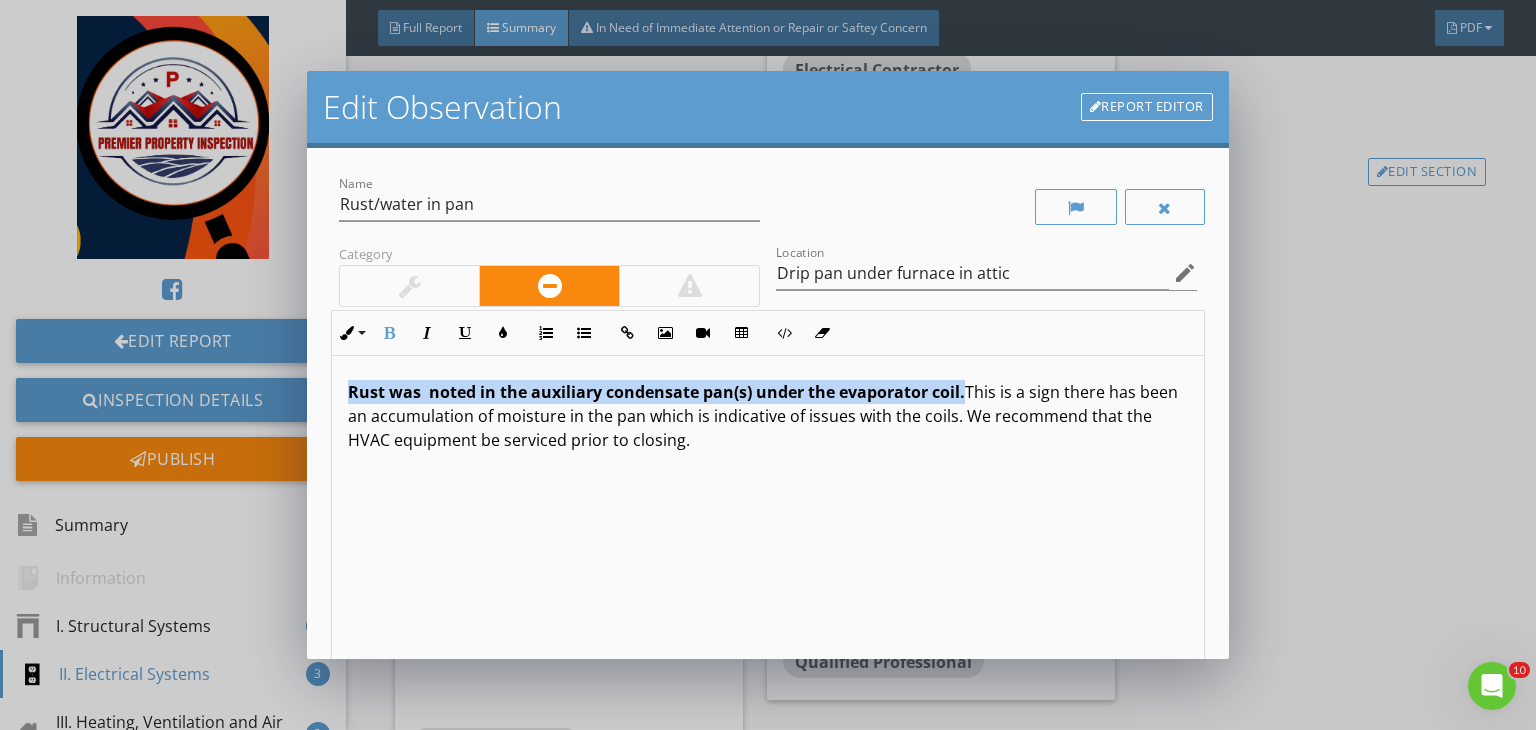 scroll, scrollTop: 0, scrollLeft: 0, axis: both 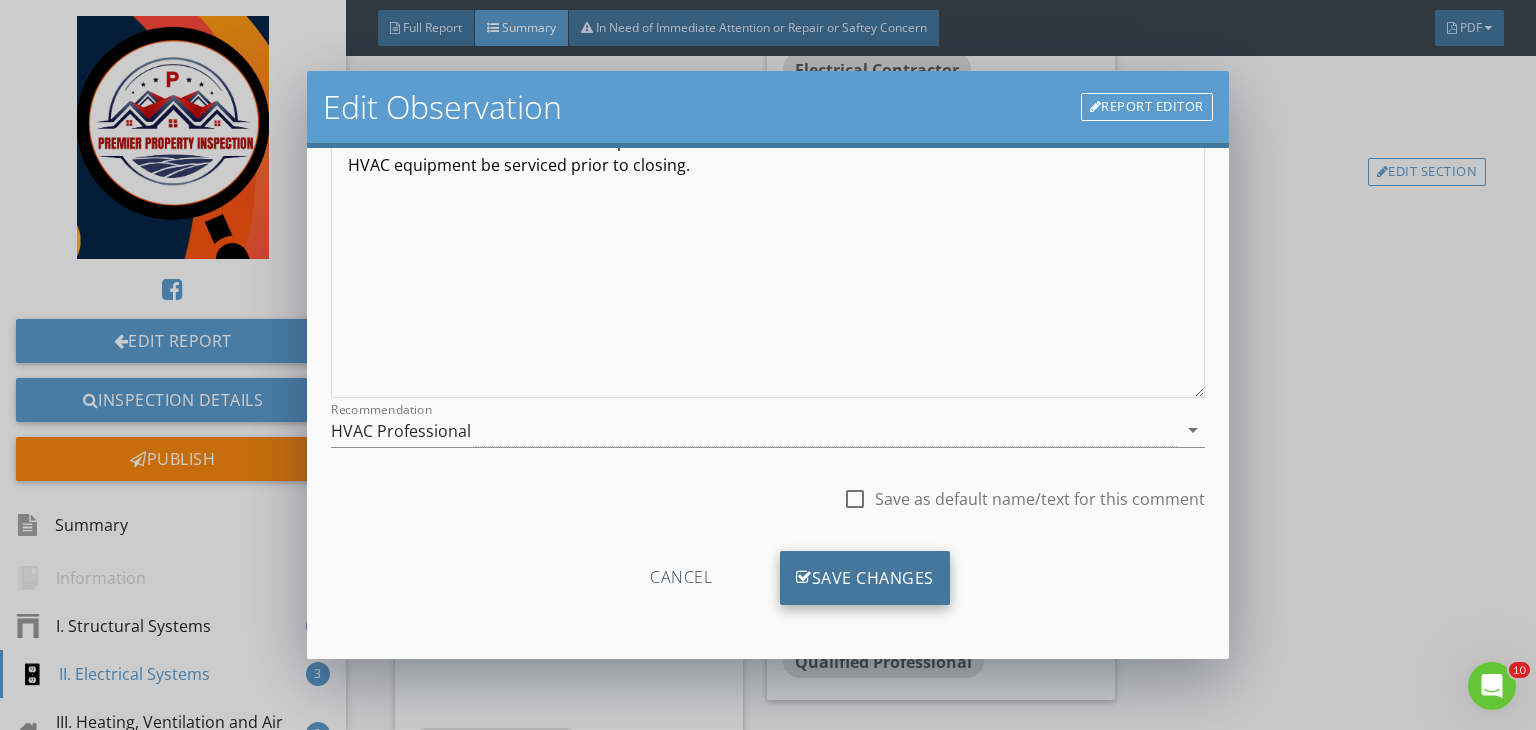 click on "Save Changes" at bounding box center [865, 578] 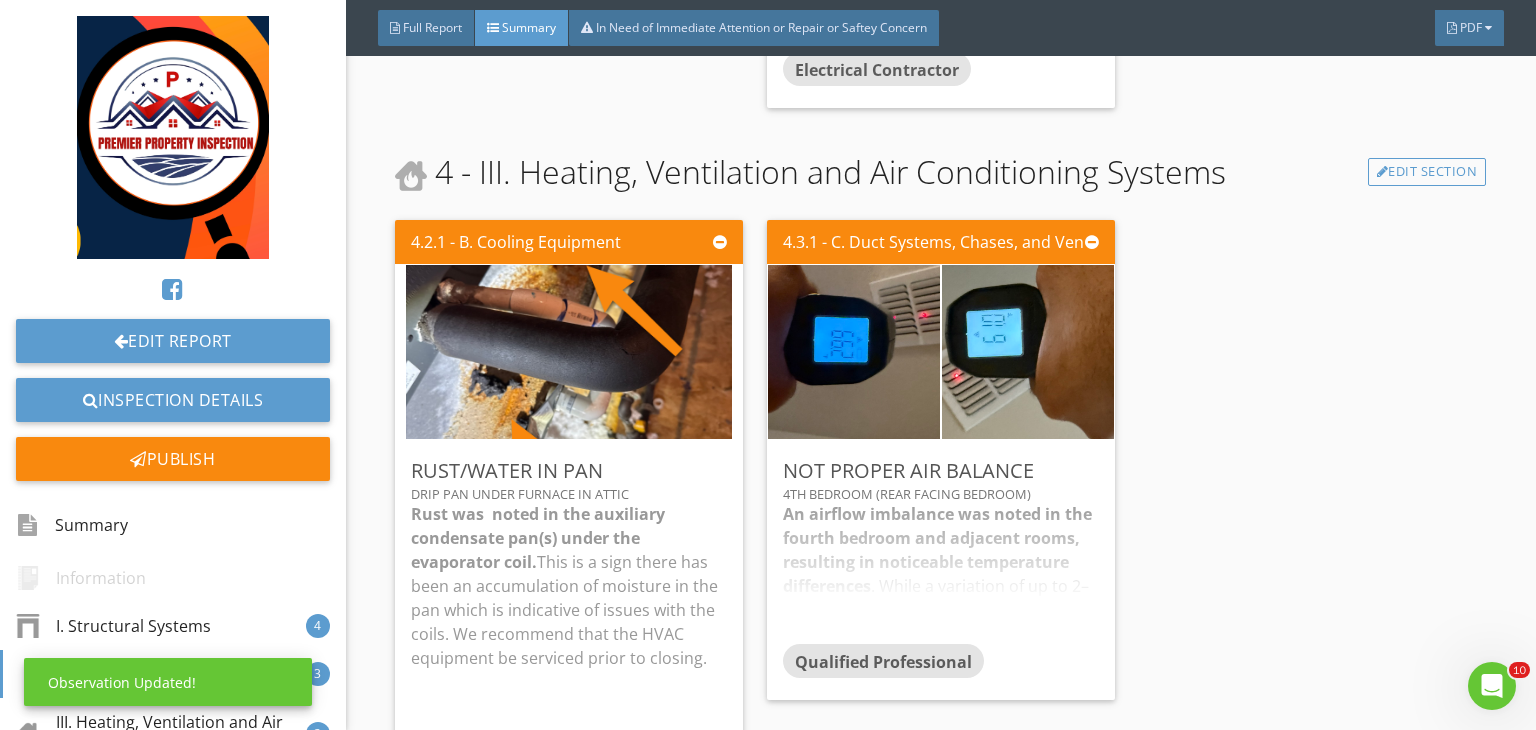 scroll, scrollTop: 39, scrollLeft: 0, axis: vertical 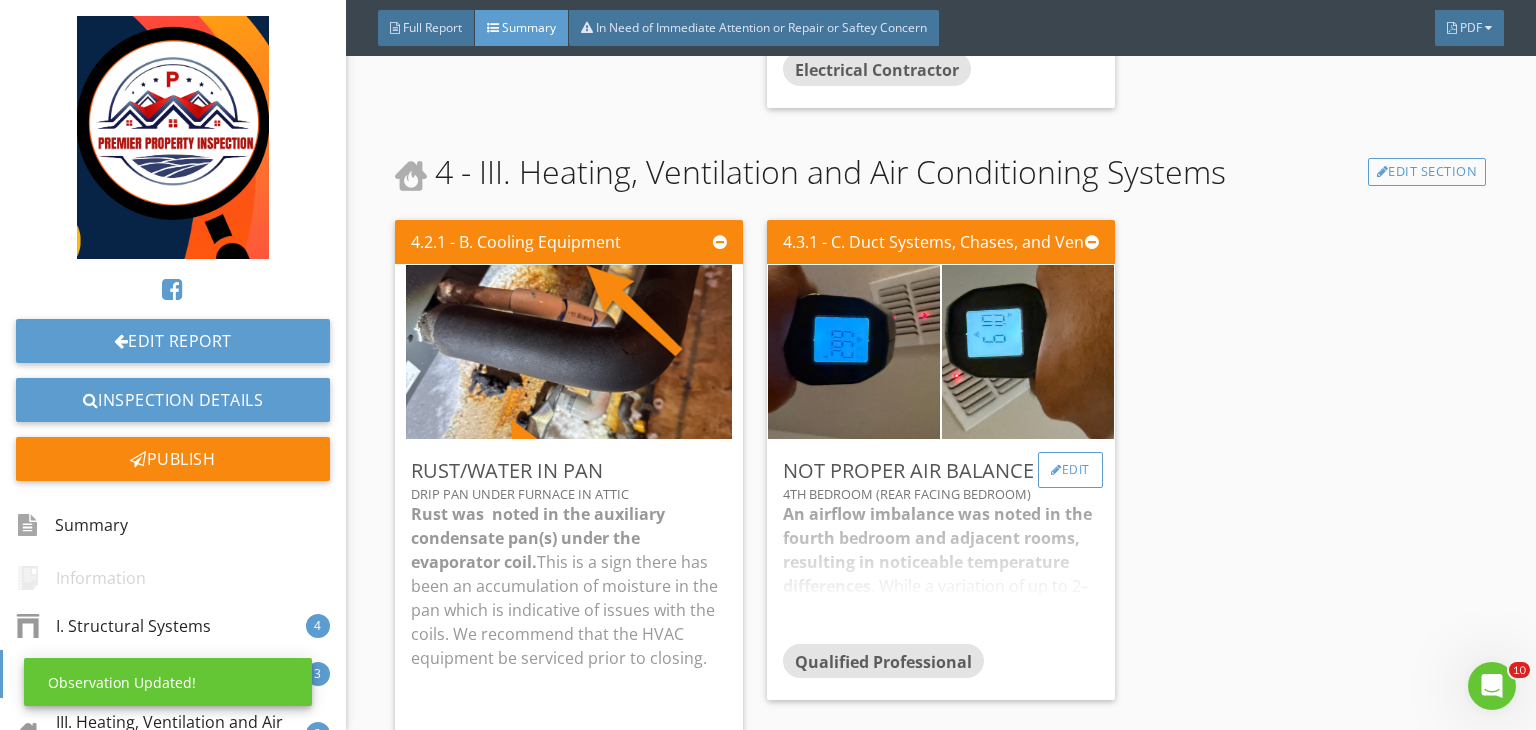 click on "Edit" at bounding box center (1070, 470) 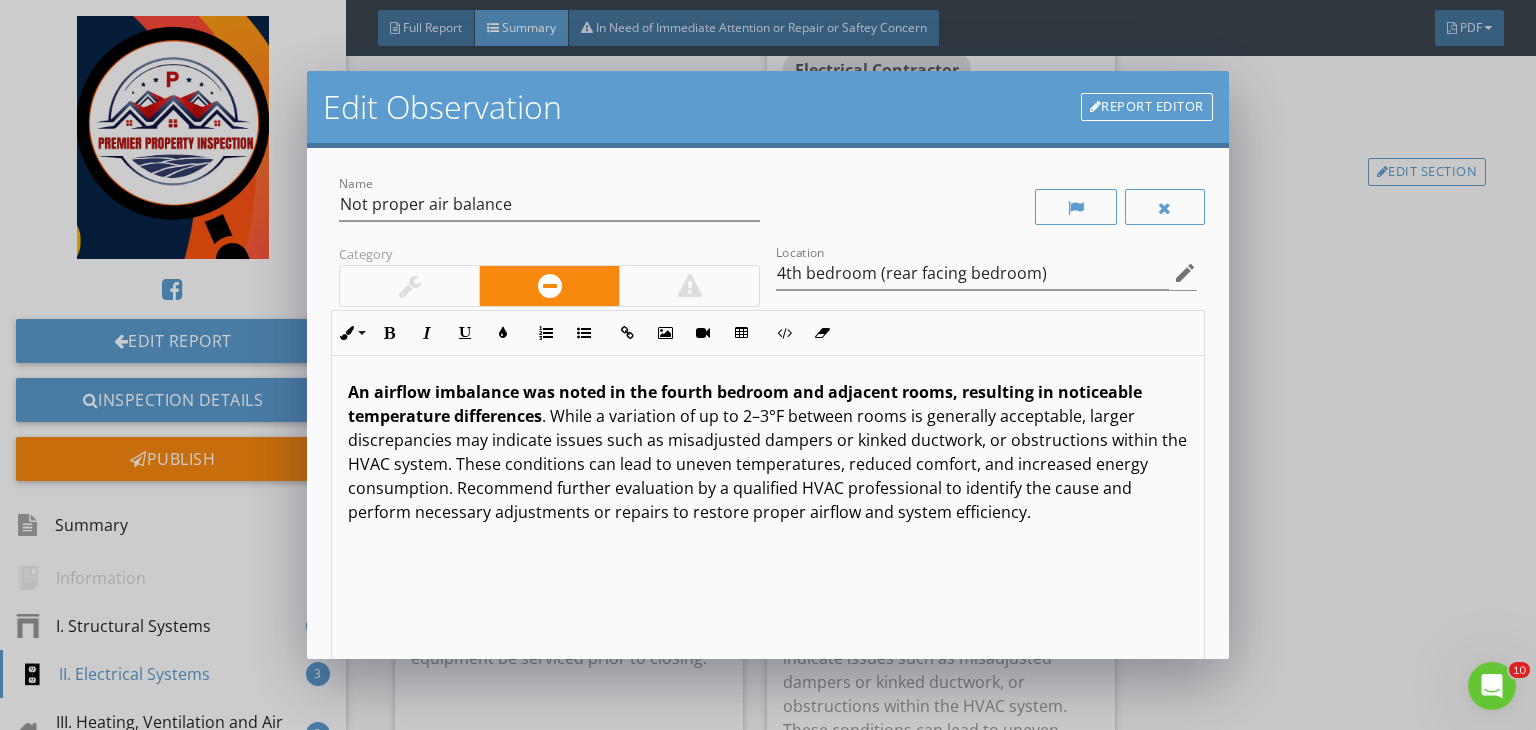scroll, scrollTop: 0, scrollLeft: 0, axis: both 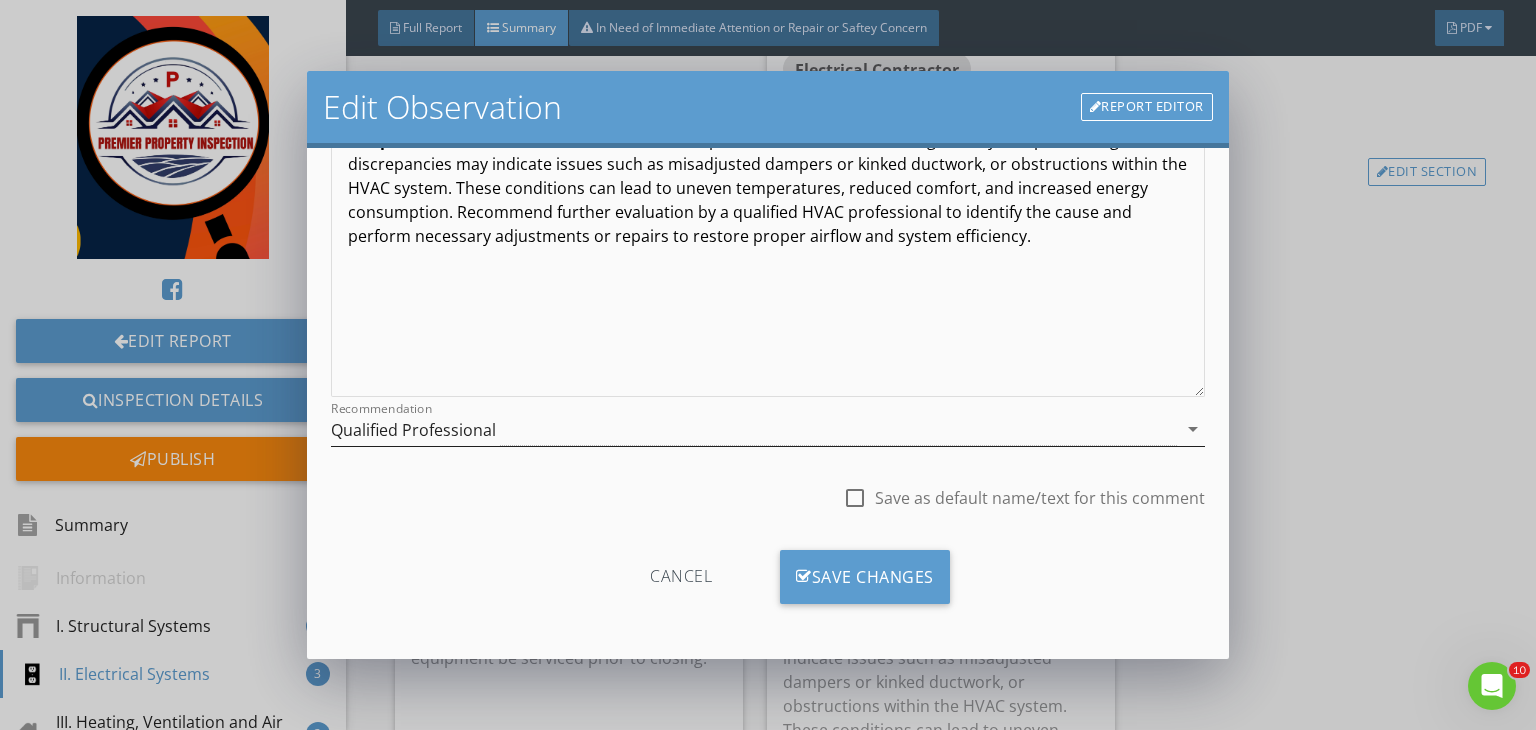 click on "Qualified Professional" at bounding box center [754, 429] 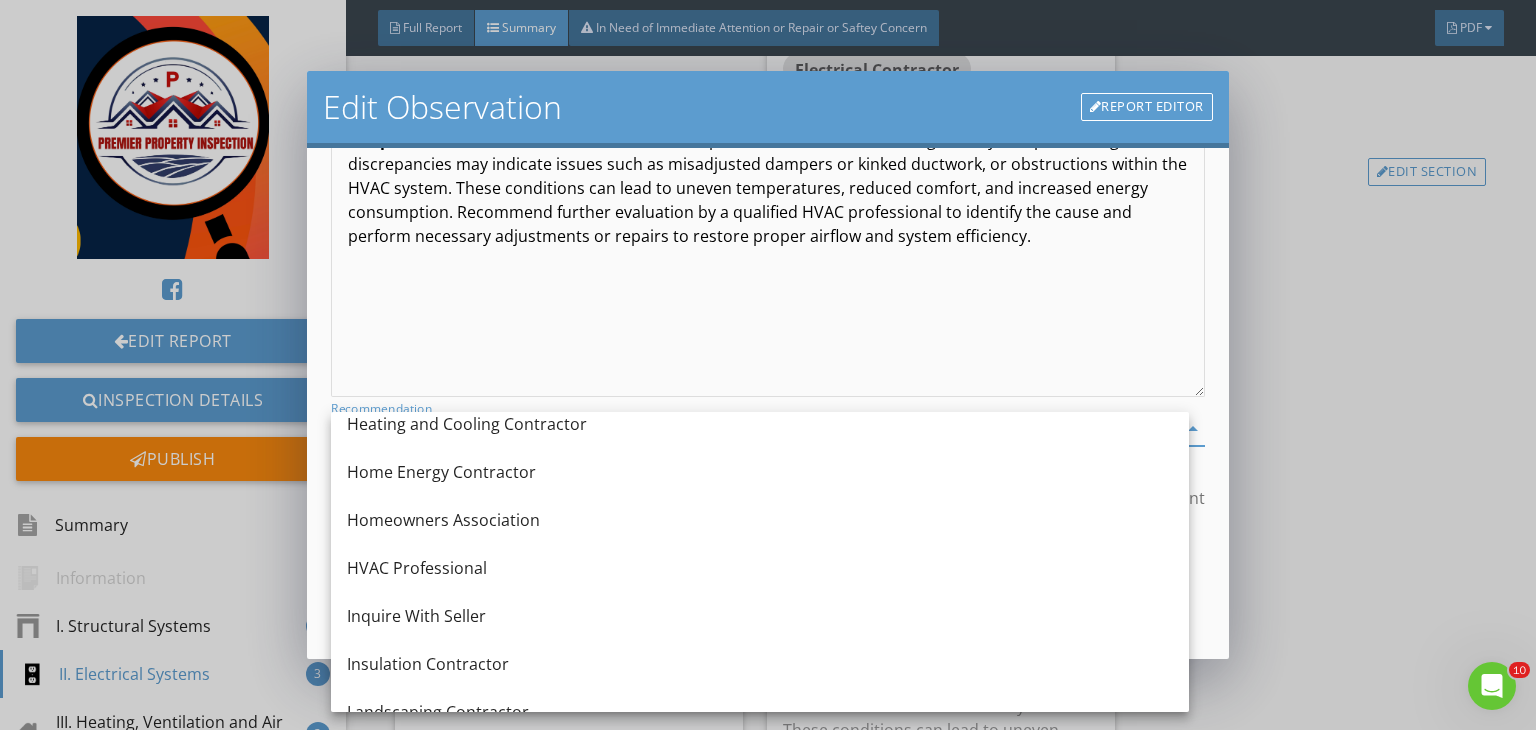 scroll, scrollTop: 1274, scrollLeft: 0, axis: vertical 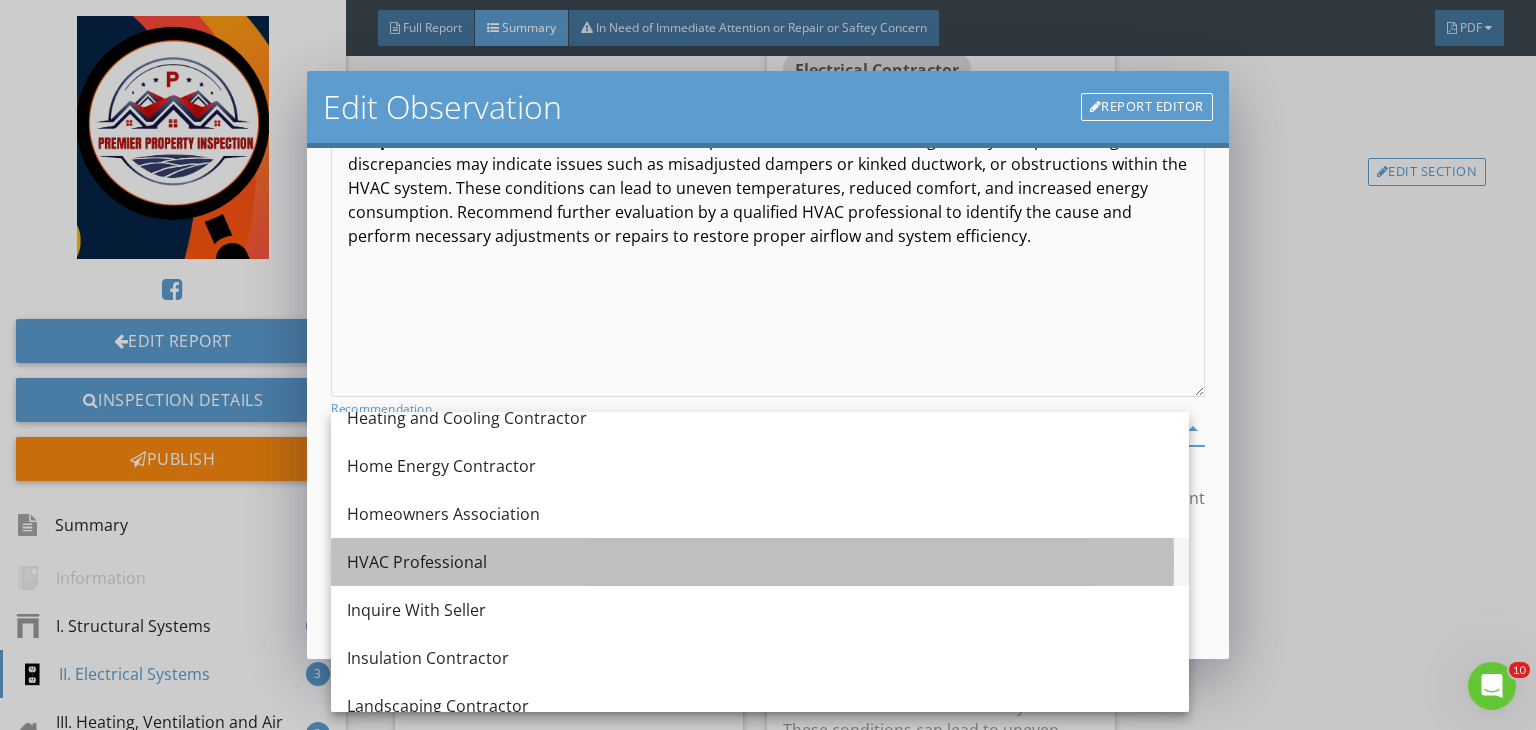 click on "HVAC Professional" at bounding box center [760, 562] 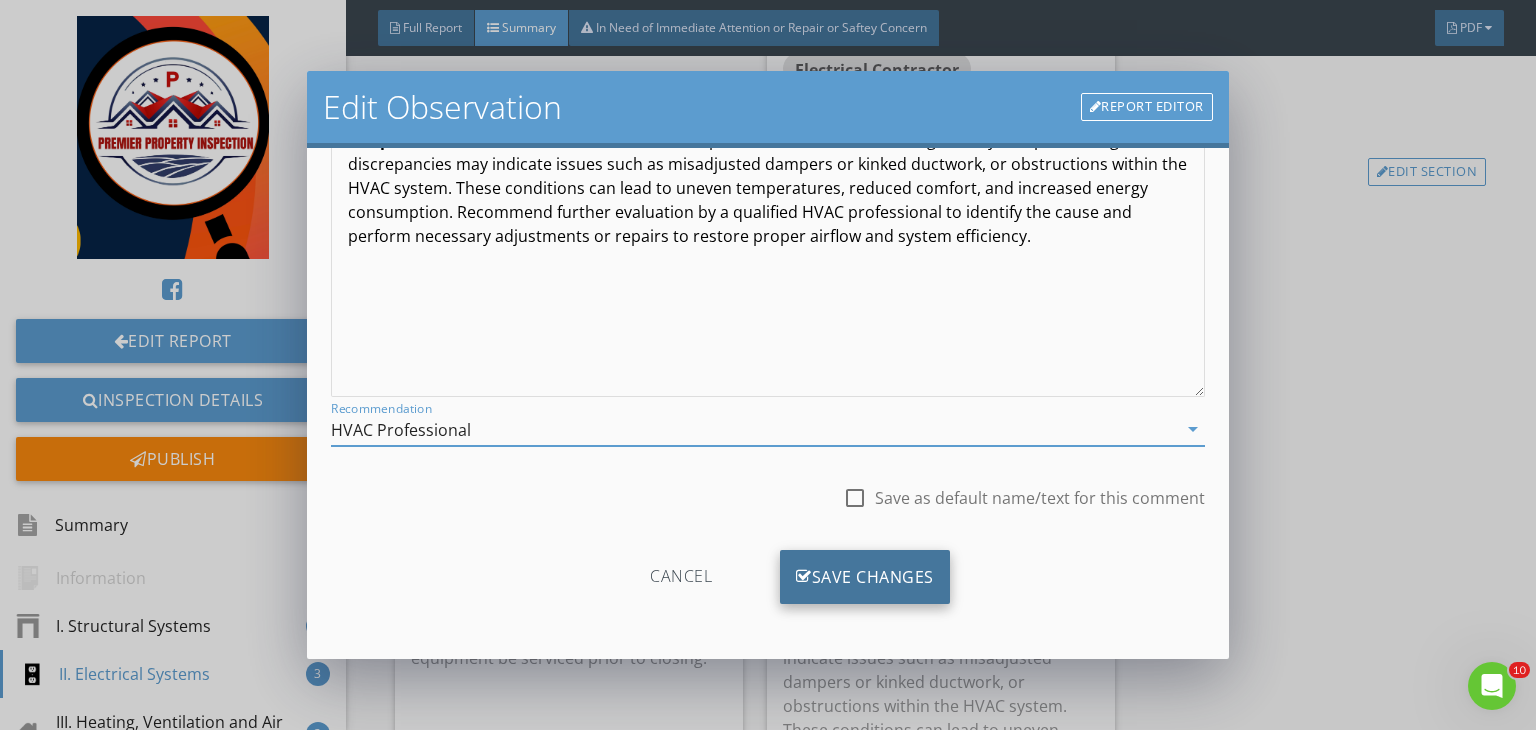 click on "Save Changes" at bounding box center (865, 577) 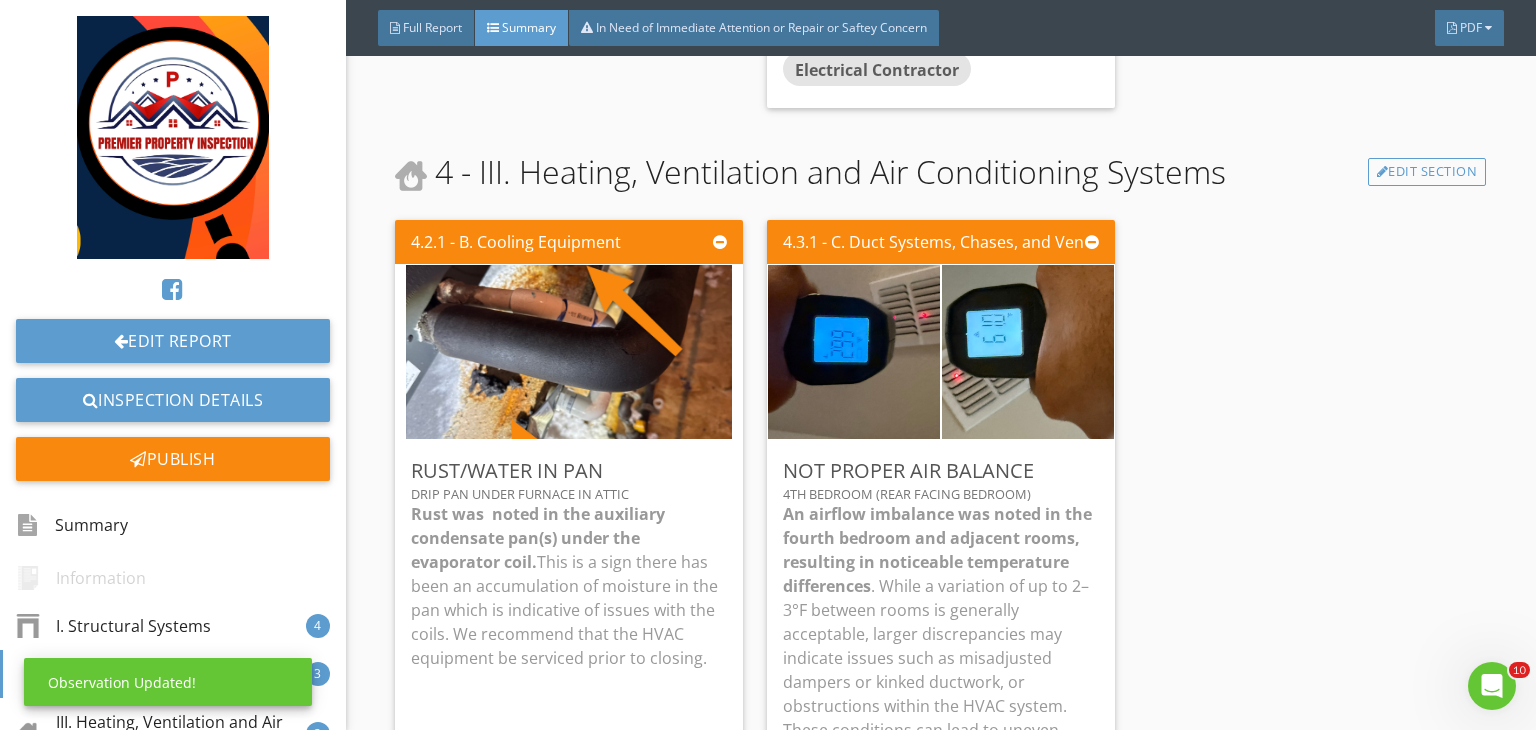 scroll, scrollTop: 39, scrollLeft: 0, axis: vertical 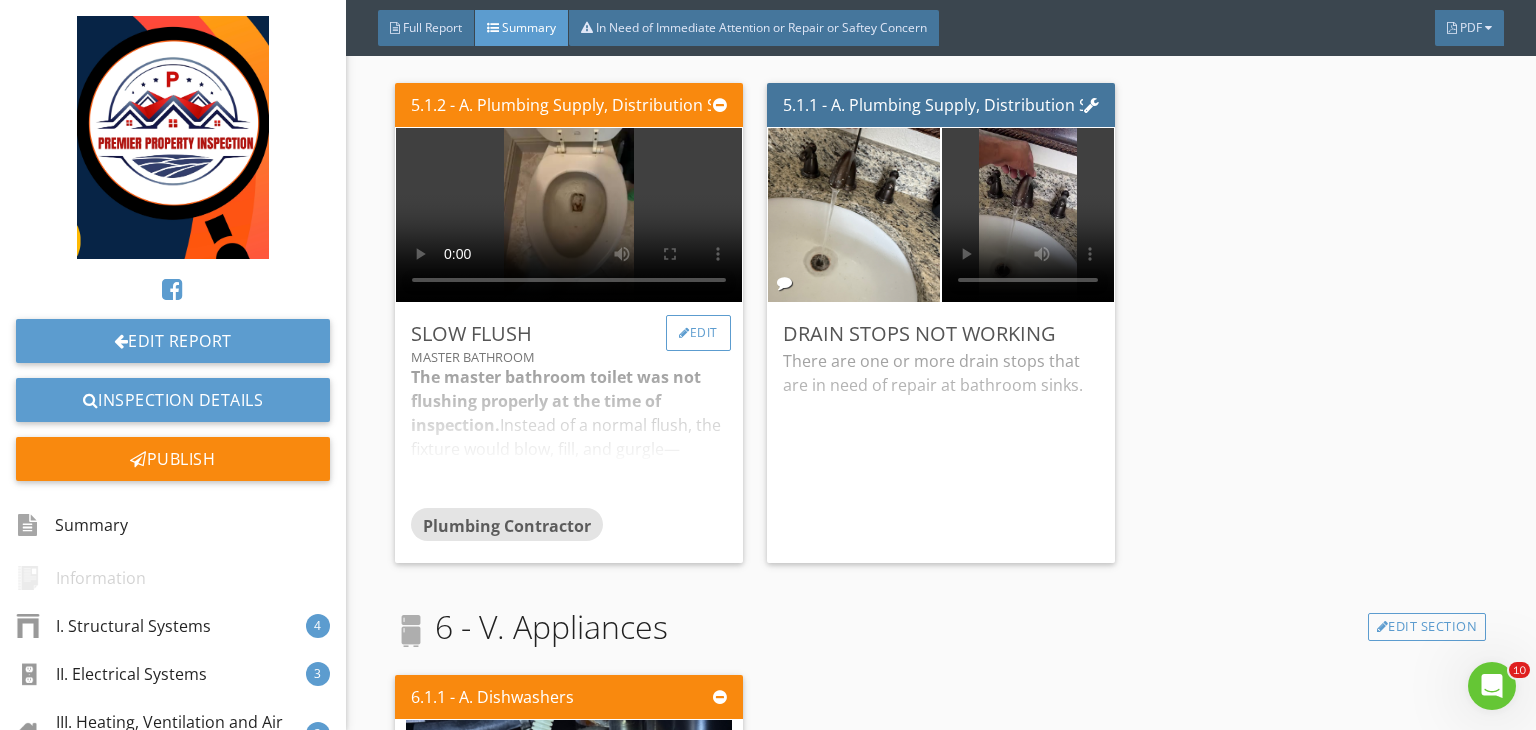 click on "Edit" at bounding box center (698, 333) 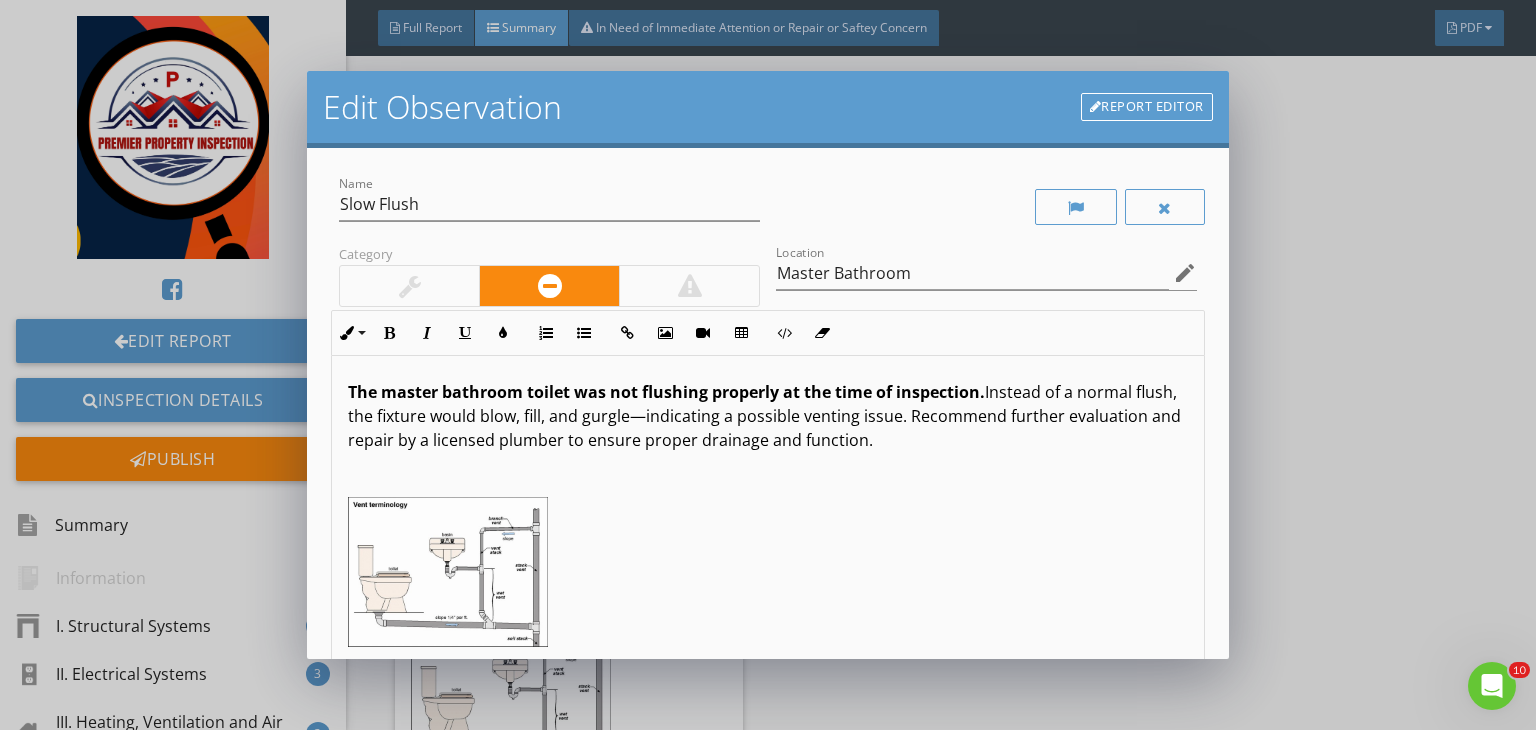scroll, scrollTop: 0, scrollLeft: 0, axis: both 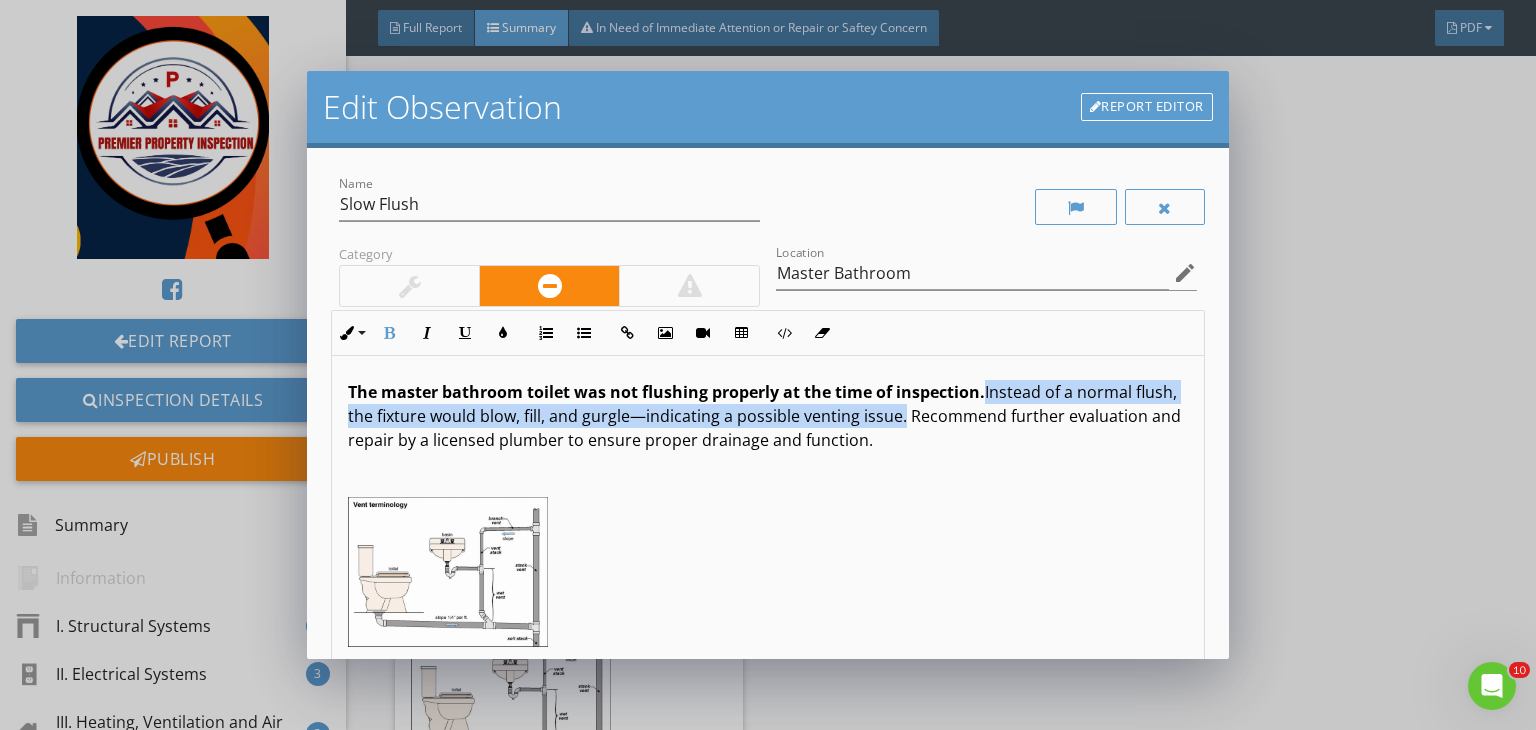 drag, startPoint x: 988, startPoint y: 385, endPoint x: 946, endPoint y: 414, distance: 51.0392 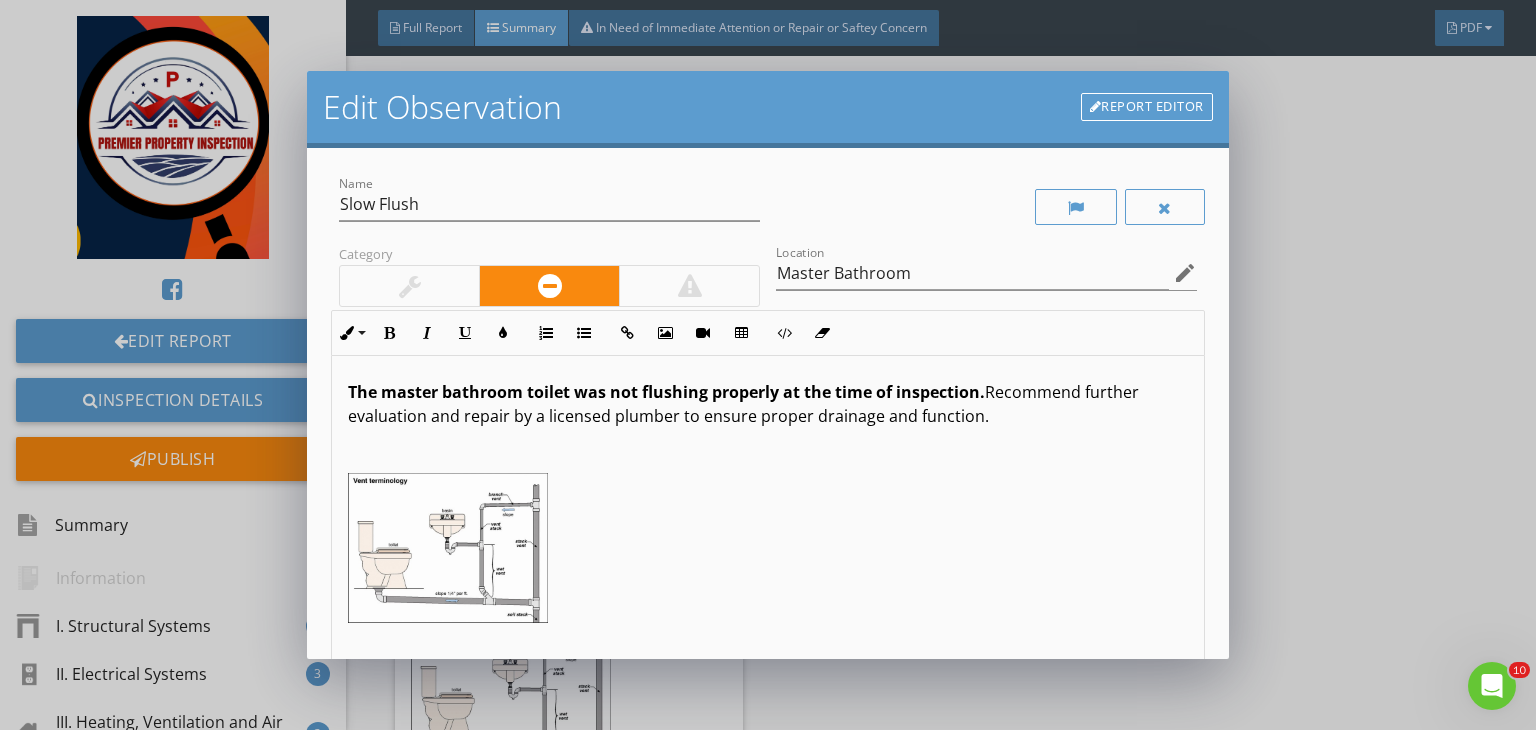 scroll, scrollTop: 276, scrollLeft: 0, axis: vertical 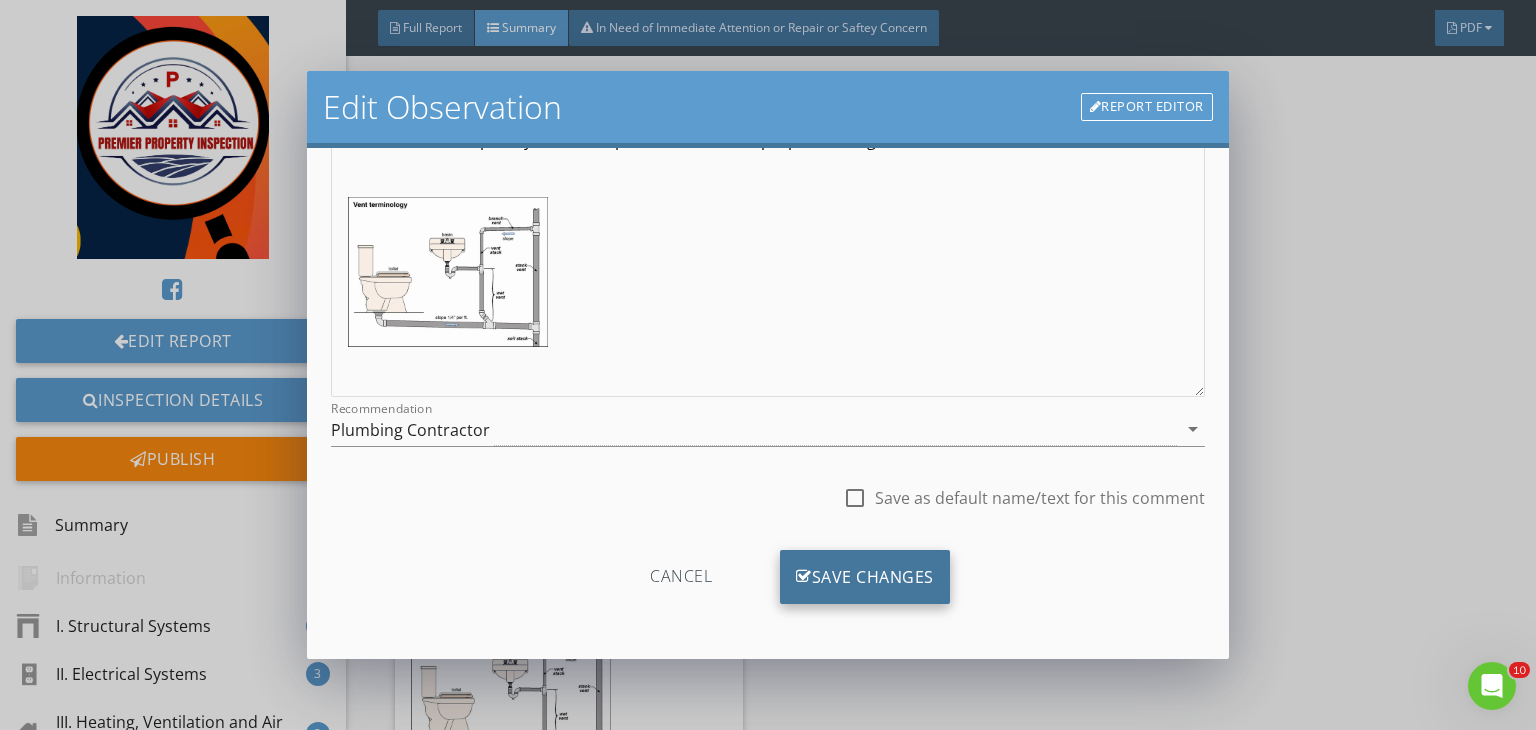 click on "Save Changes" at bounding box center [865, 577] 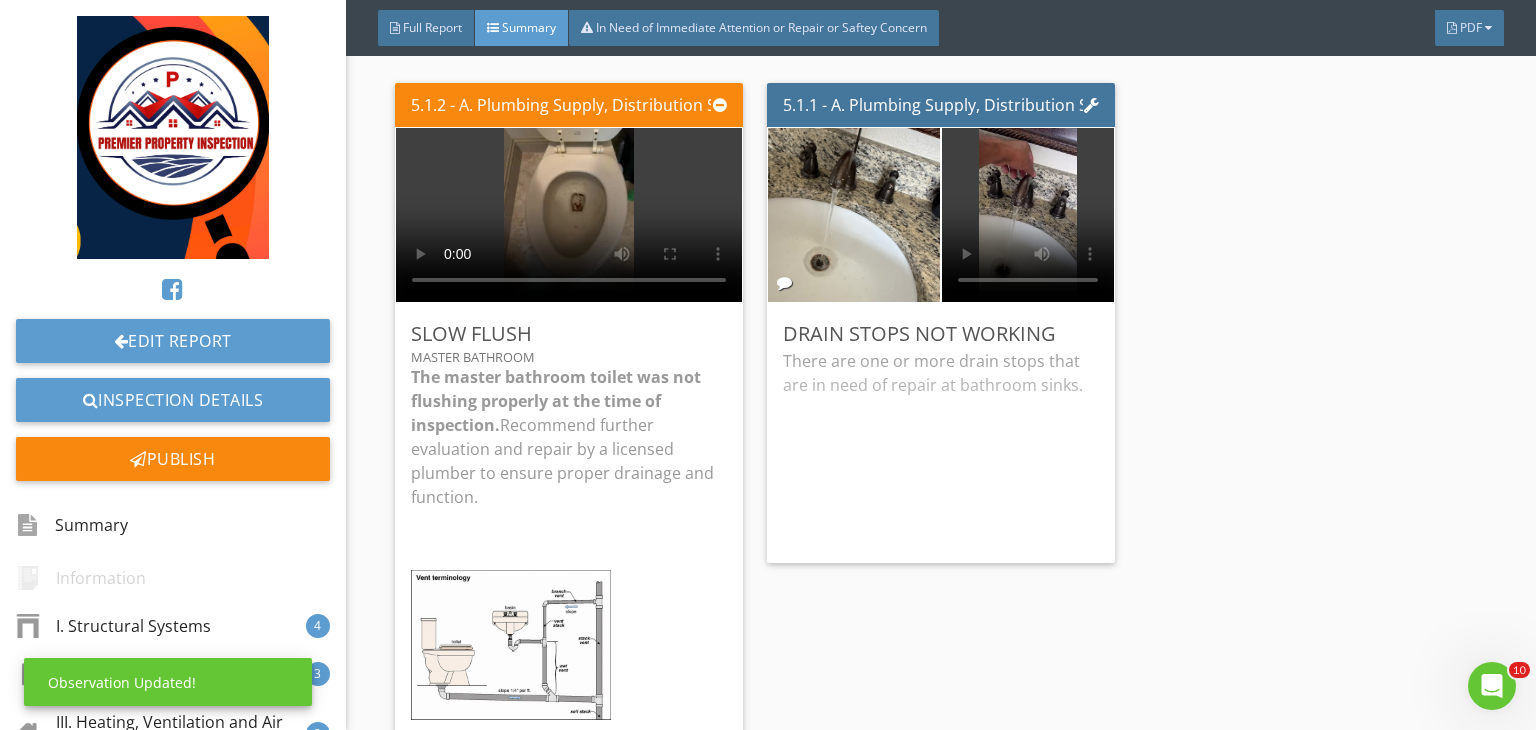 scroll, scrollTop: 39, scrollLeft: 0, axis: vertical 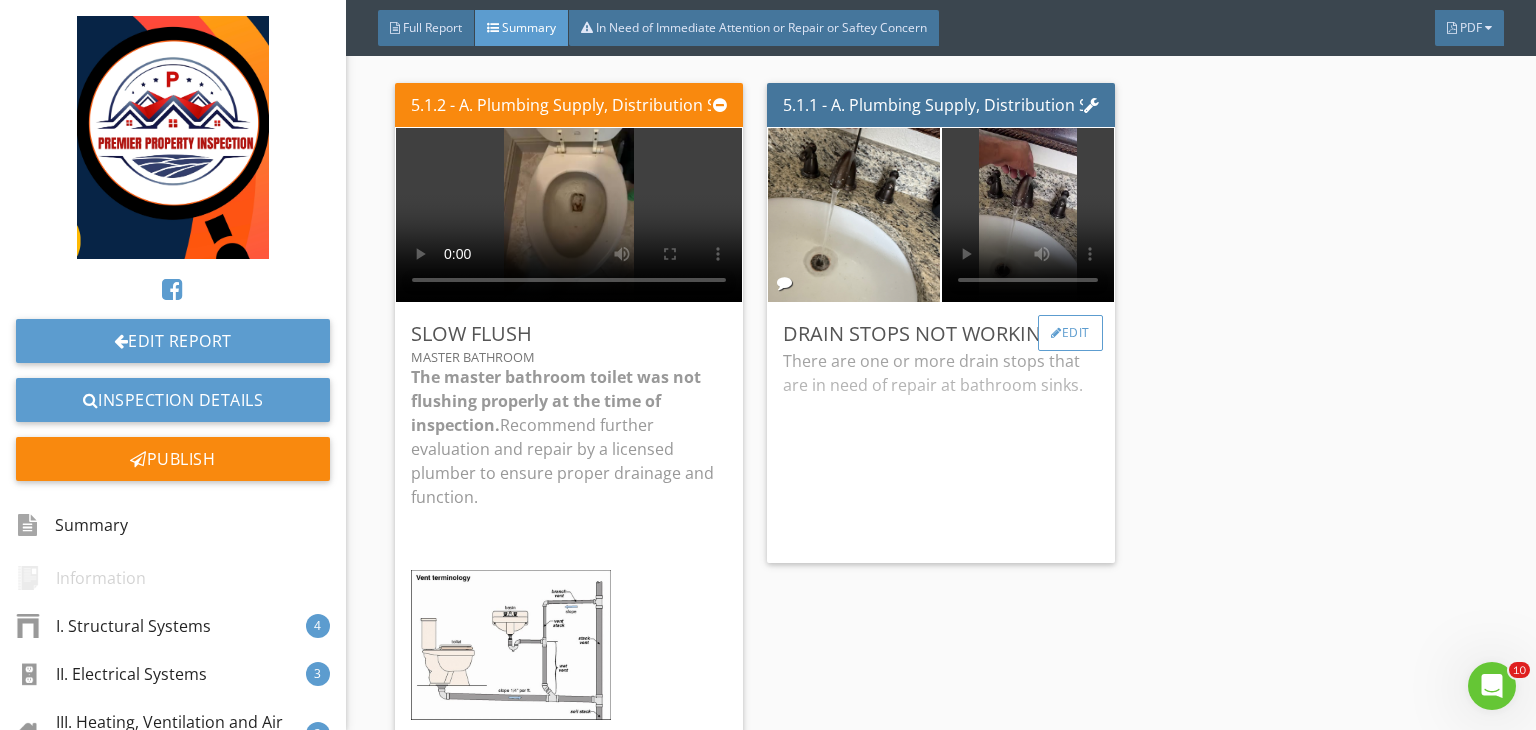 click on "Edit" at bounding box center [1070, 333] 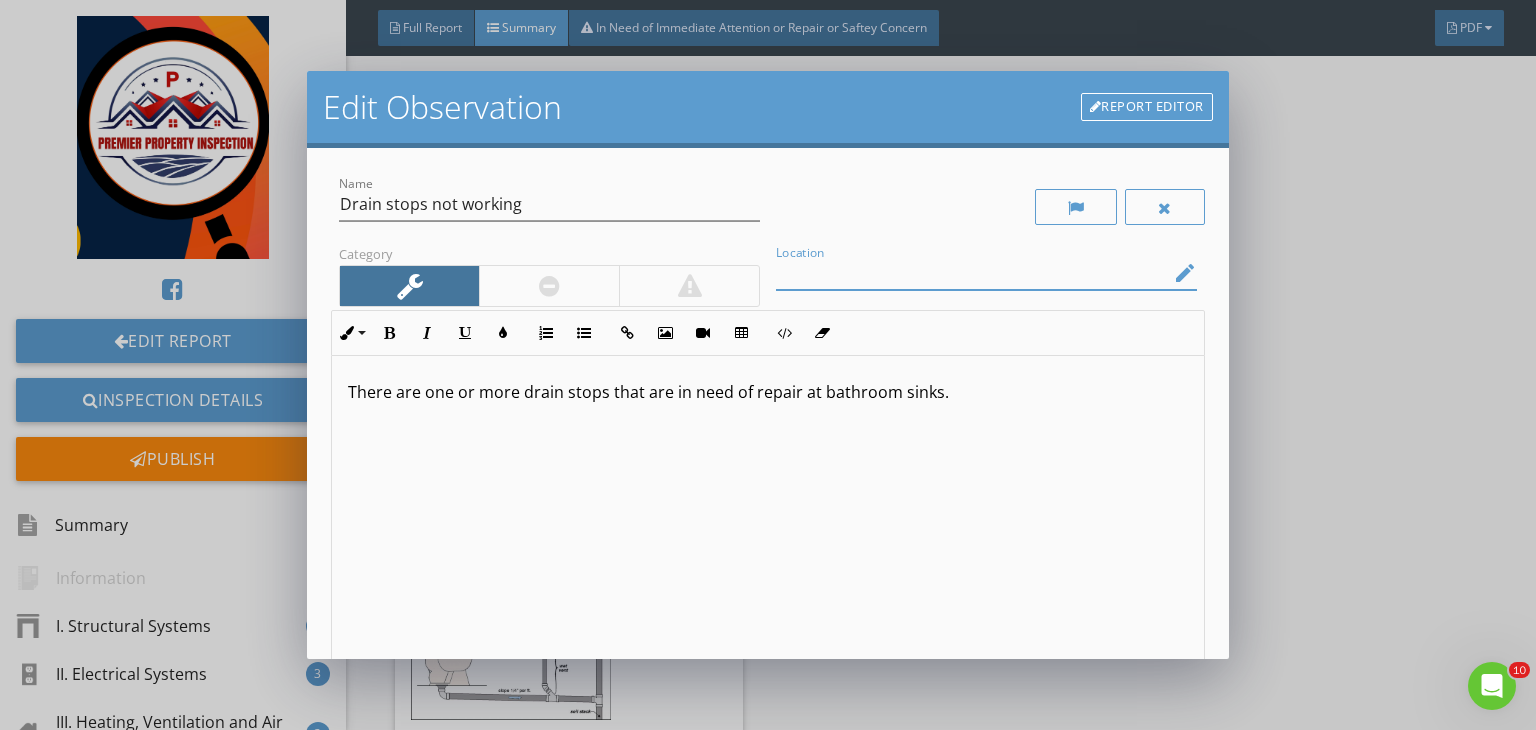 click at bounding box center [972, 273] 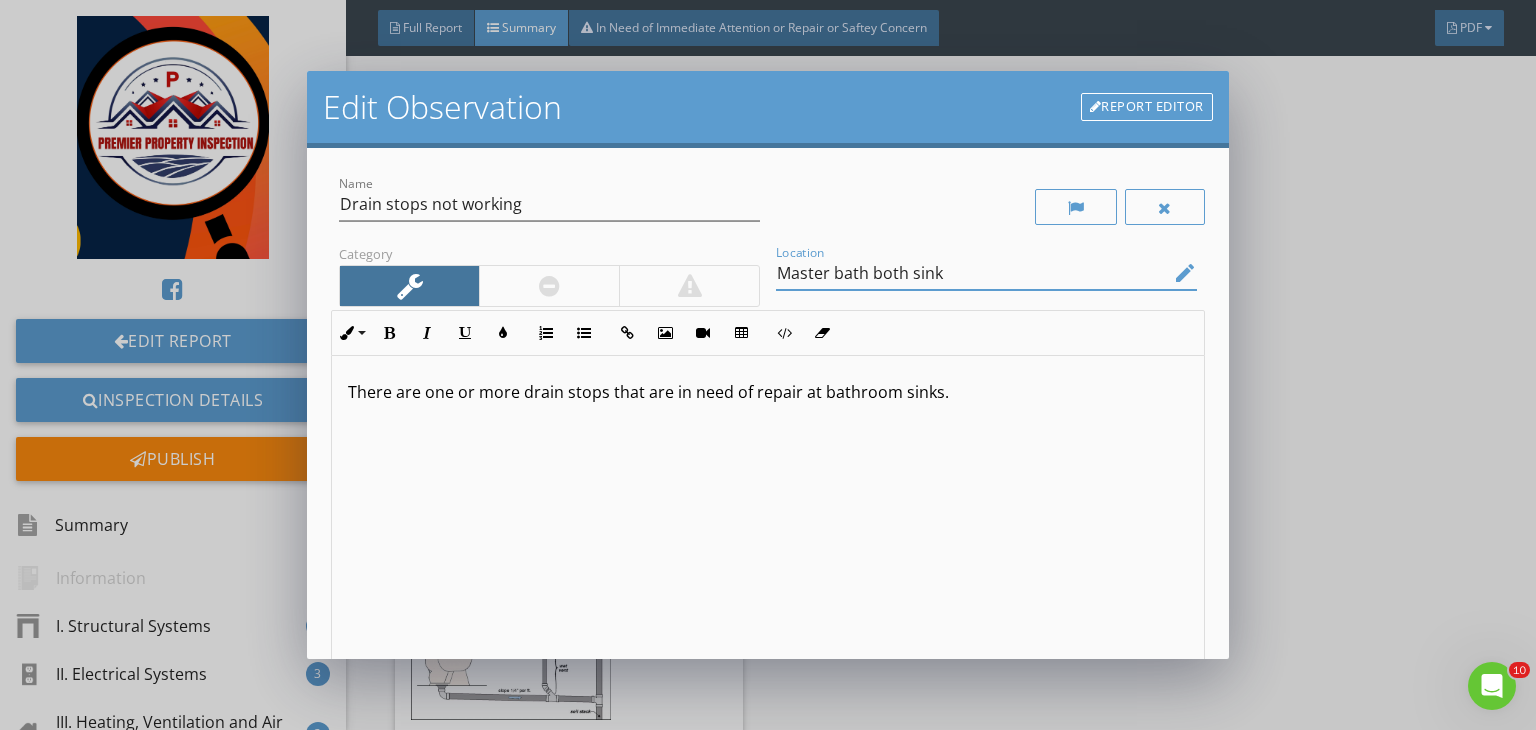 type on "Master bath both sink" 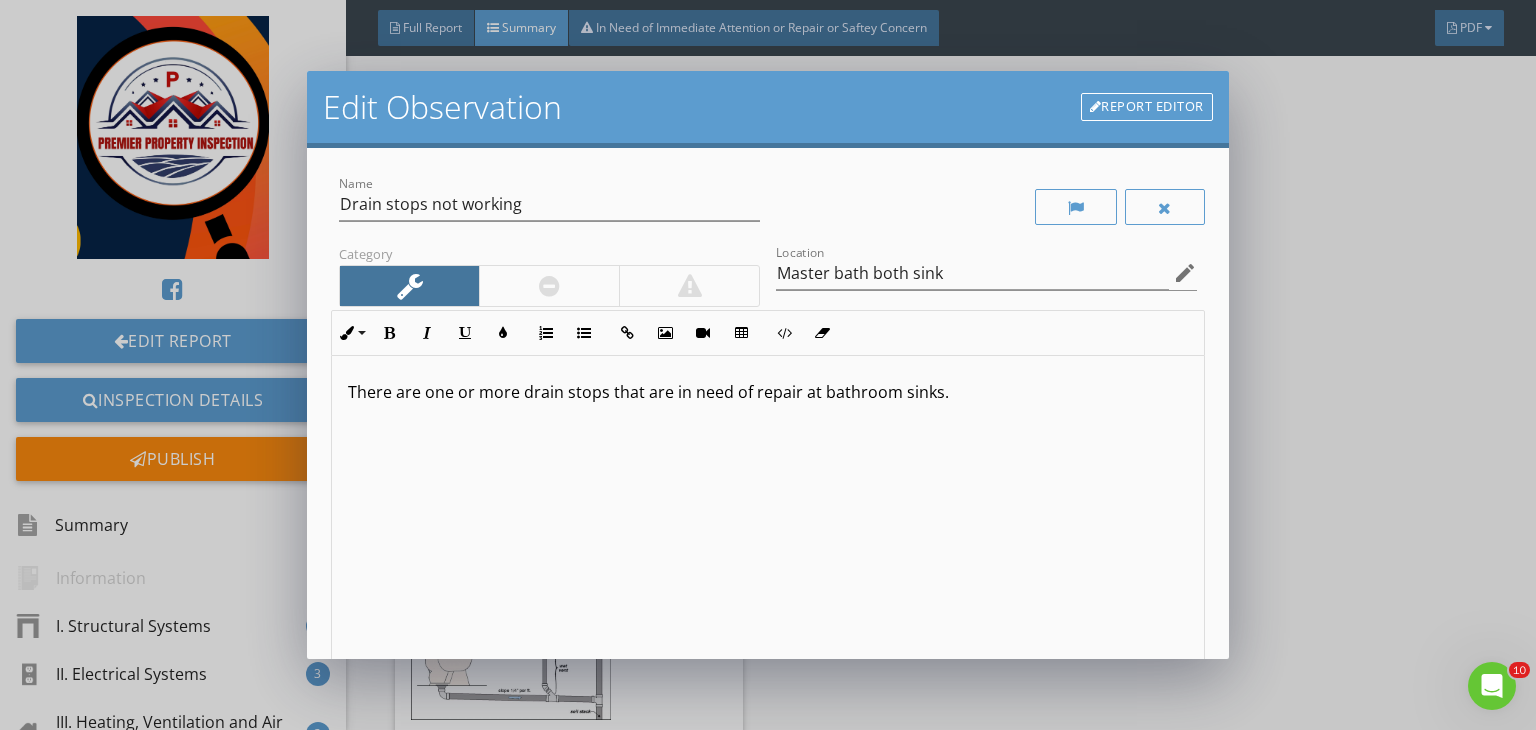 click on "There are one or more drain stops that are in need of repair at bathroom sinks." at bounding box center (768, 392) 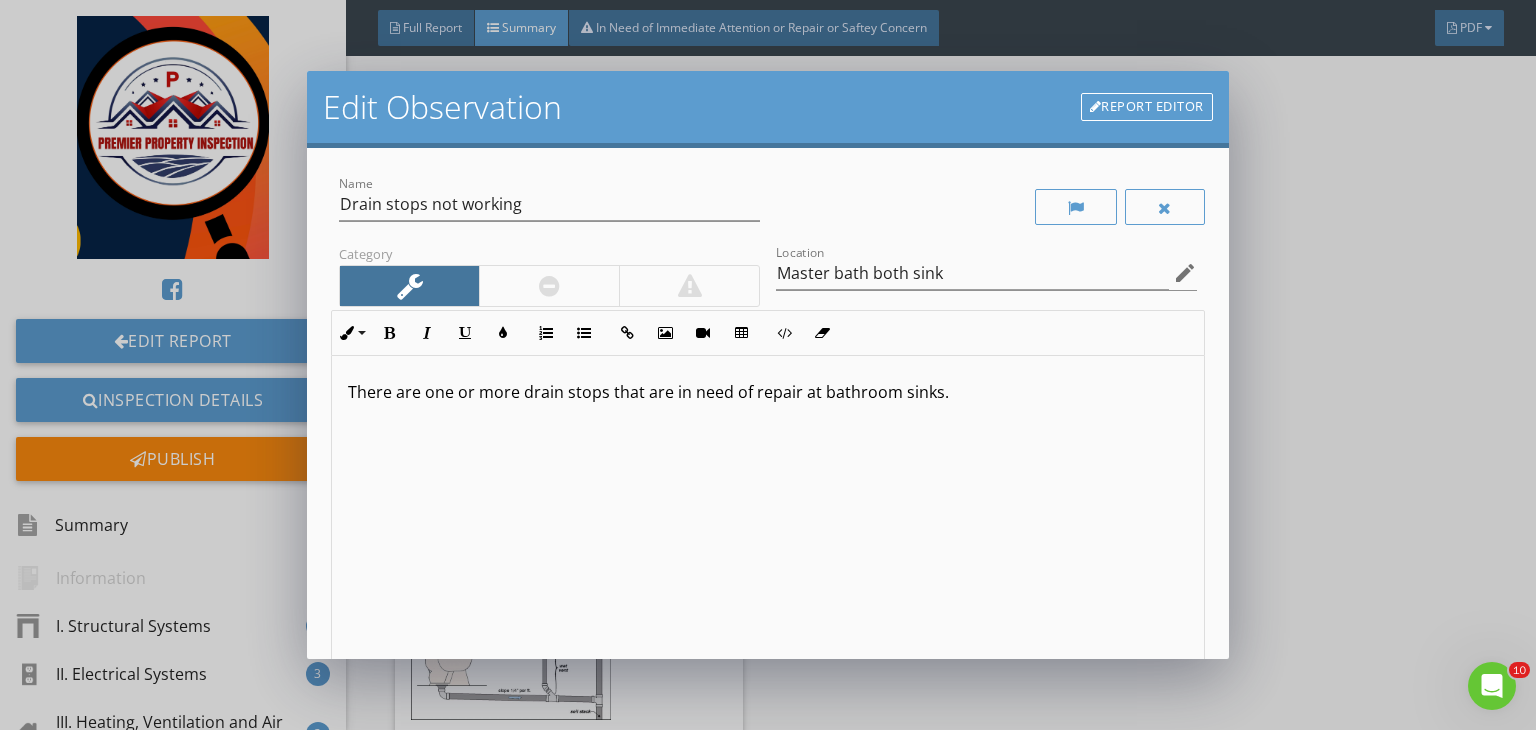 type 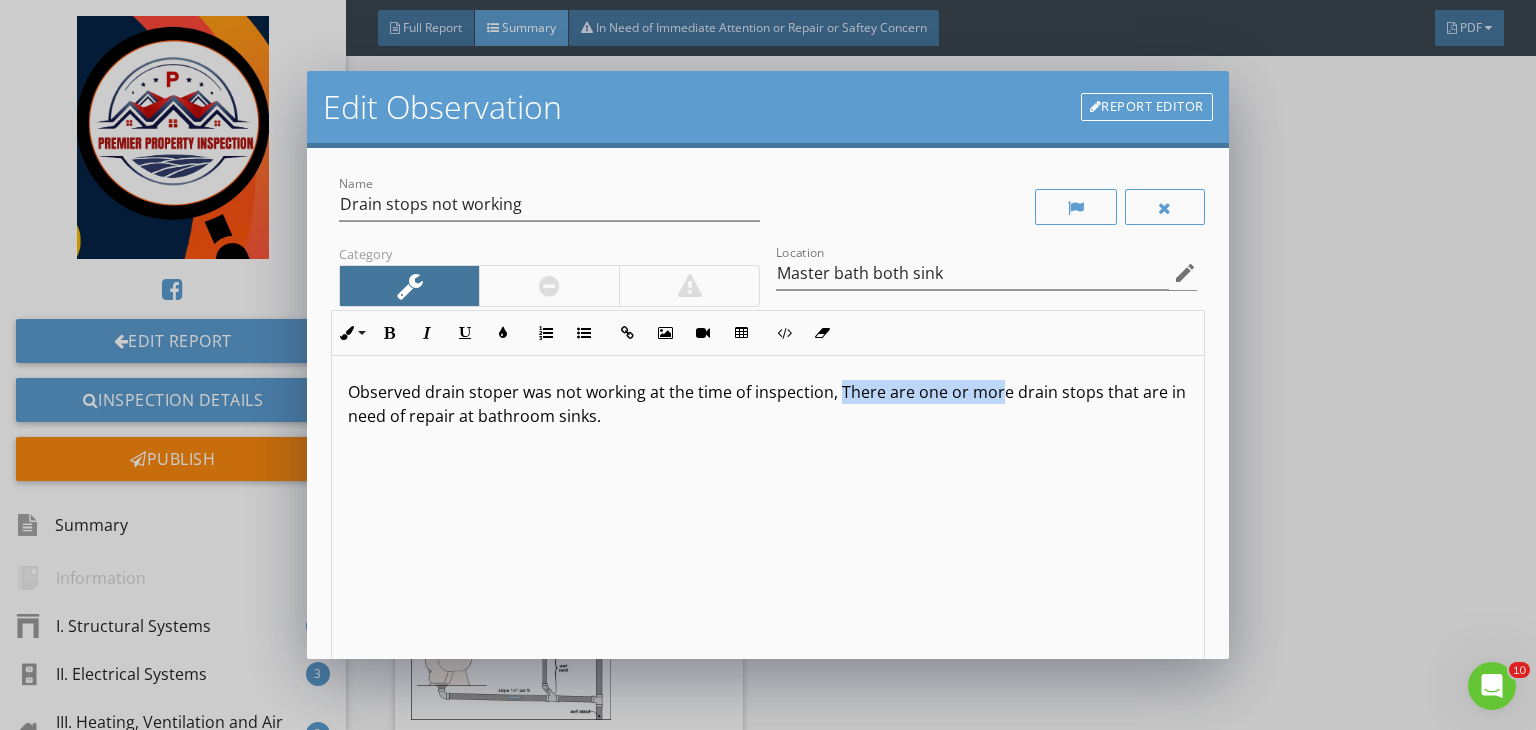 drag, startPoint x: 835, startPoint y: 386, endPoint x: 999, endPoint y: 394, distance: 164.195 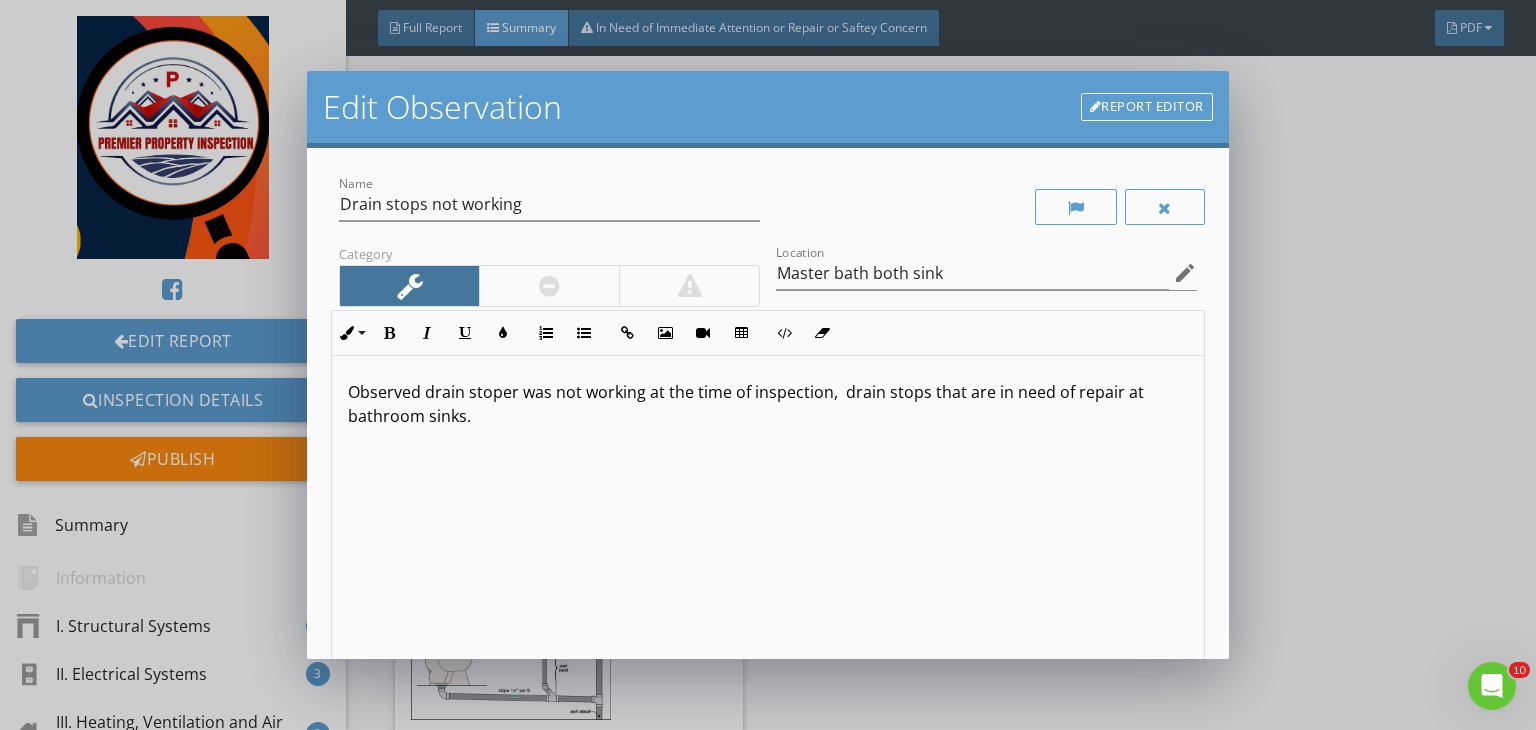 scroll, scrollTop: 0, scrollLeft: 0, axis: both 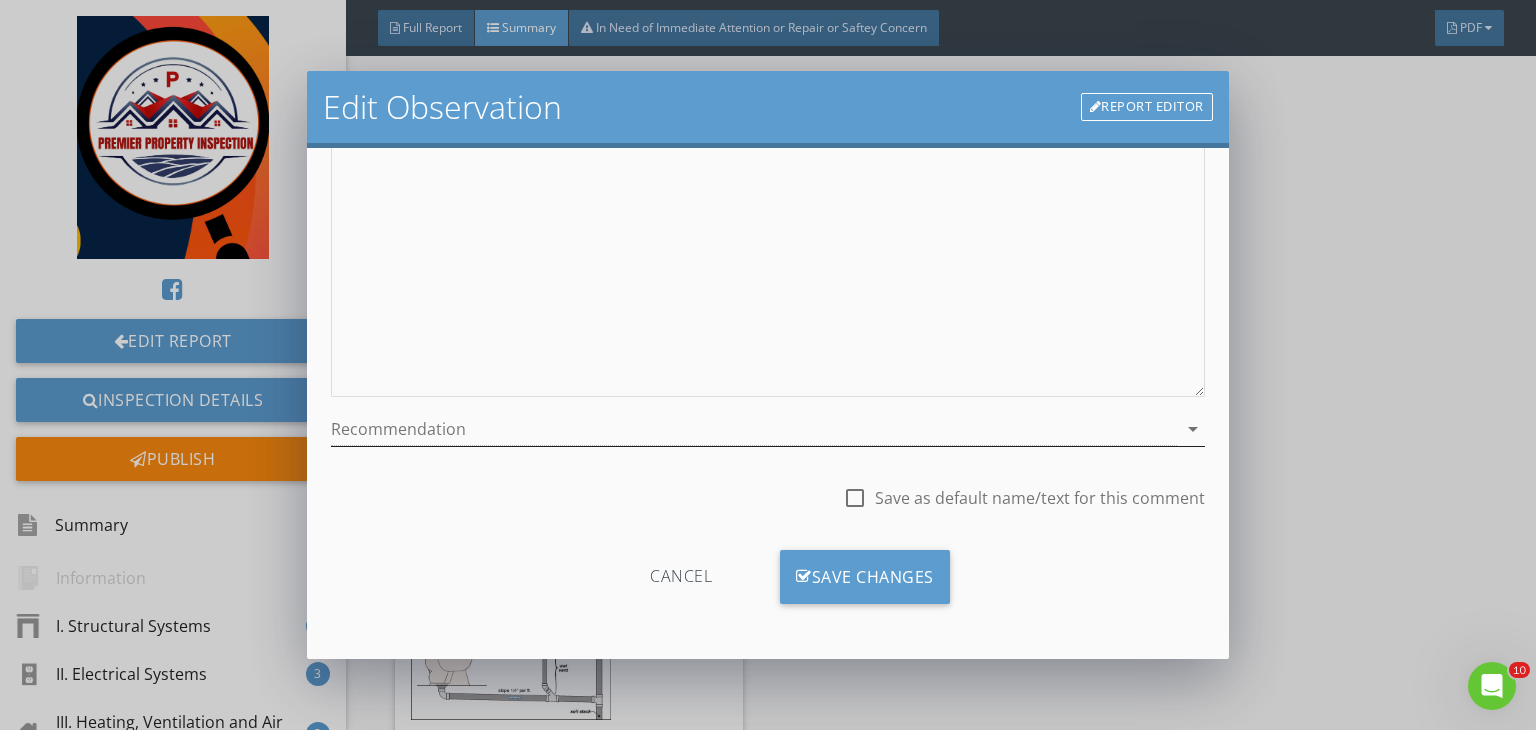 click at bounding box center (754, 429) 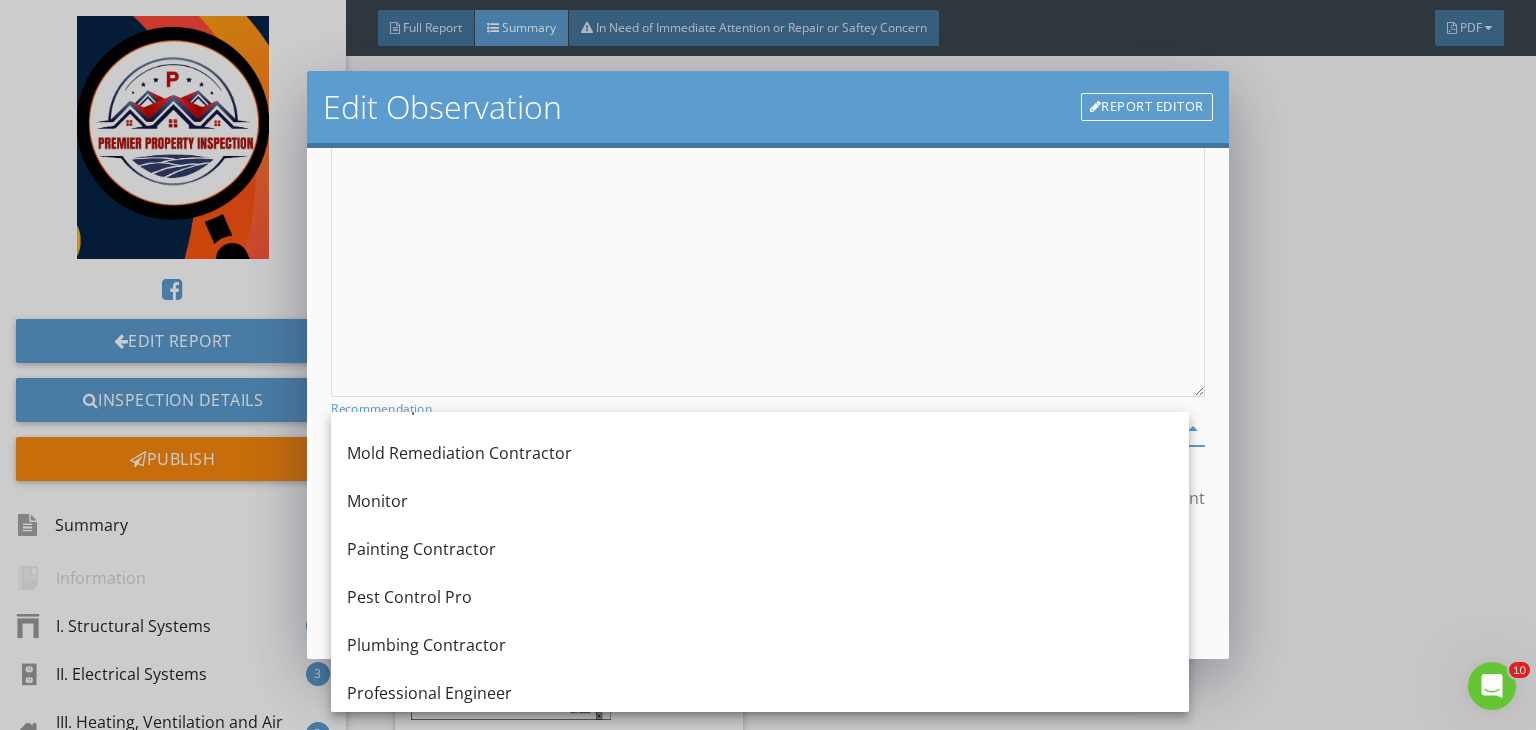 scroll, scrollTop: 1816, scrollLeft: 0, axis: vertical 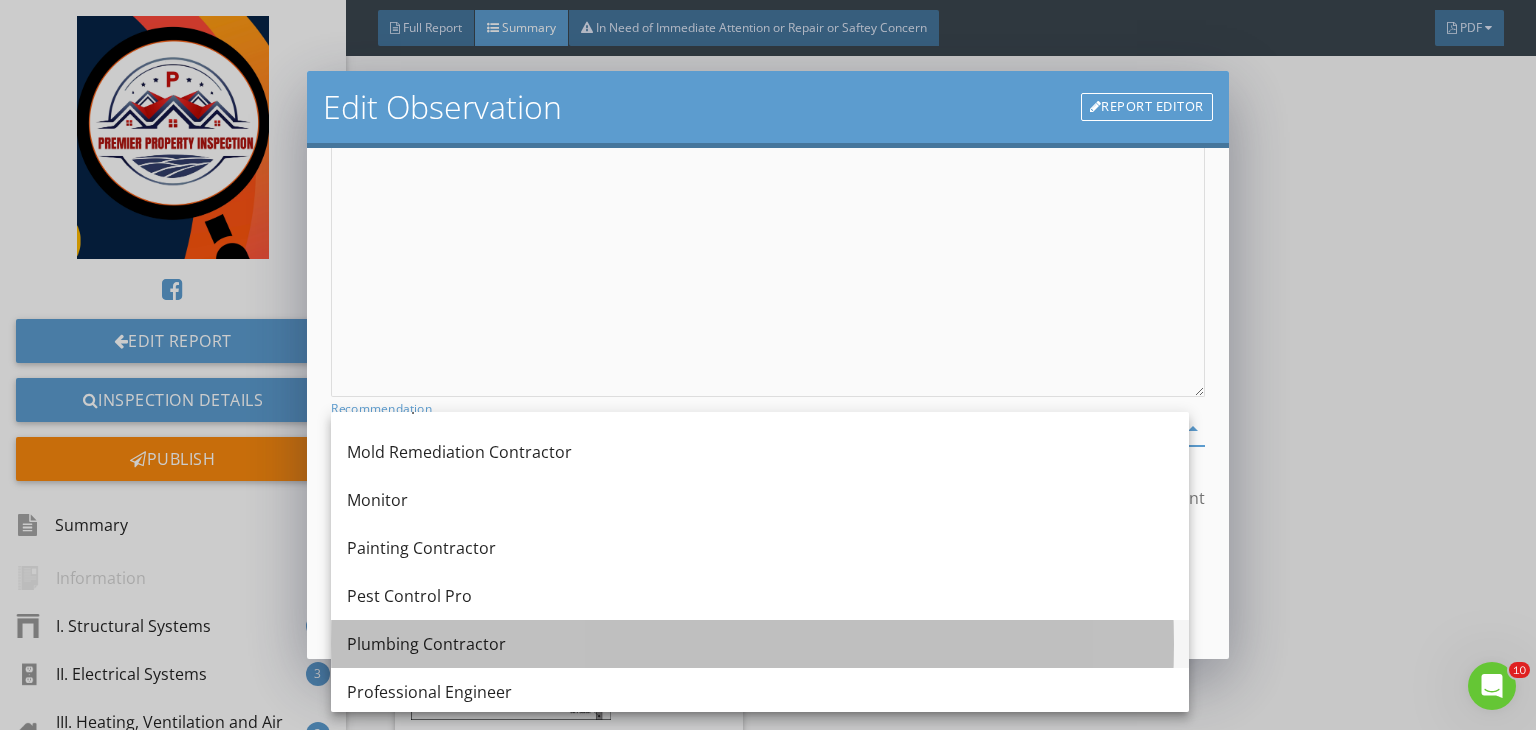 click on "Plumbing Contractor" at bounding box center (760, 644) 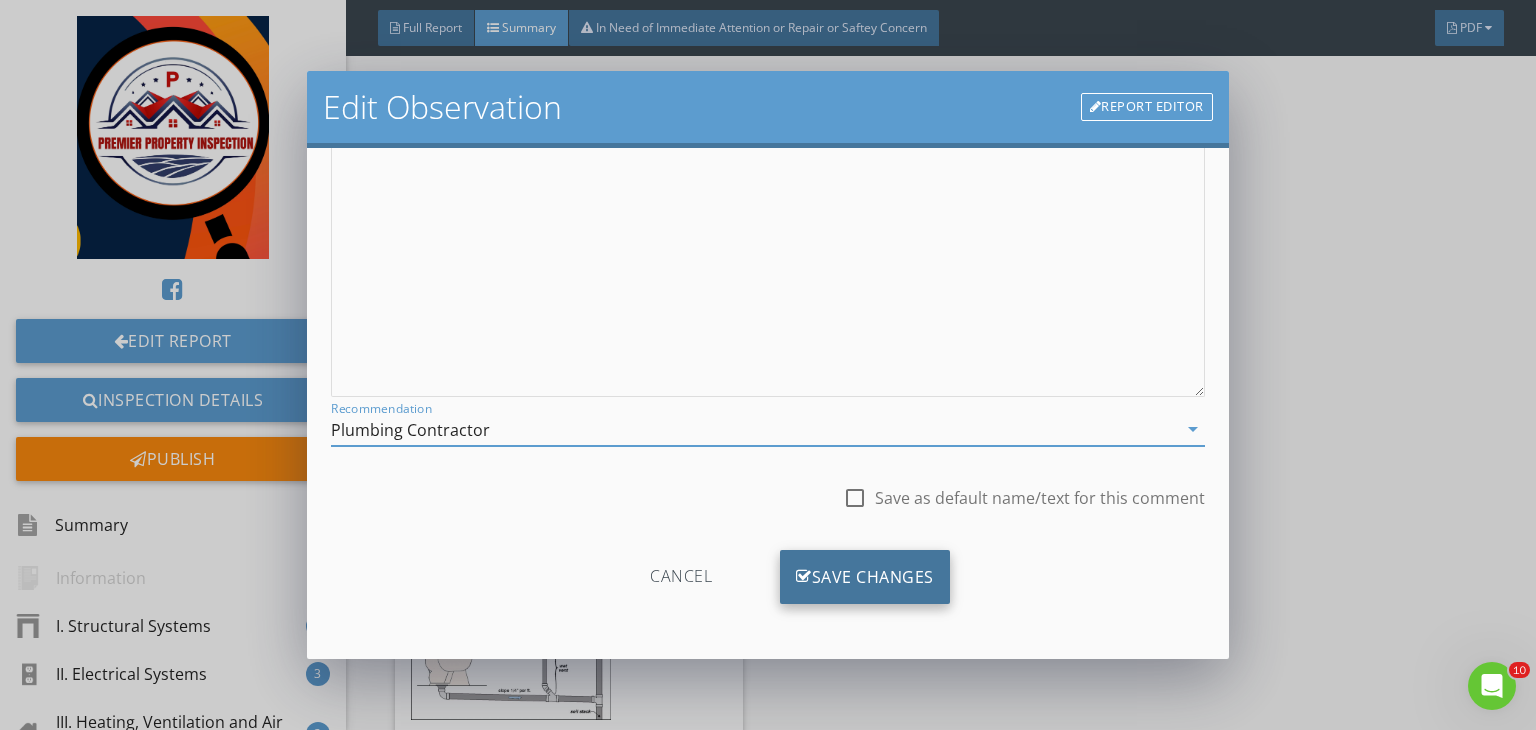 click on "Save Changes" at bounding box center (865, 577) 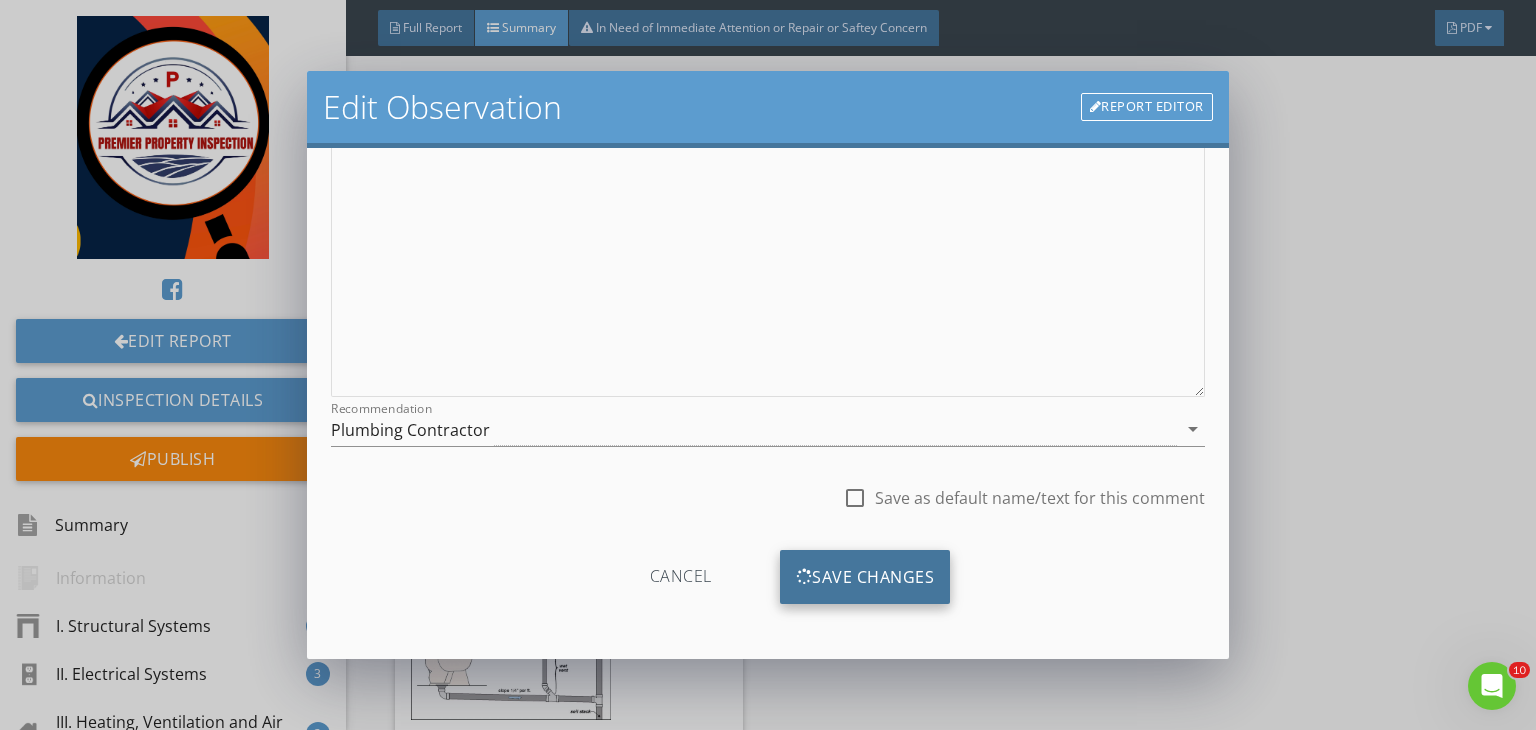 scroll, scrollTop: 39, scrollLeft: 0, axis: vertical 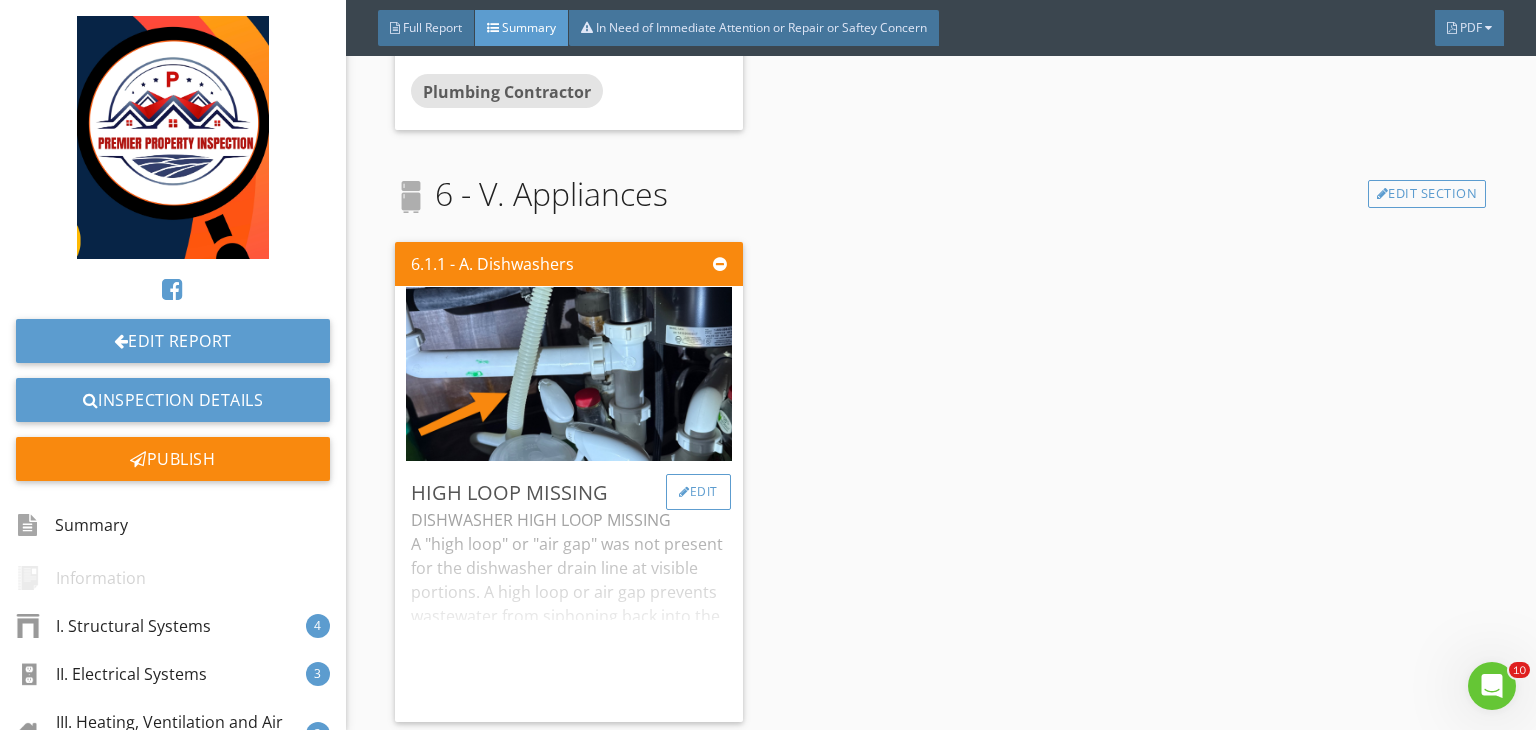 click on "Edit" at bounding box center [698, 492] 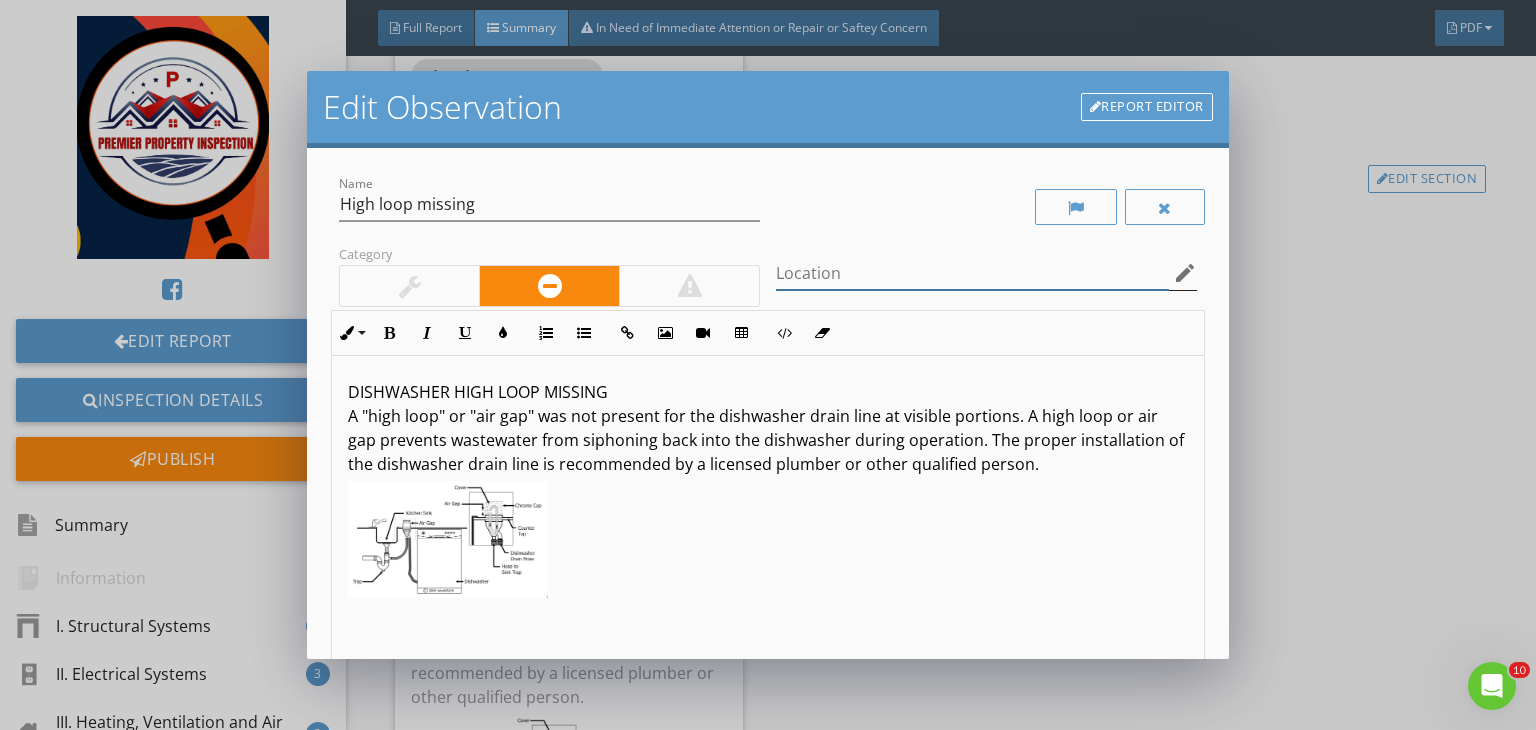 click at bounding box center (972, 273) 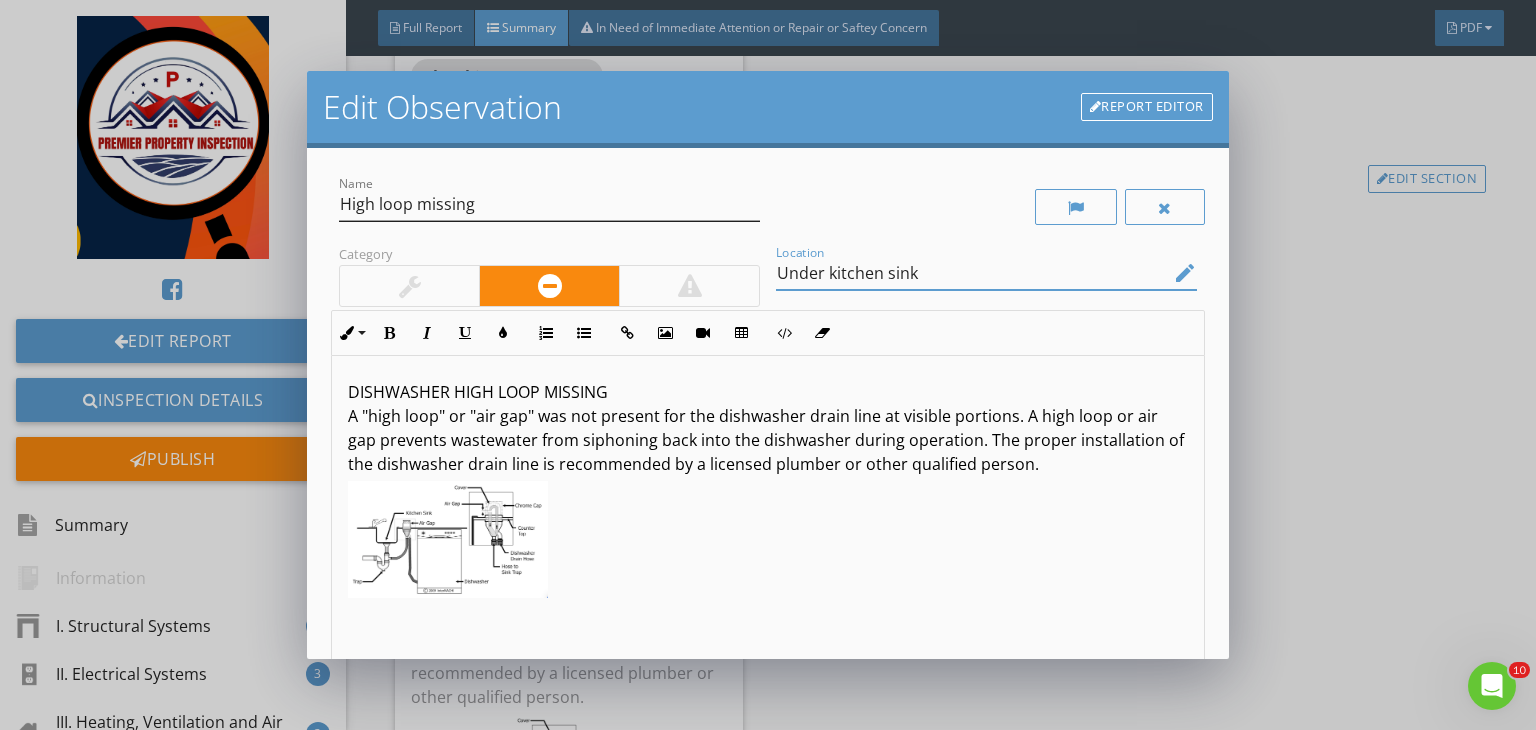 type on "Under kitchen sink" 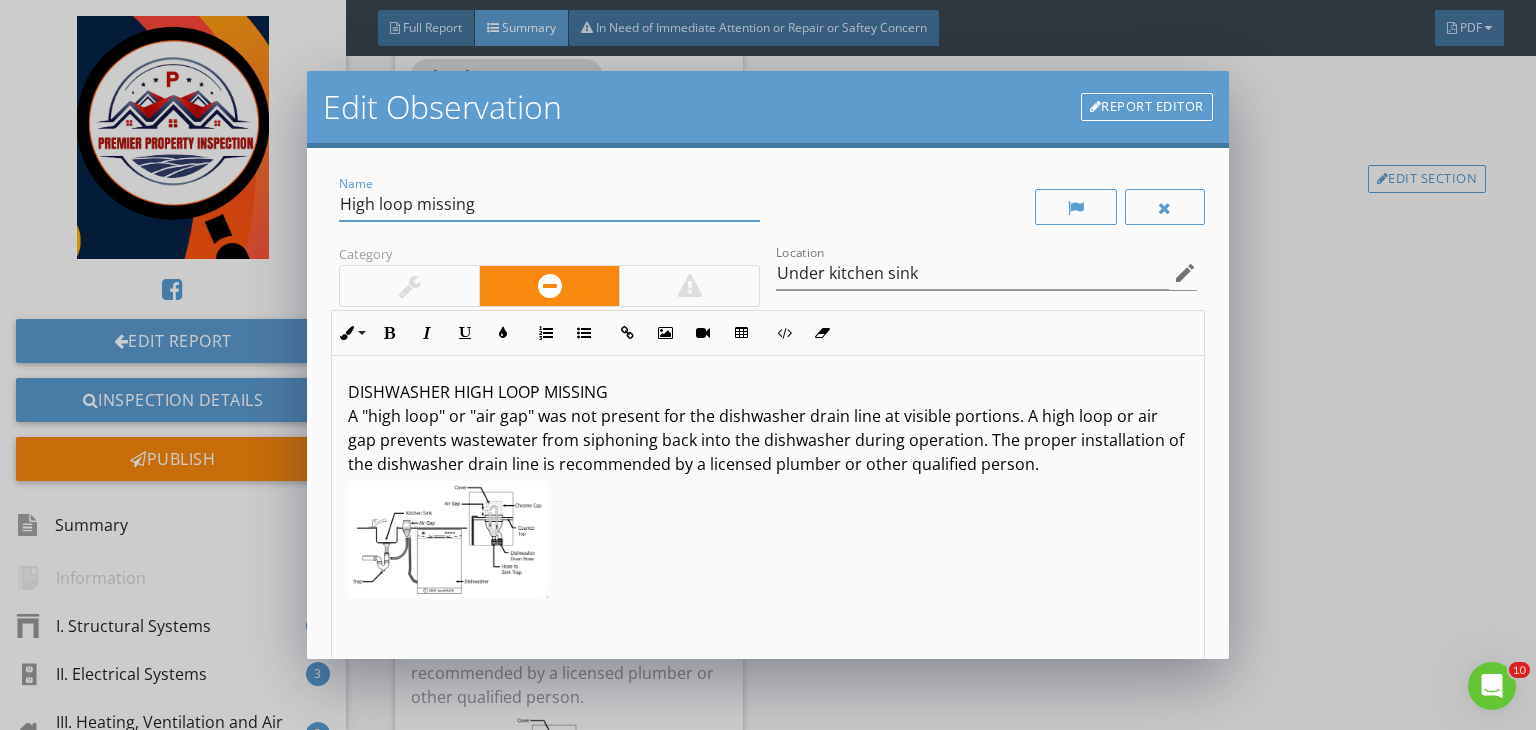 click on "High loop missing" at bounding box center (549, 204) 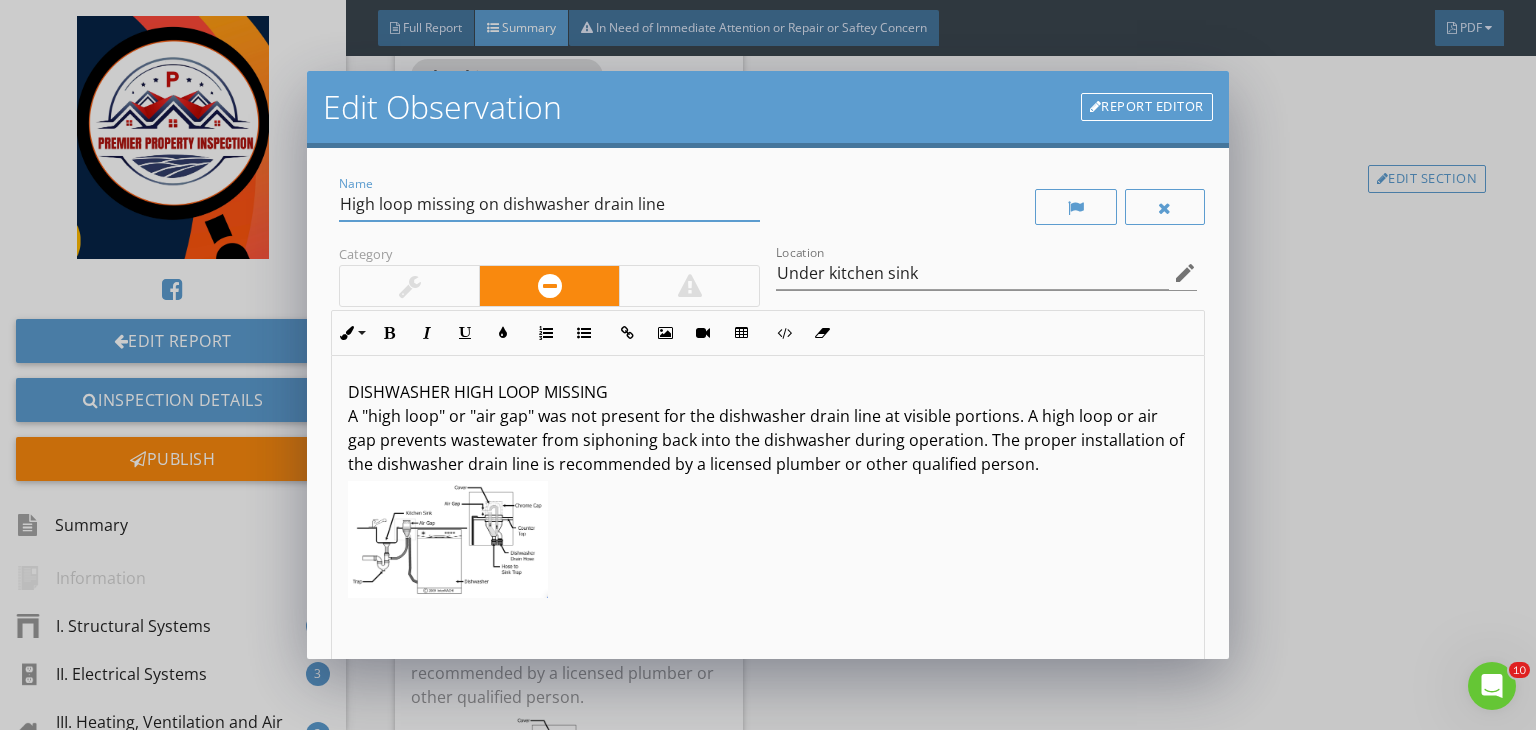 type on "High loop missing on dishwasher drain line" 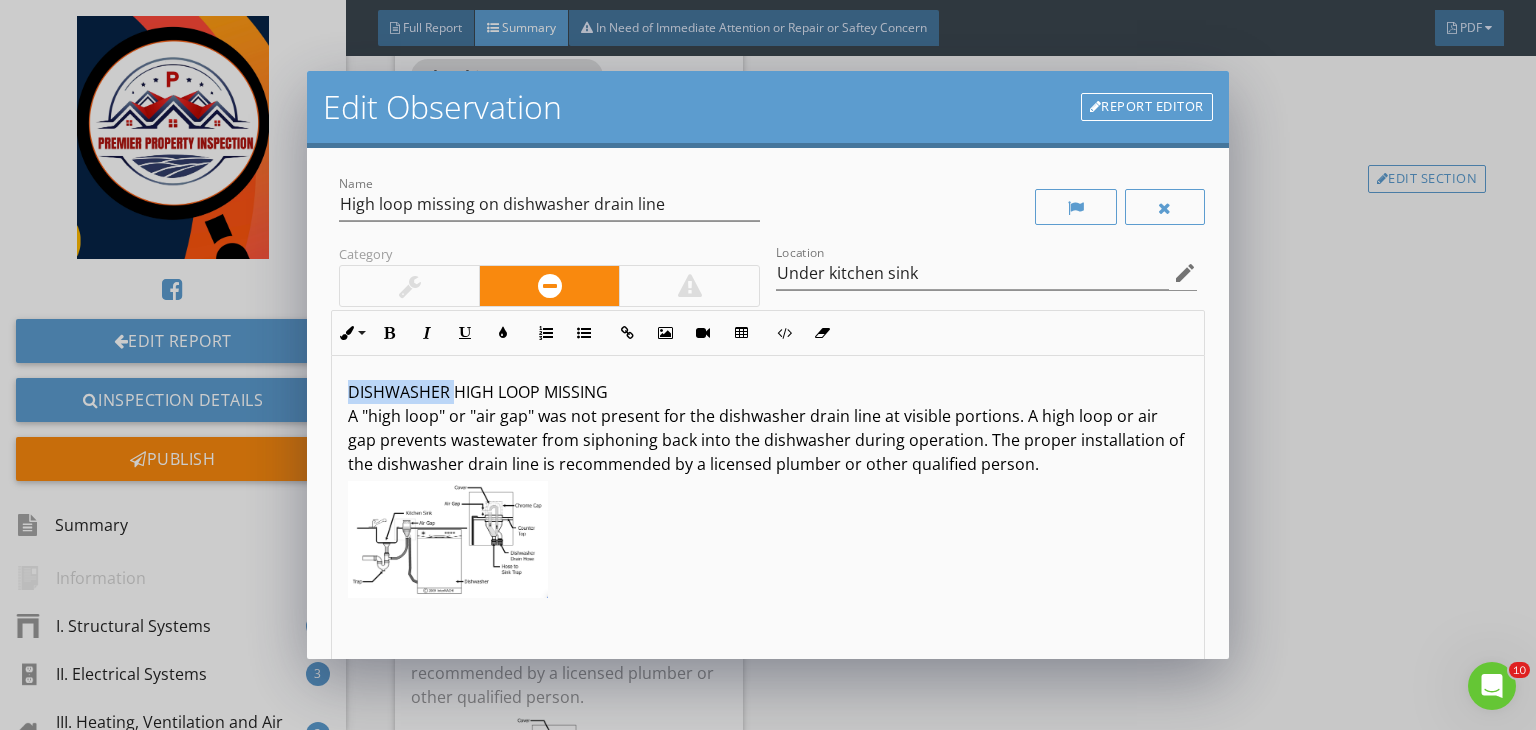 click on "DISHWASHER HIGH LOOP MISSING A "high loop" or "air gap" was not present for the dishwasher drain line at visible portions. A high loop or air gap prevents wastewater from siphoning back into the dishwasher during operation. The proper installation of the dishwasher drain line is recommended by a licensed plumber or other qualified person." at bounding box center (768, 428) 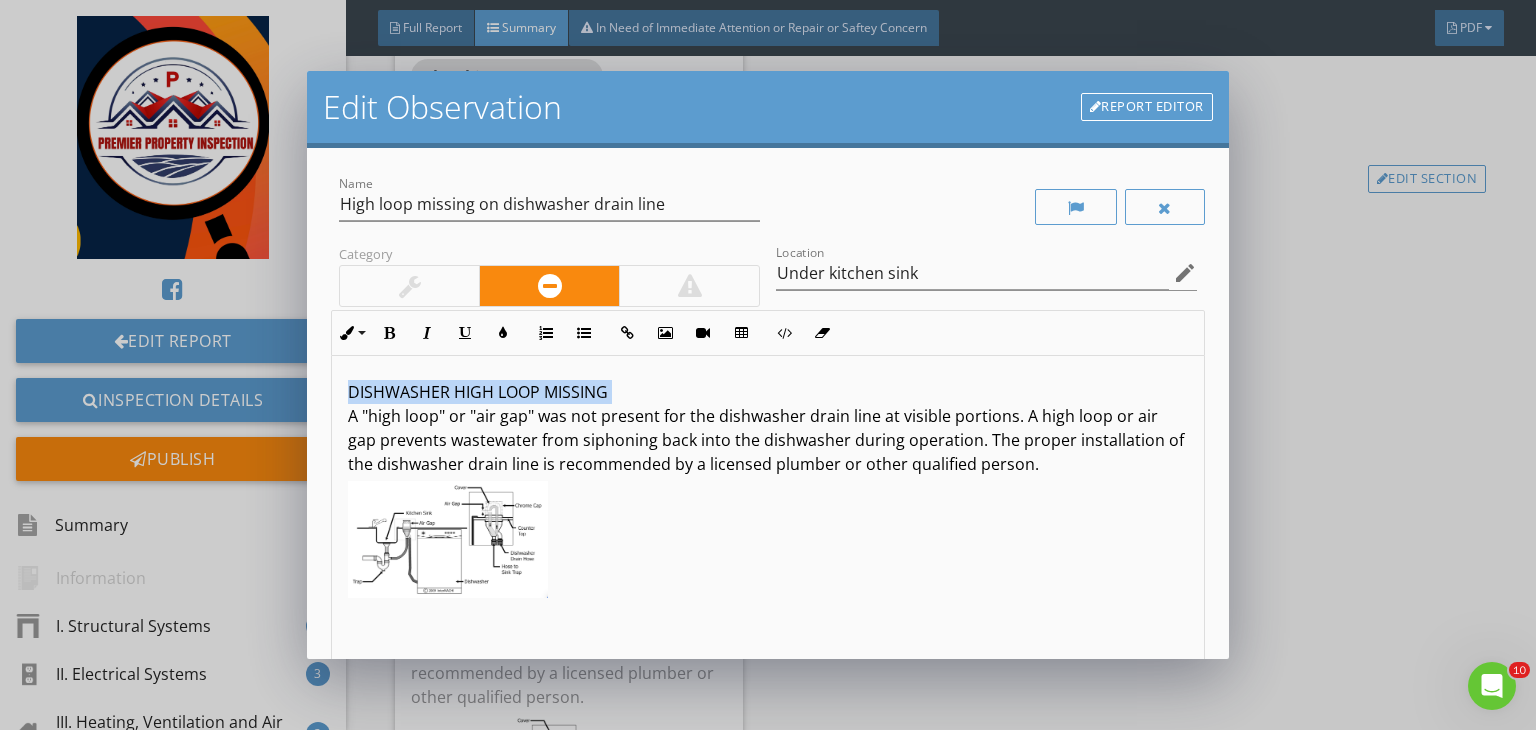click on "DISHWASHER HIGH LOOP MISSING A "high loop" or "air gap" was not present for the dishwasher drain line at visible portions. A high loop or air gap prevents wastewater from siphoning back into the dishwasher during operation. The proper installation of the dishwasher drain line is recommended by a licensed plumber or other qualified person." at bounding box center [768, 428] 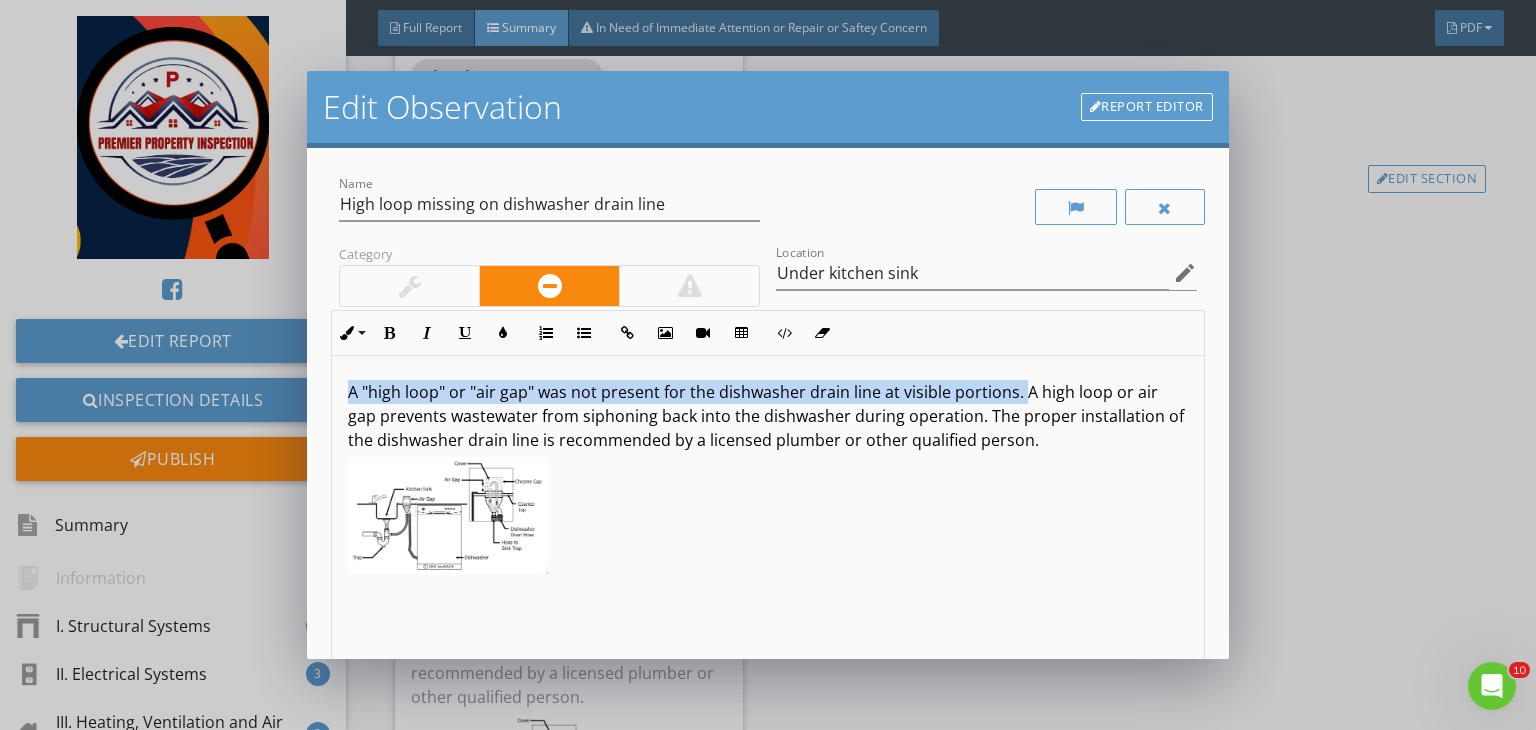 drag, startPoint x: 1018, startPoint y: 392, endPoint x: 347, endPoint y: 371, distance: 671.32855 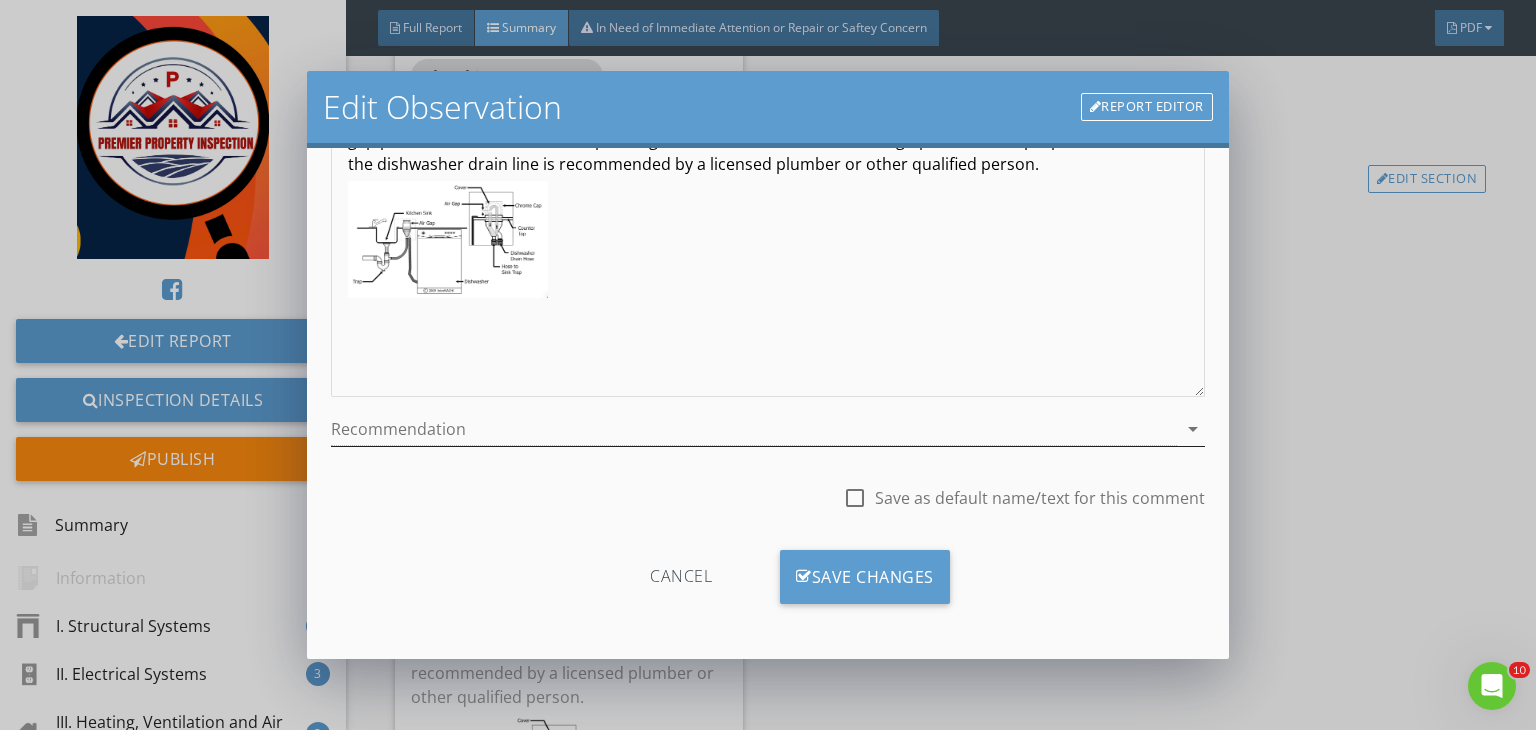 click at bounding box center [754, 429] 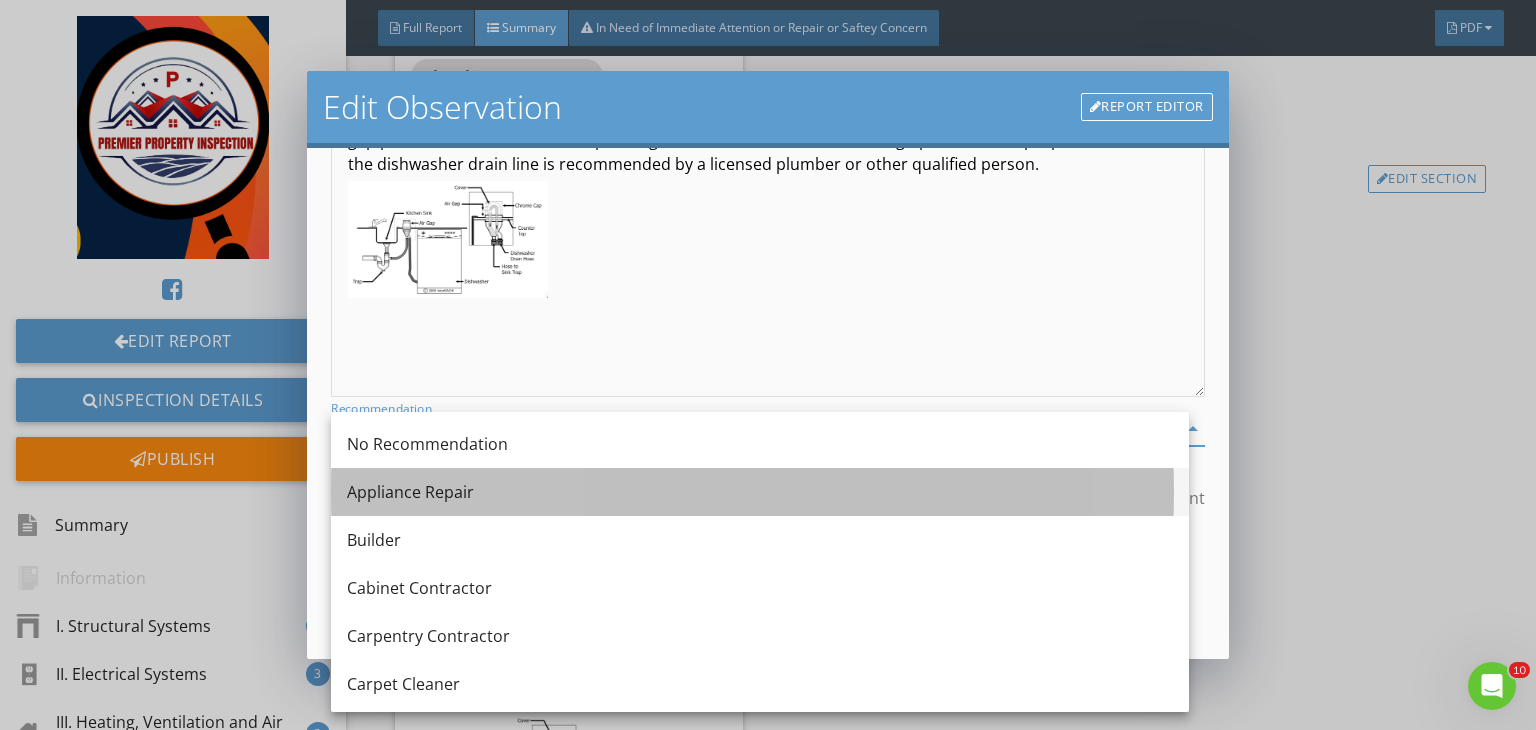 click on "Appliance Repair" at bounding box center [760, 492] 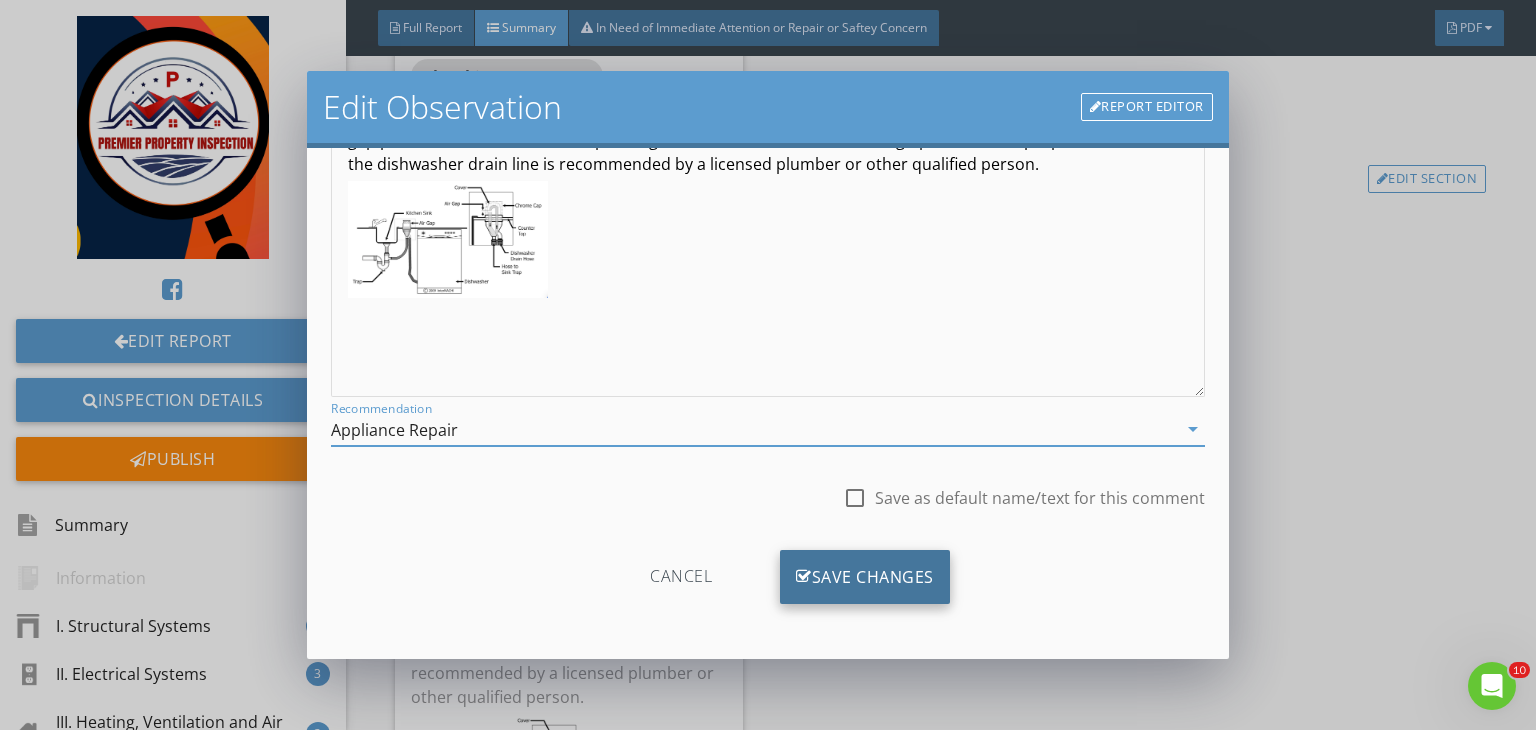 click on "Save Changes" at bounding box center (865, 577) 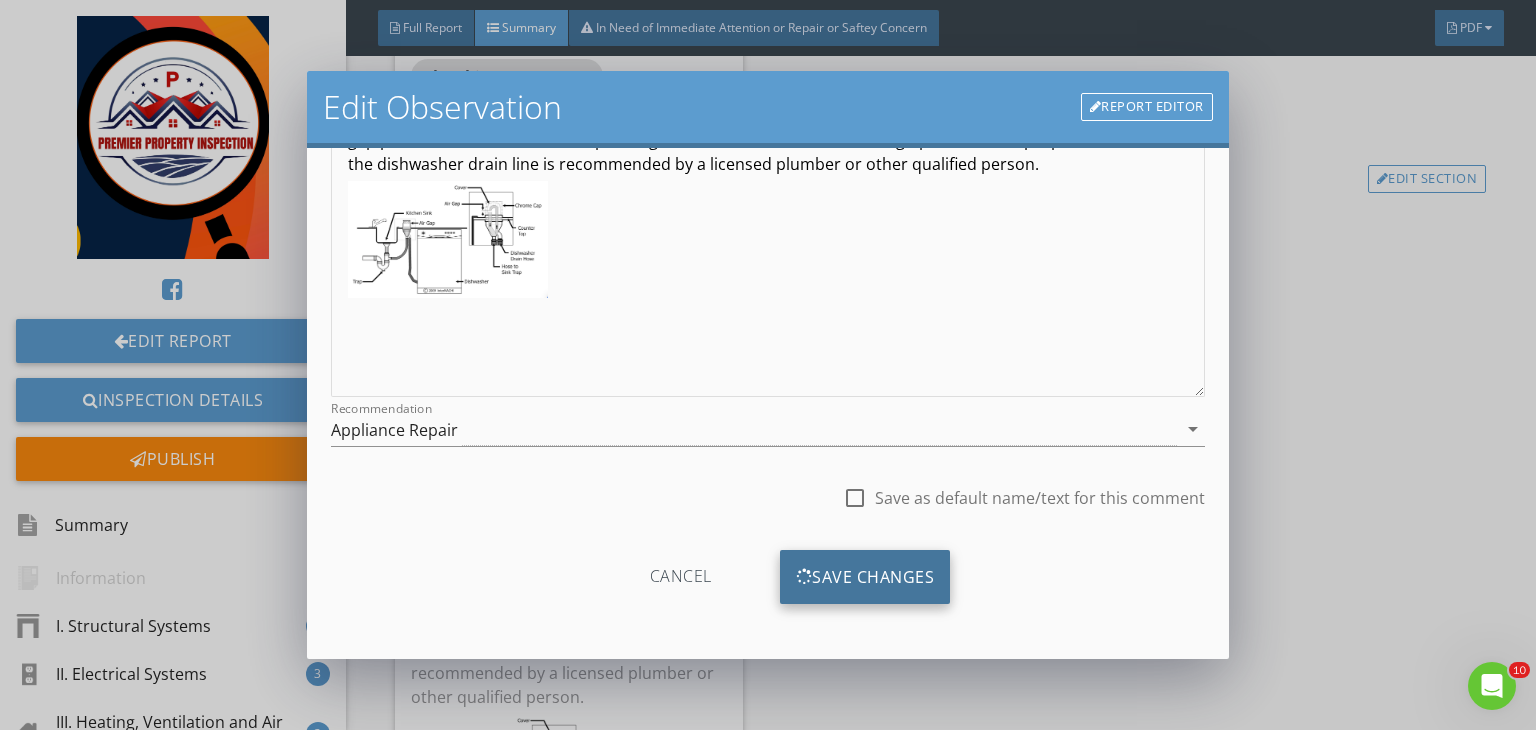 scroll, scrollTop: 39, scrollLeft: 0, axis: vertical 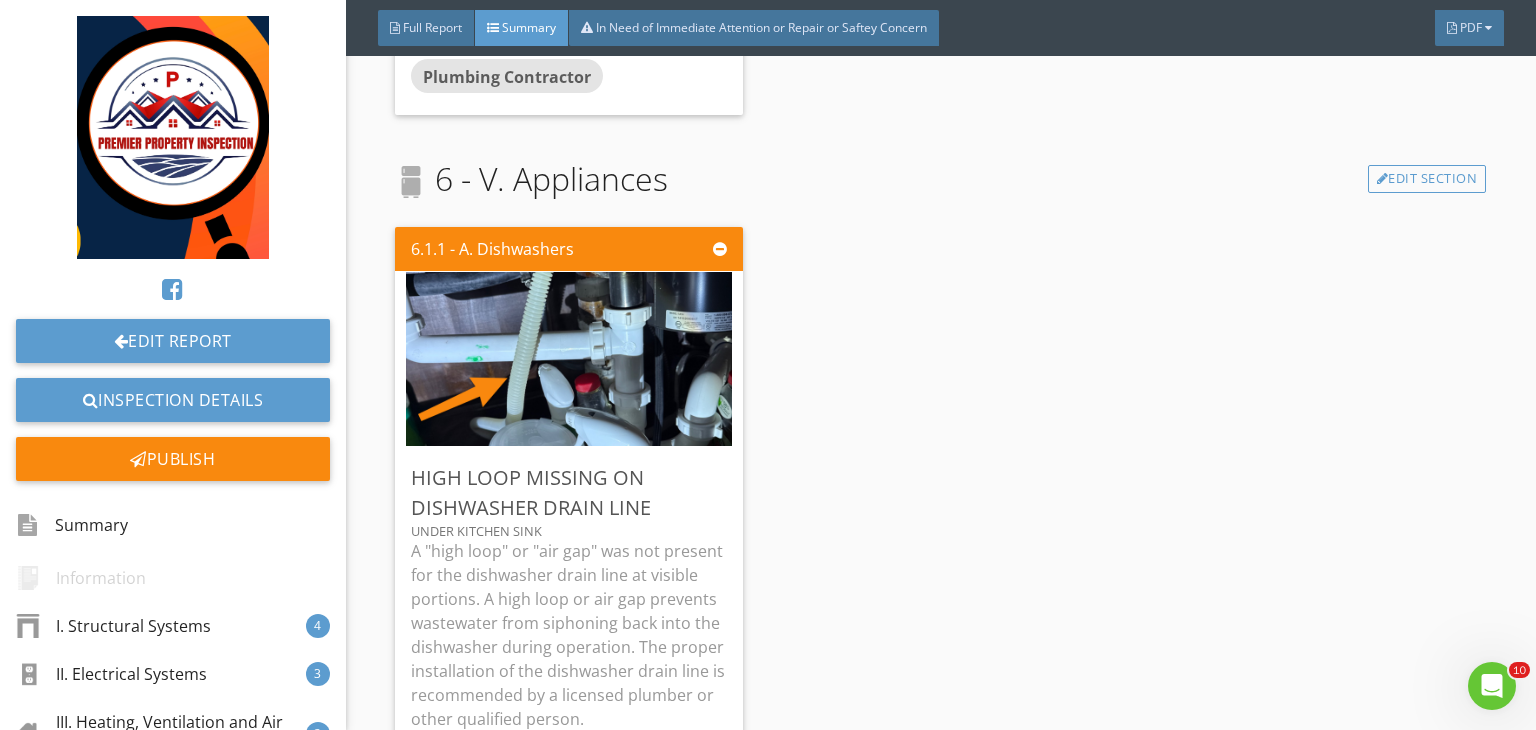 drag, startPoint x: 838, startPoint y: 565, endPoint x: 917, endPoint y: 500, distance: 102.30347 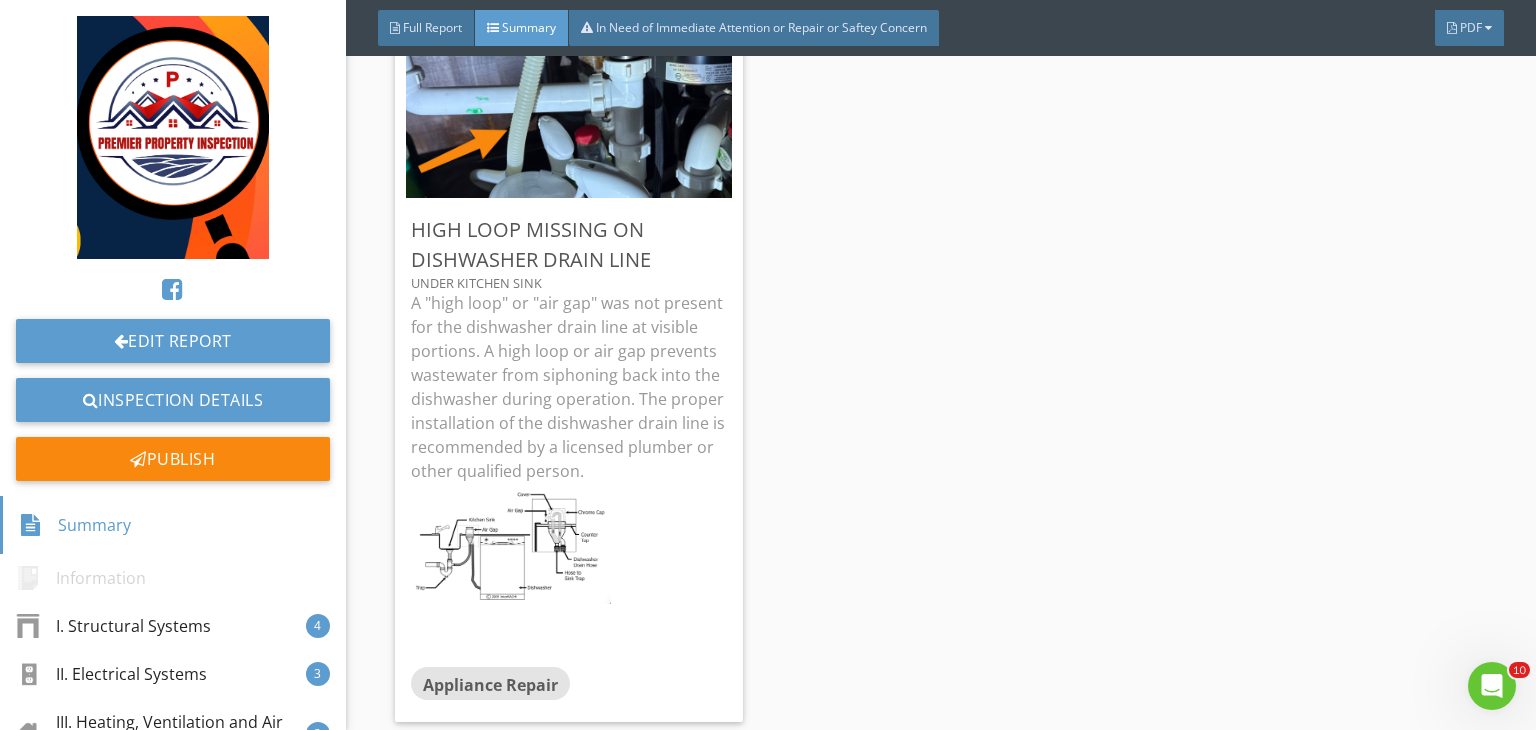 drag, startPoint x: 917, startPoint y: 500, endPoint x: 778, endPoint y: 560, distance: 151.39684 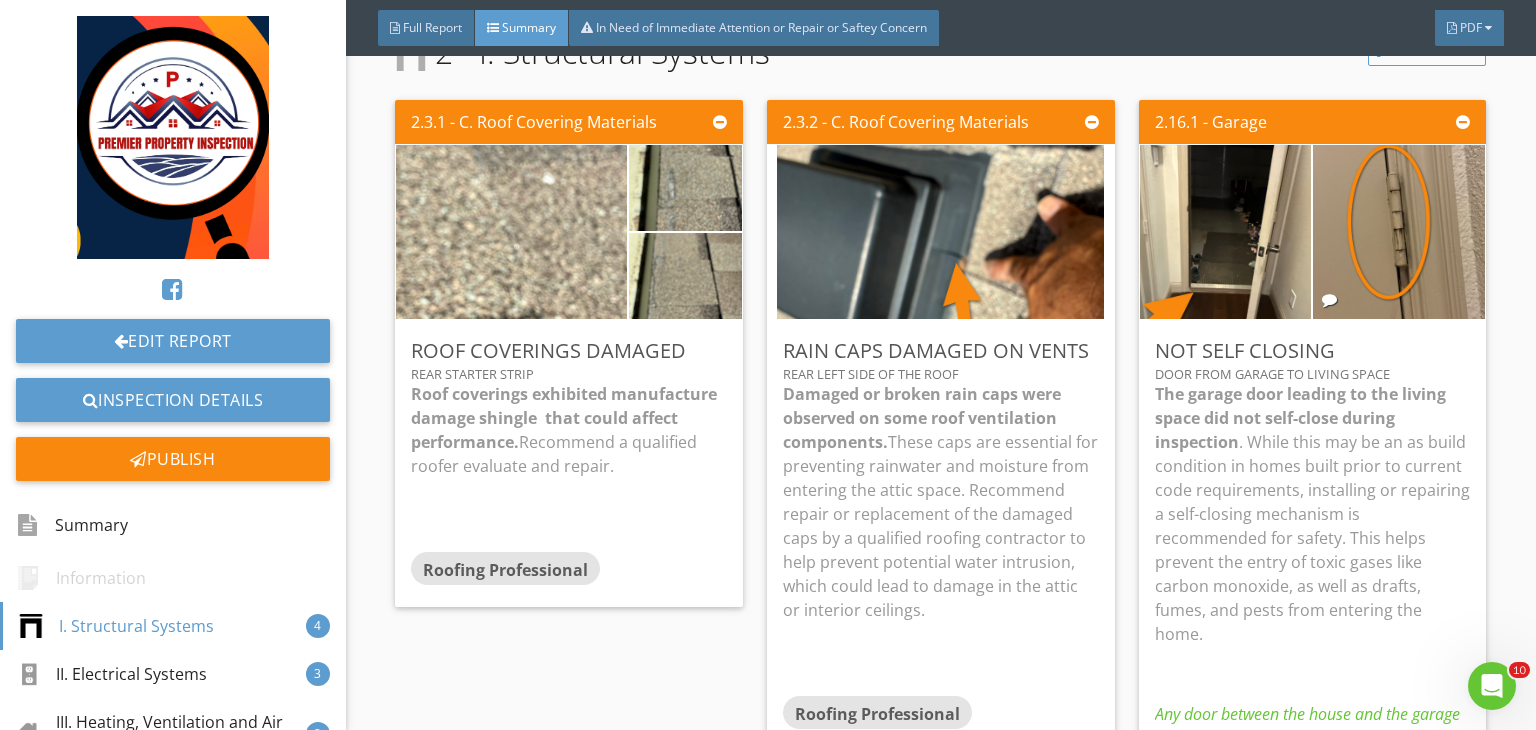scroll, scrollTop: 514, scrollLeft: 0, axis: vertical 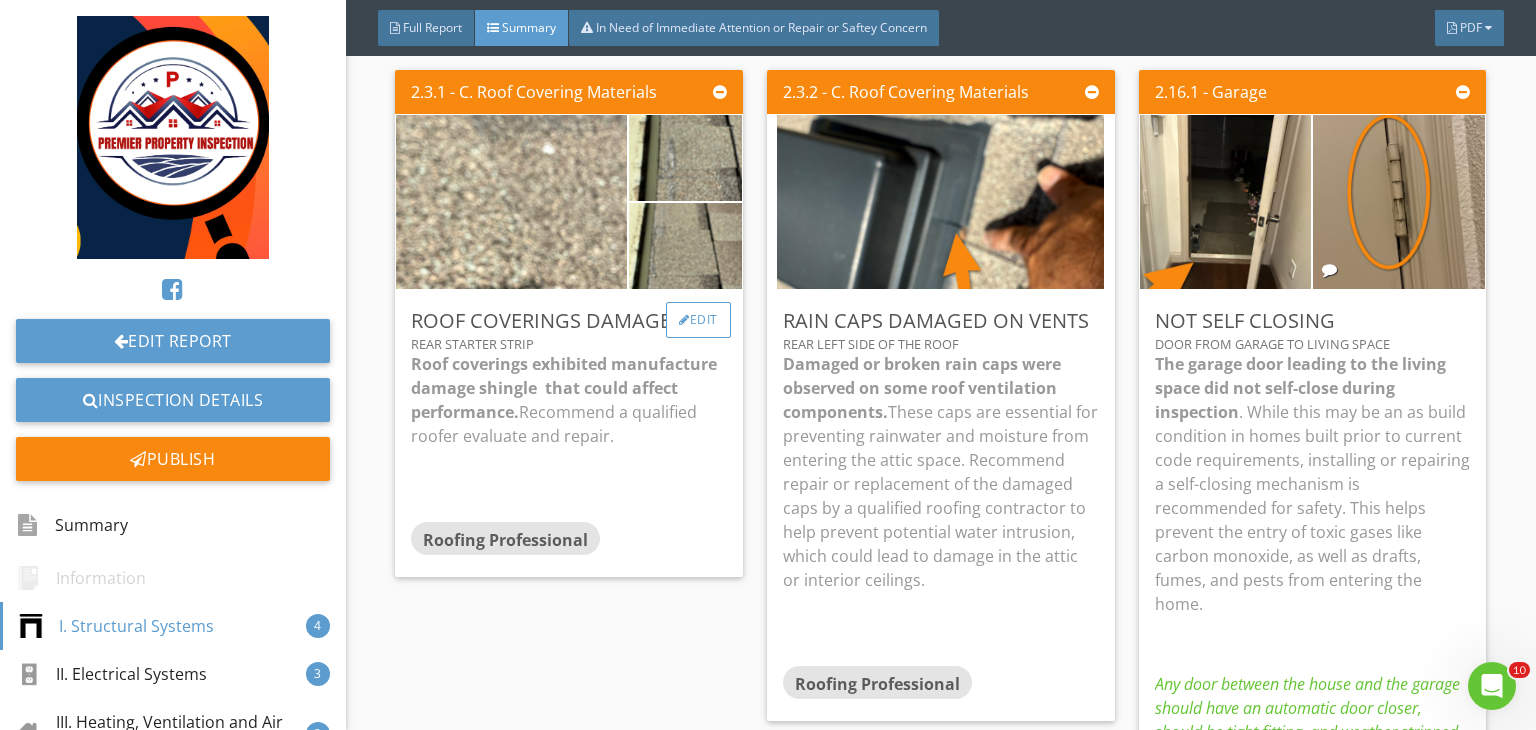 click on "Edit" at bounding box center [698, 320] 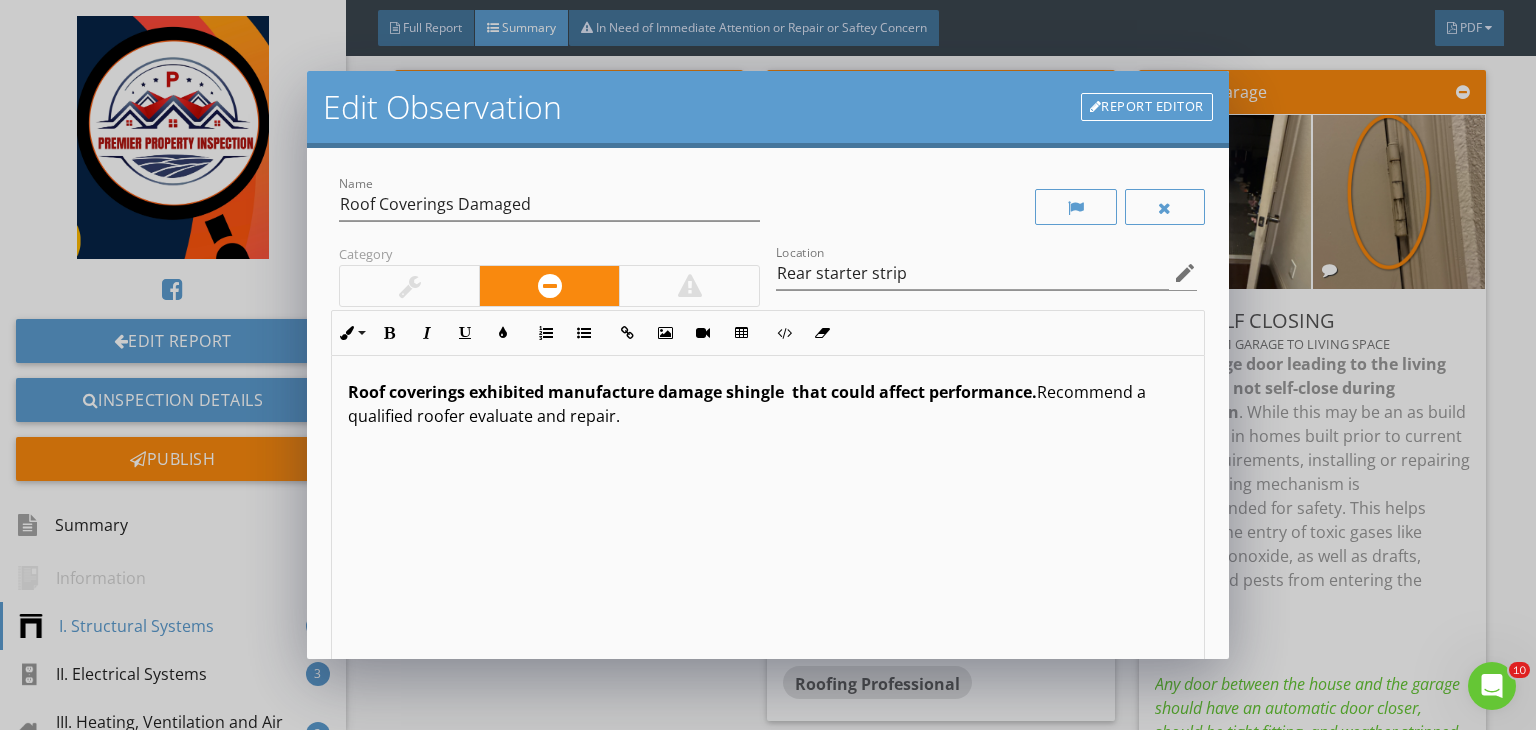 click on "Roof coverings exhibited manufacture damage shingle  that could affect performance.  Recommend a qualified roofer evaluate and repair." at bounding box center (768, 514) 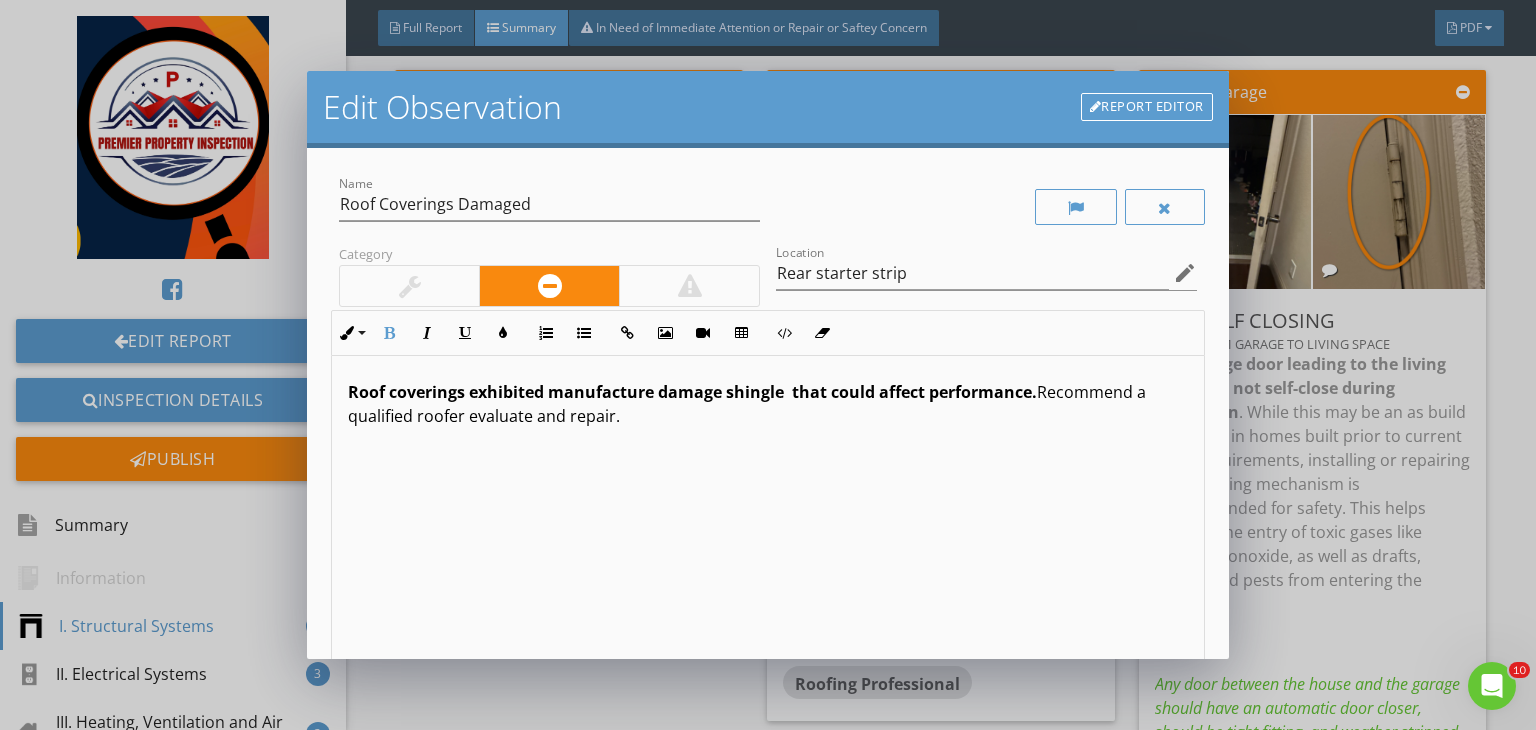 type 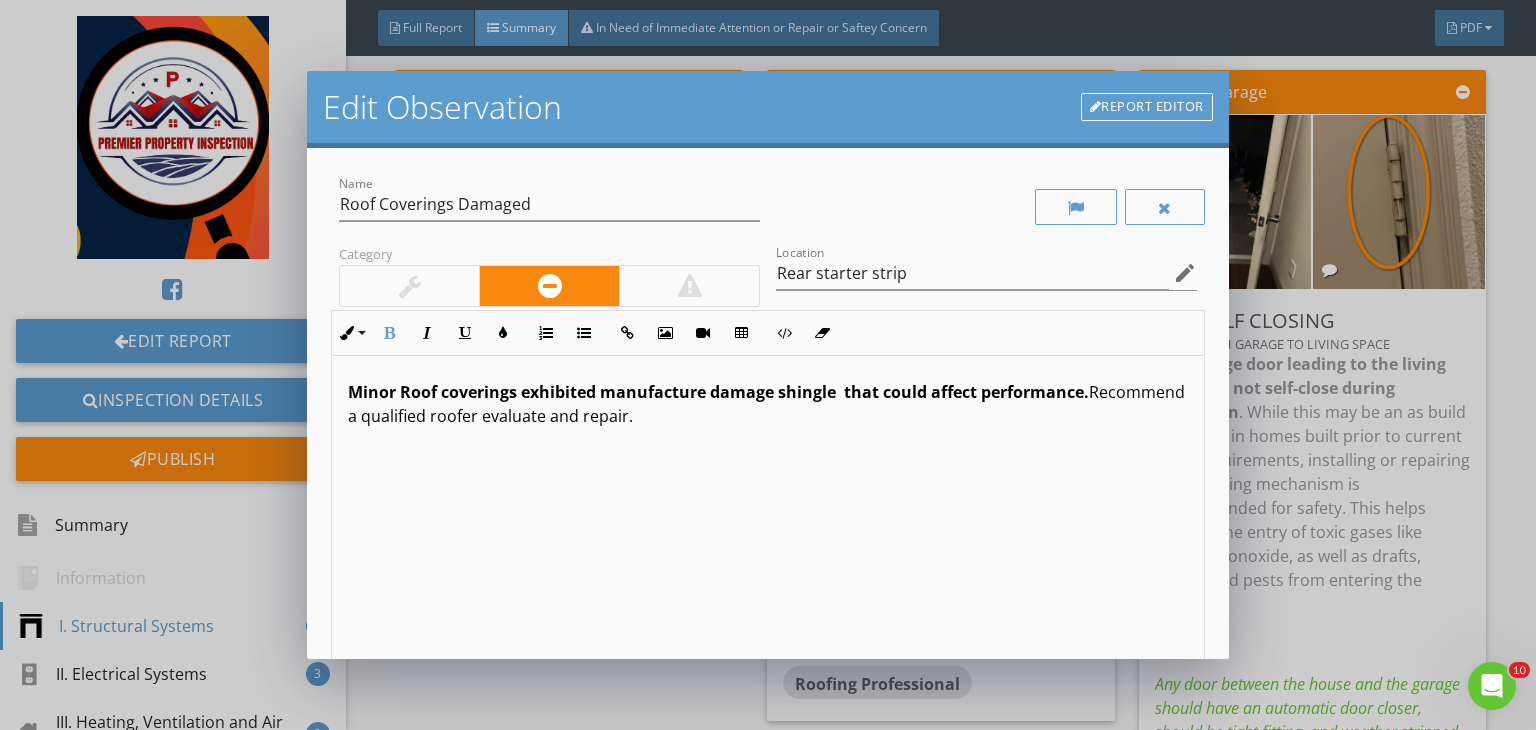 click on "Minor Roof coverings exhibited manufacture damage shingle  that could affect performance." at bounding box center (718, 392) 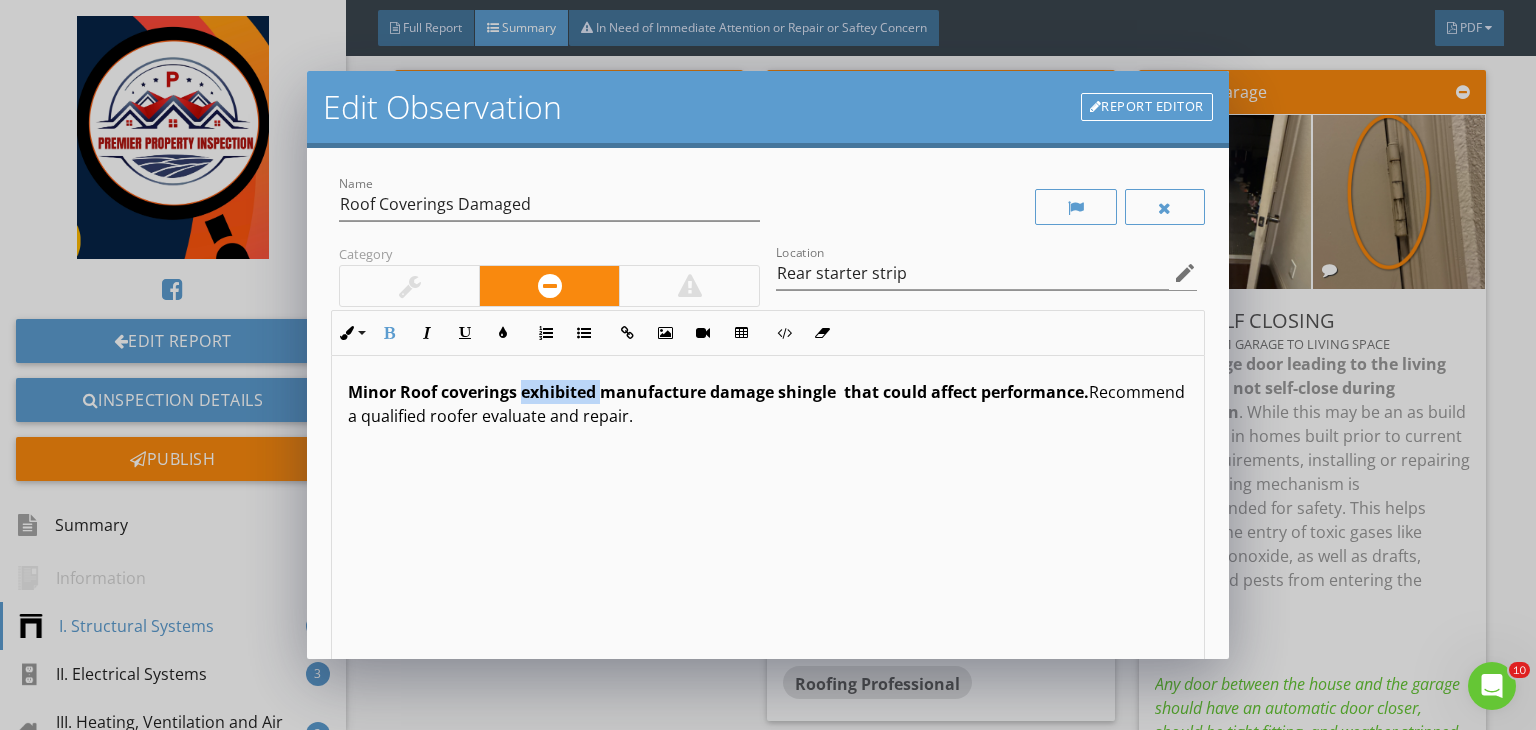 click on "Minor Roof coverings exhibited manufacture damage shingle  that could affect performance." at bounding box center [718, 392] 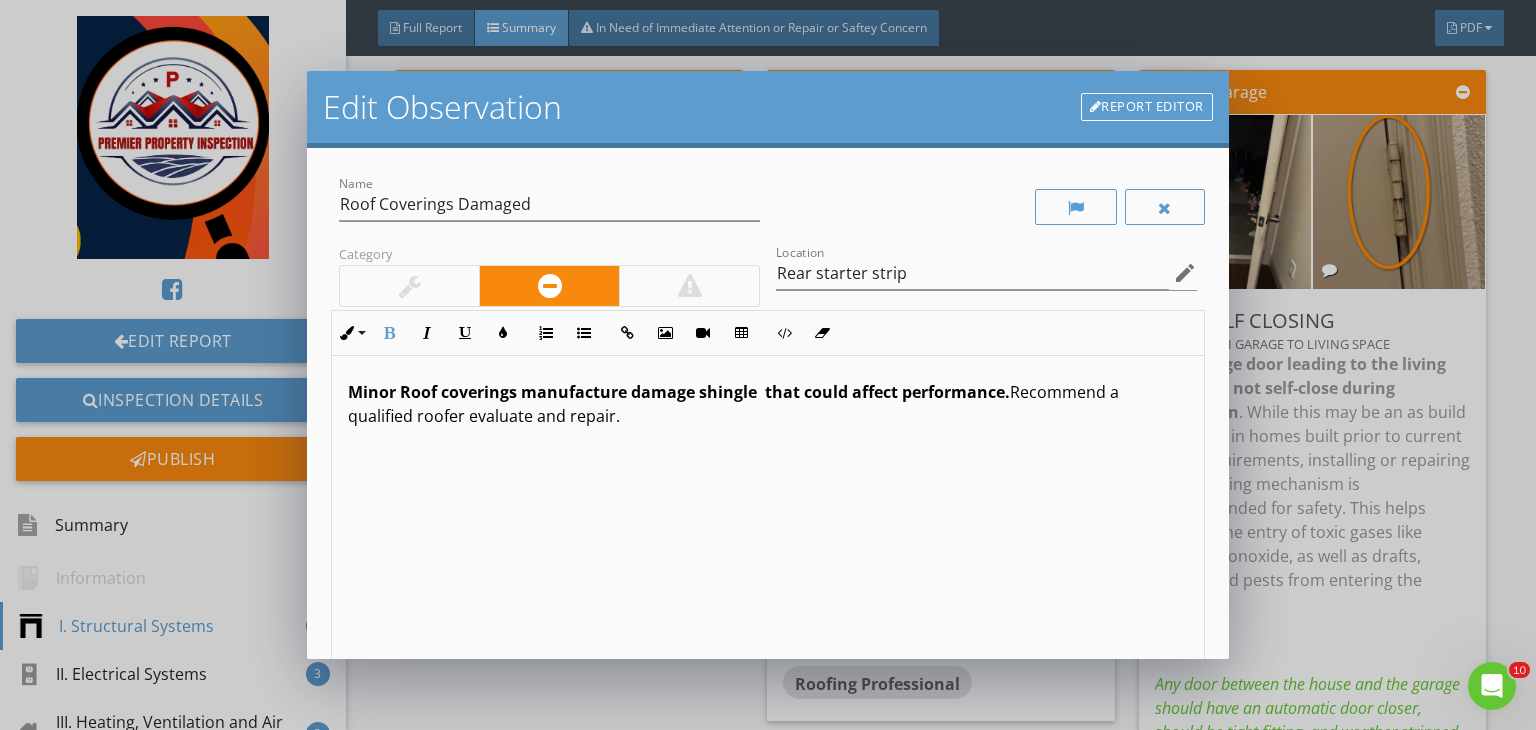 click on "Minor Roof coverings manufacture damage shingle  that could affect performance." at bounding box center (679, 392) 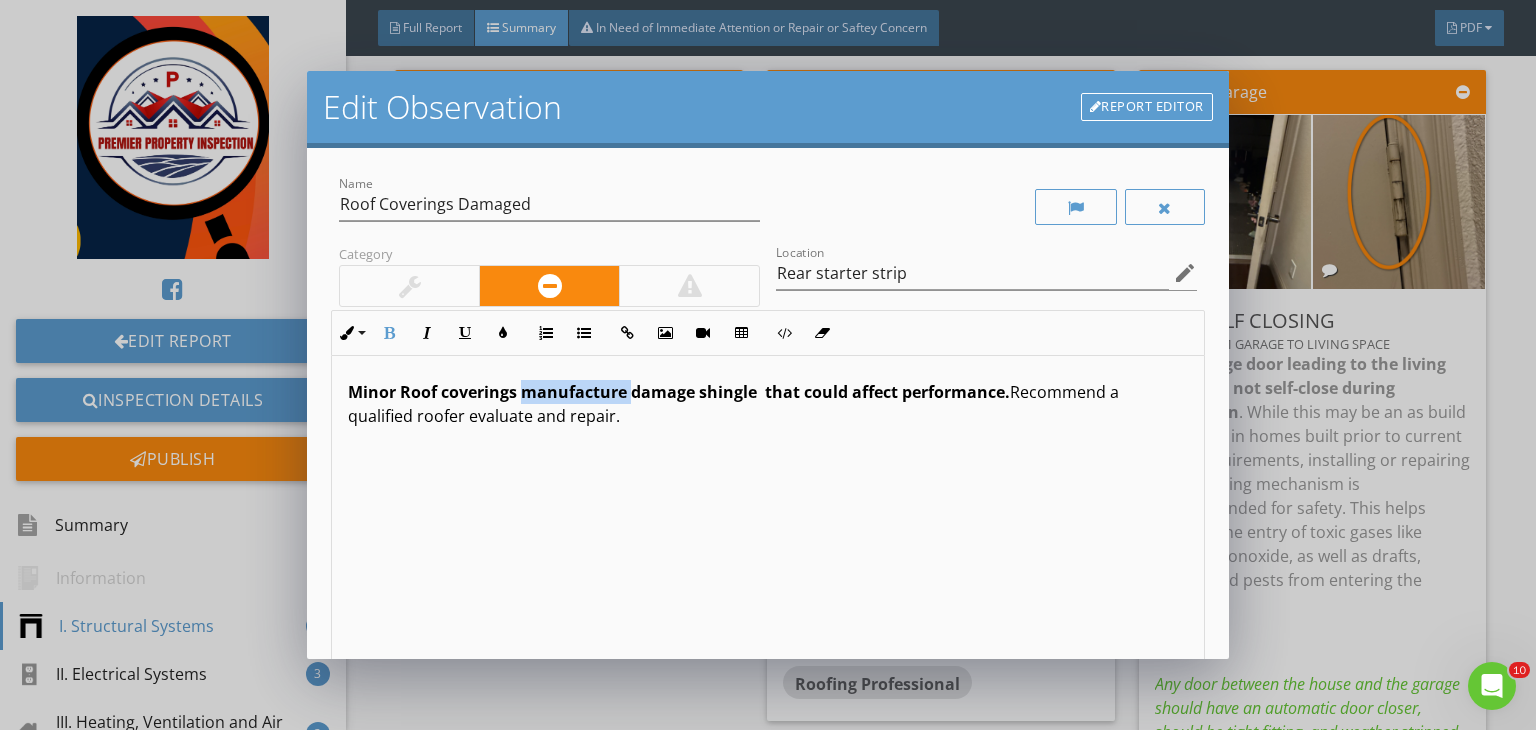click on "Minor Roof coverings manufacture damage shingle  that could affect performance." at bounding box center (679, 392) 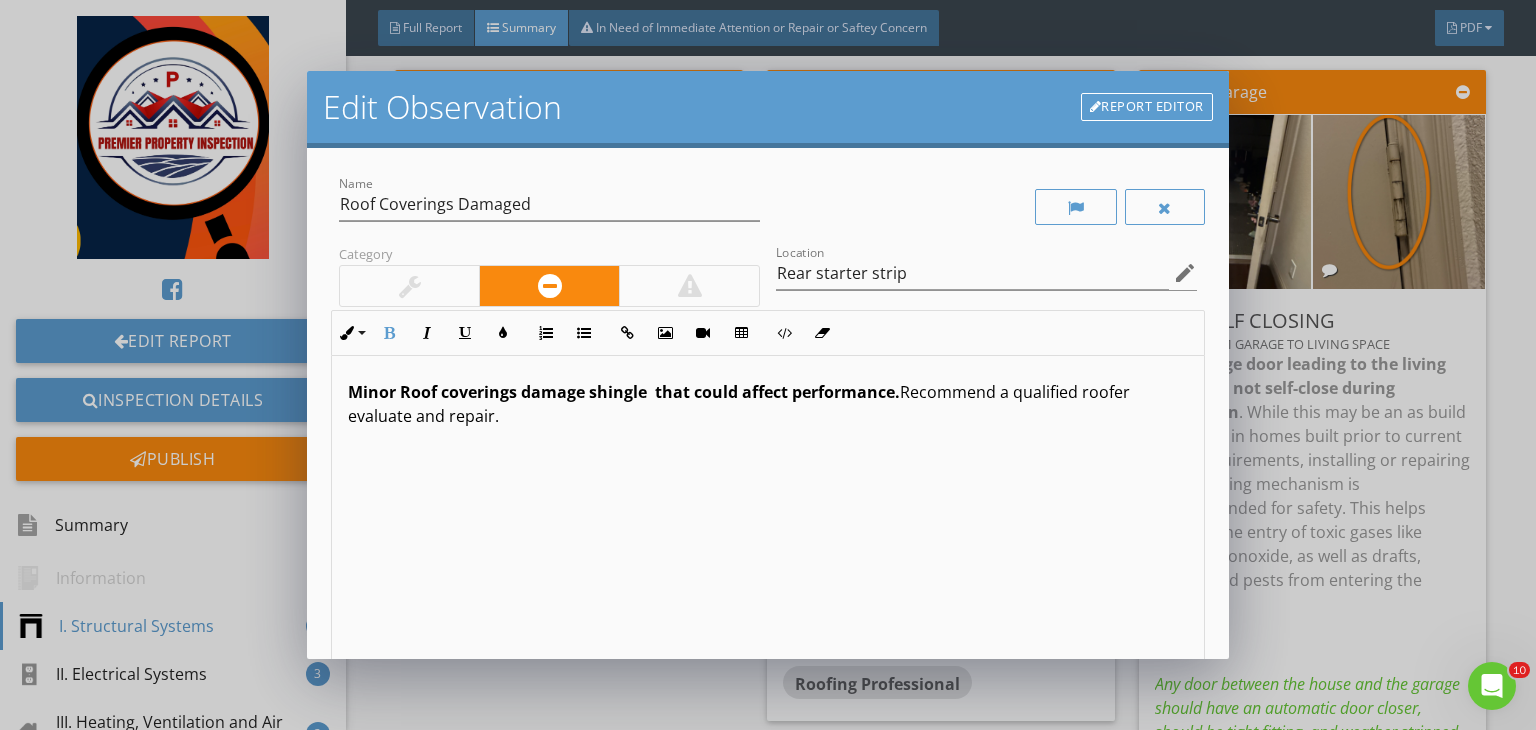 click on "Minor Roof coverings damage shingle  that could affect performance." at bounding box center (624, 392) 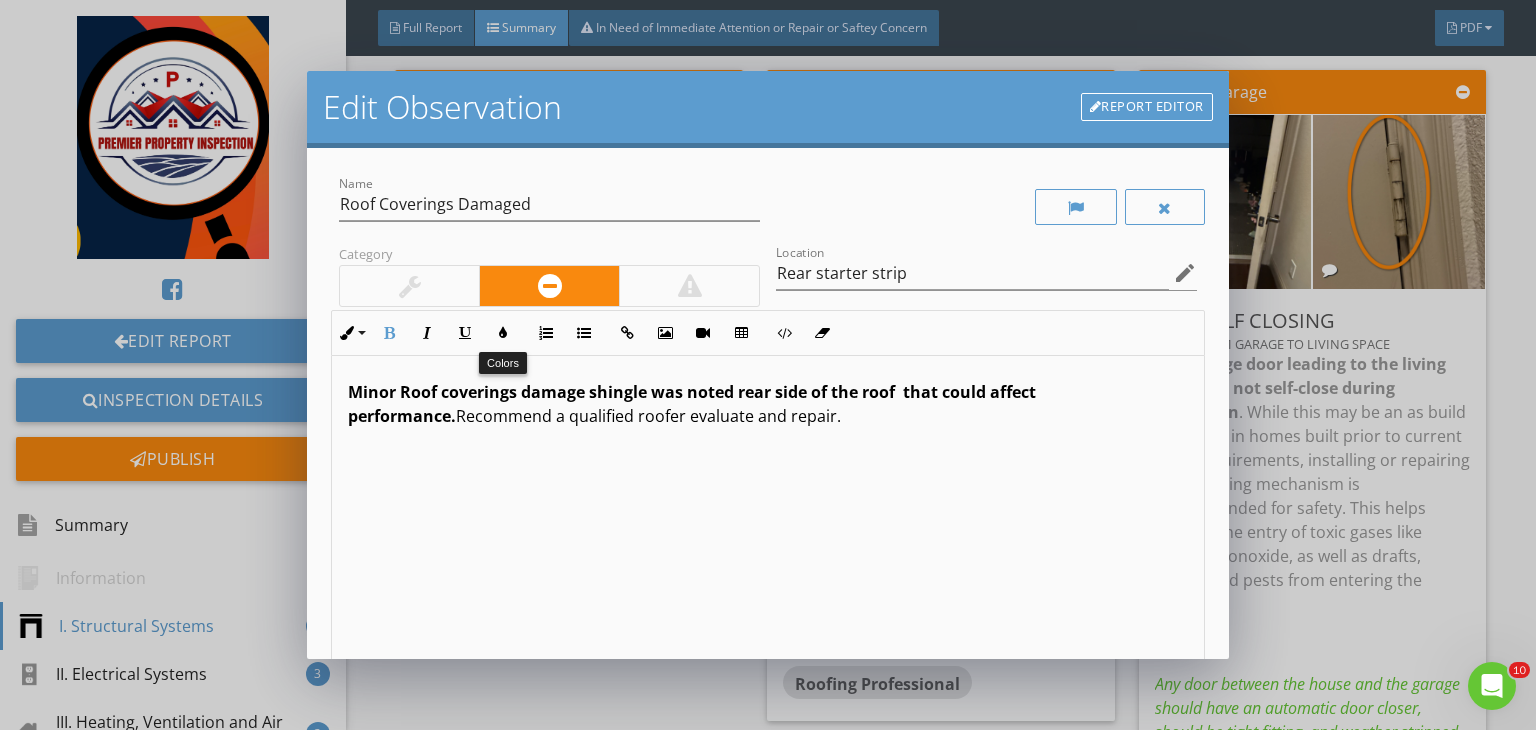 drag, startPoint x: 844, startPoint y: 413, endPoint x: 213, endPoint y: 332, distance: 636.1777 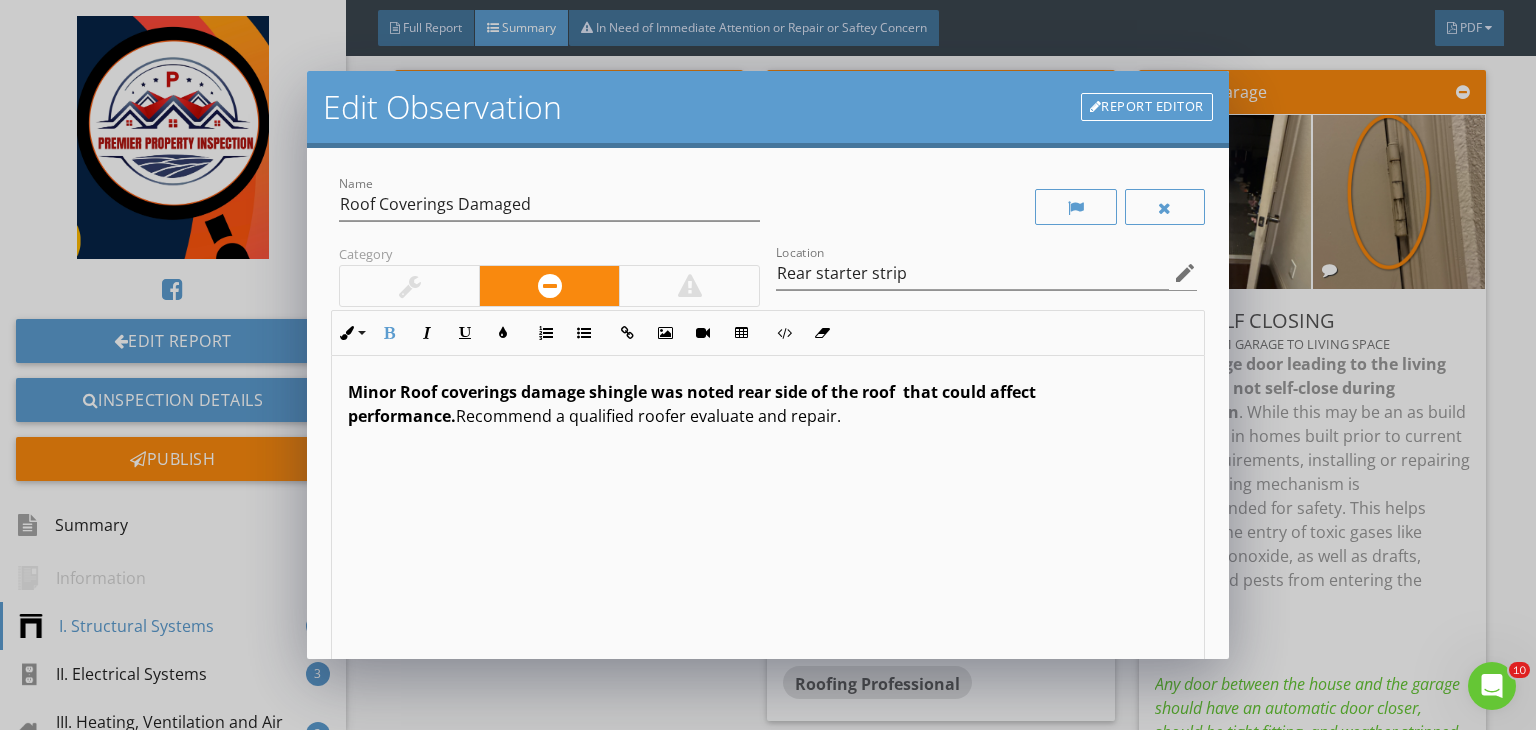 copy on "Minor Roof coverings damage shingle was noted rear side of the roof  that could affect performance.  Recommend a qualified roofer evaluate and repair." 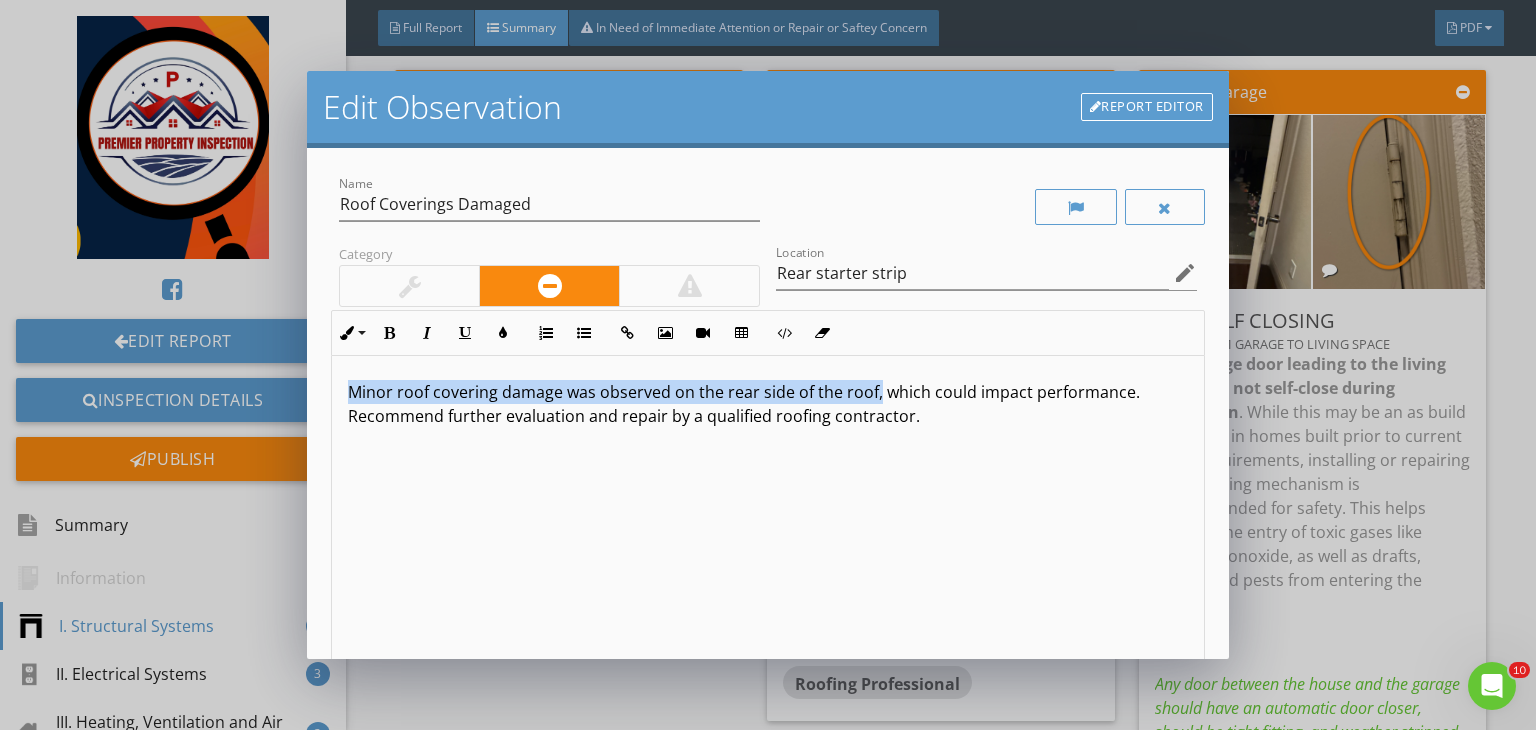 drag, startPoint x: 875, startPoint y: 384, endPoint x: 340, endPoint y: 371, distance: 535.1579 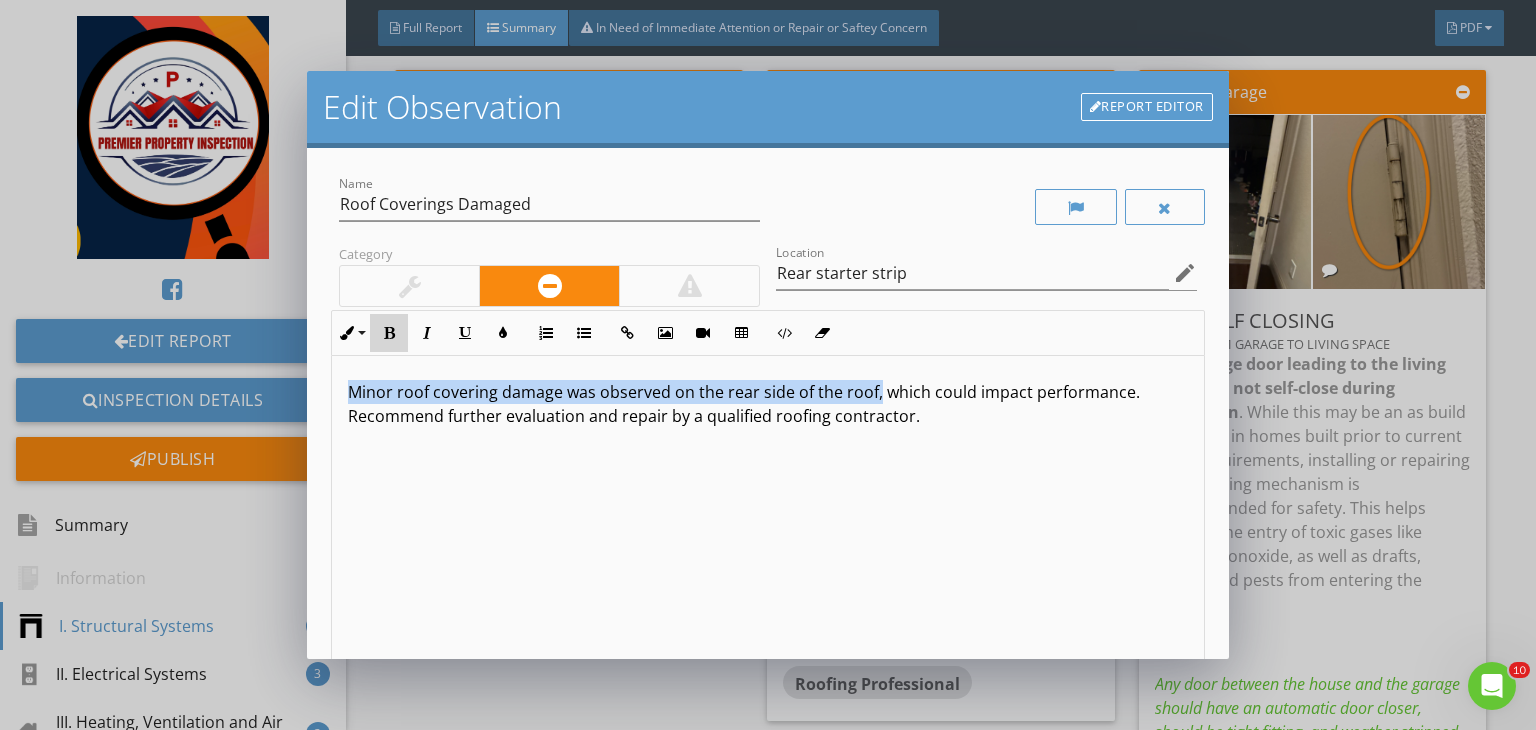 click at bounding box center (389, 333) 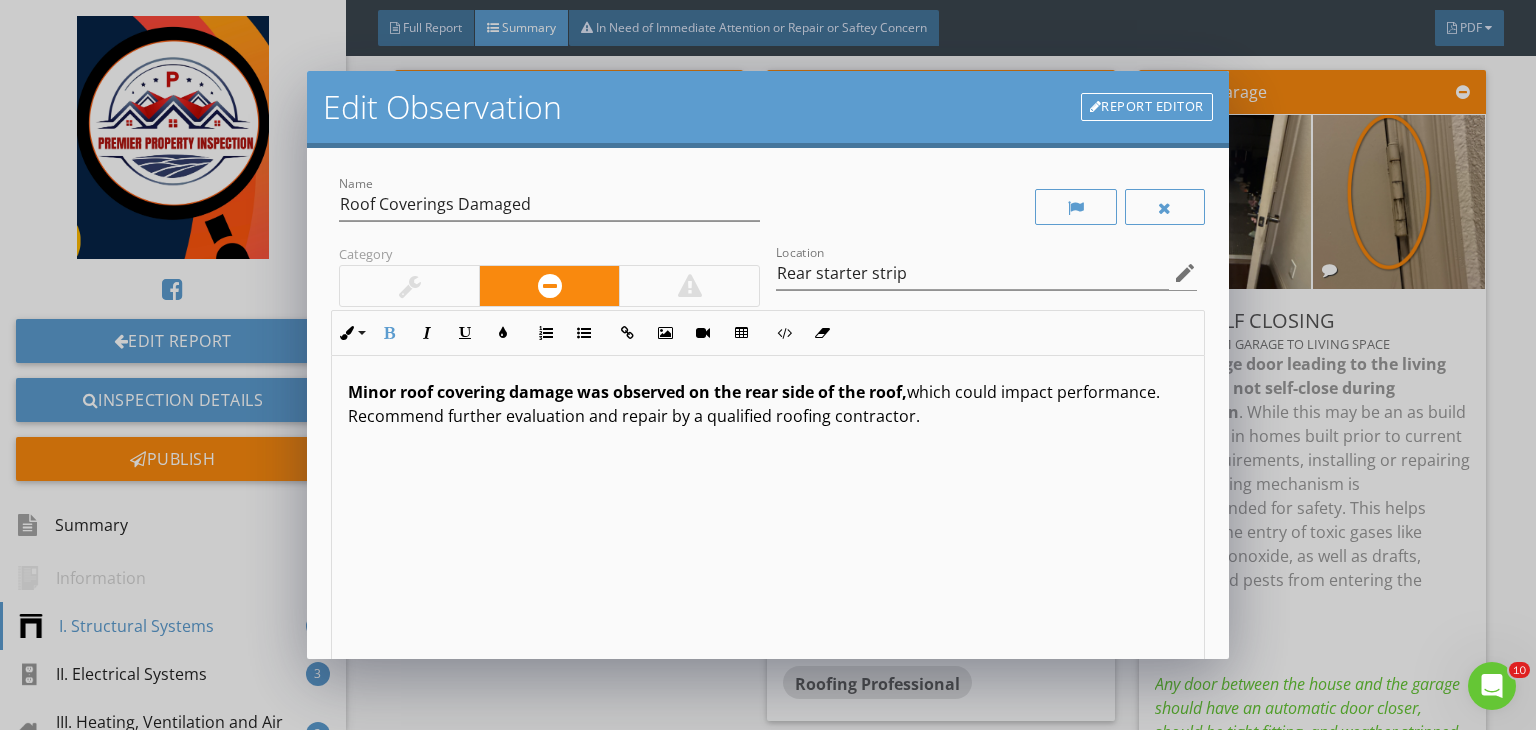 scroll, scrollTop: 0, scrollLeft: 0, axis: both 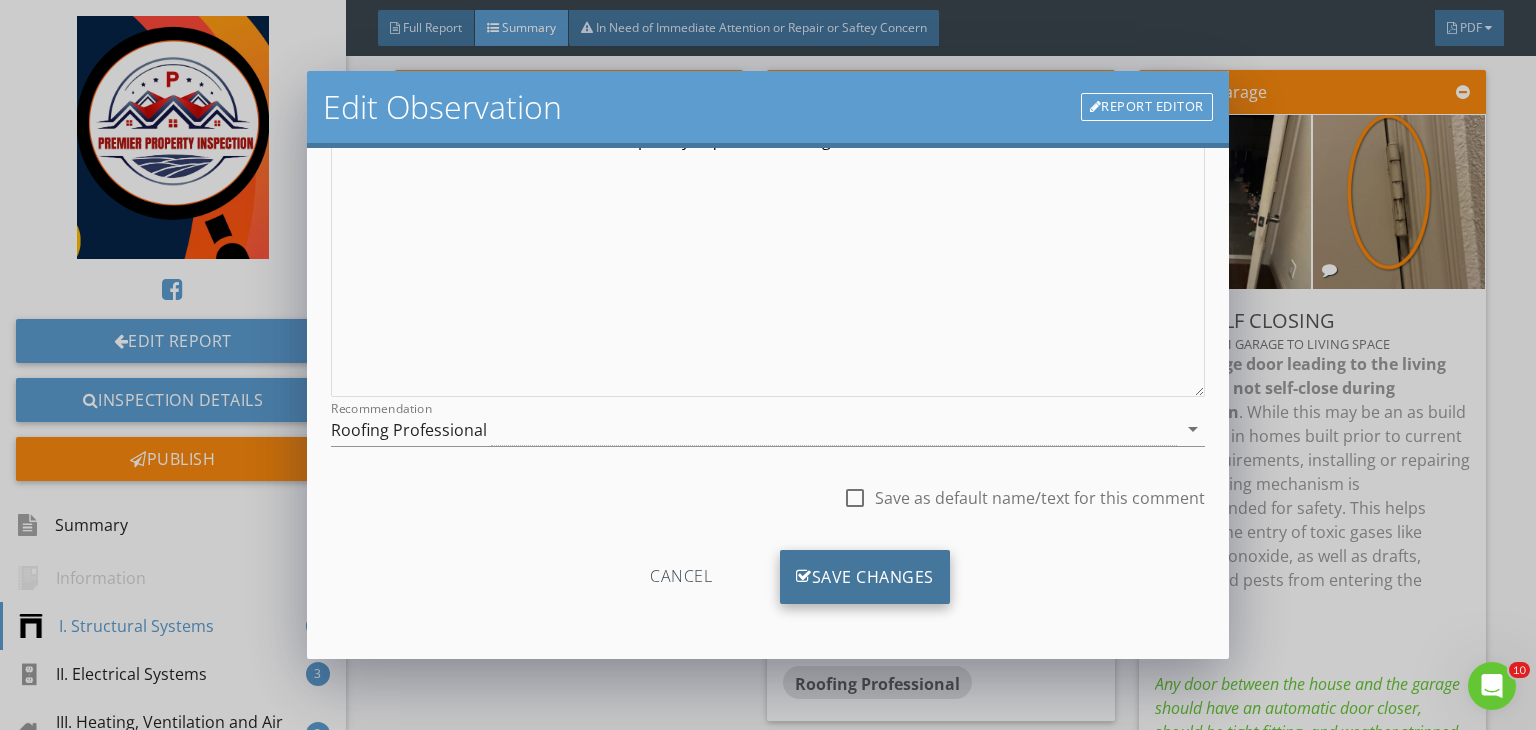 click on "Save Changes" at bounding box center (865, 577) 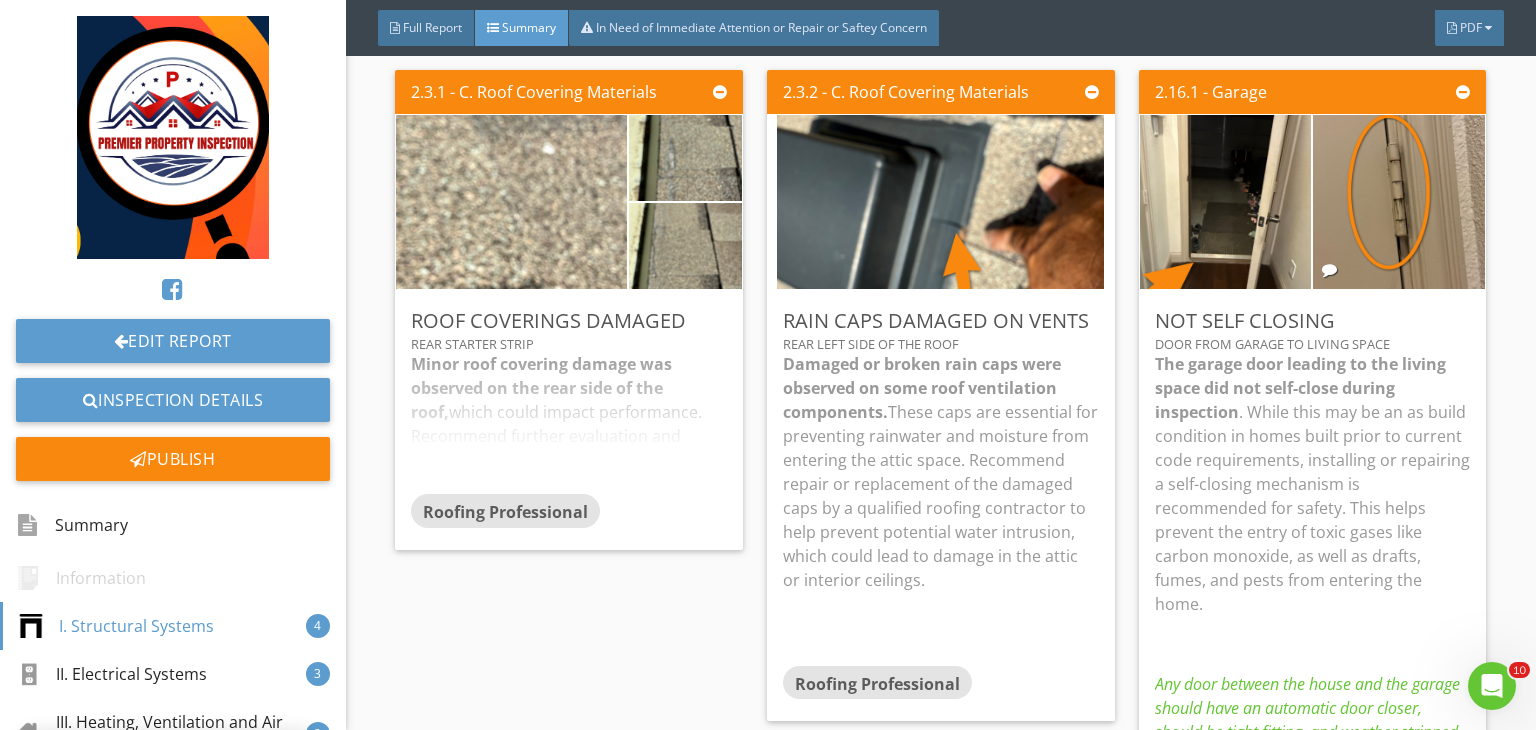 scroll, scrollTop: 39, scrollLeft: 0, axis: vertical 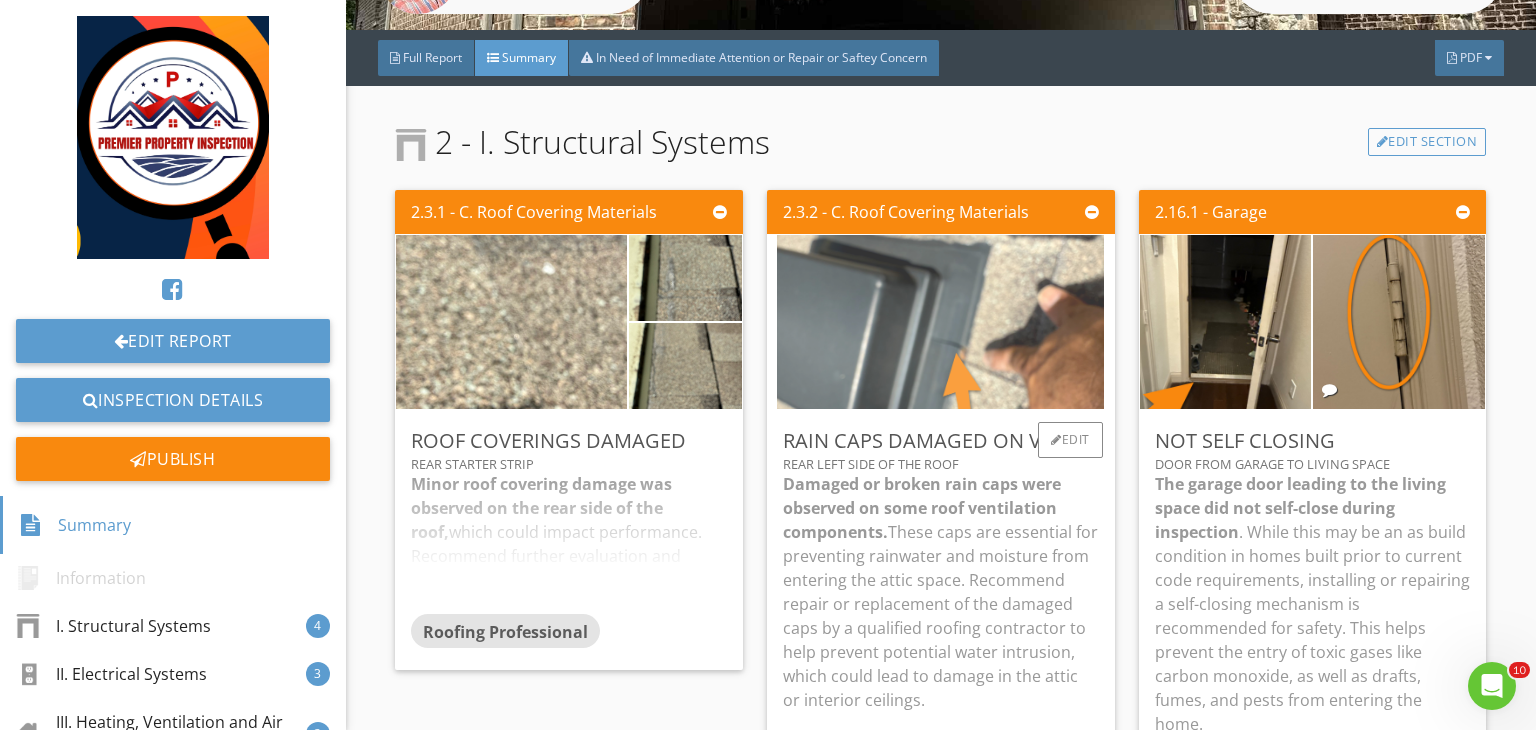 click at bounding box center [940, 322] 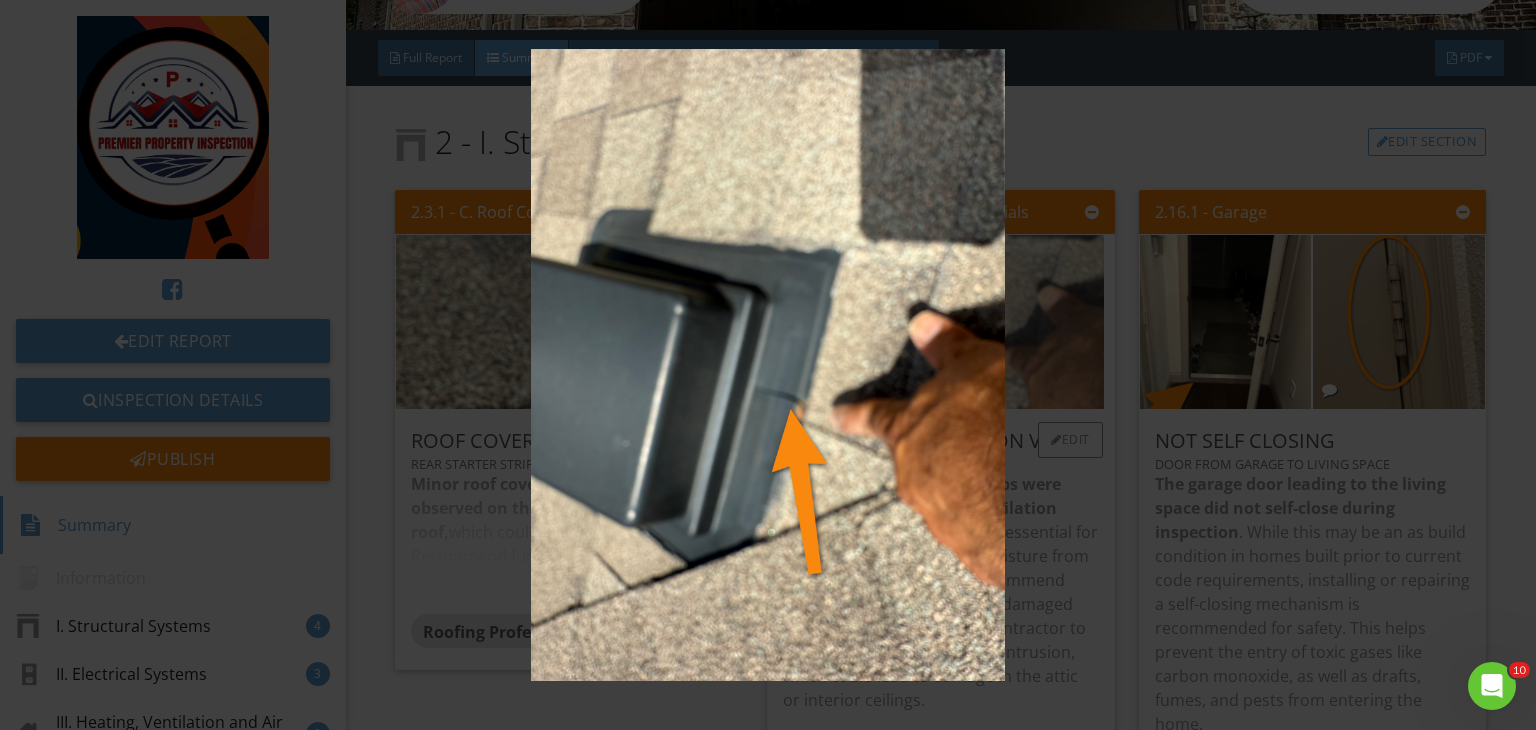 click at bounding box center (768, 365) 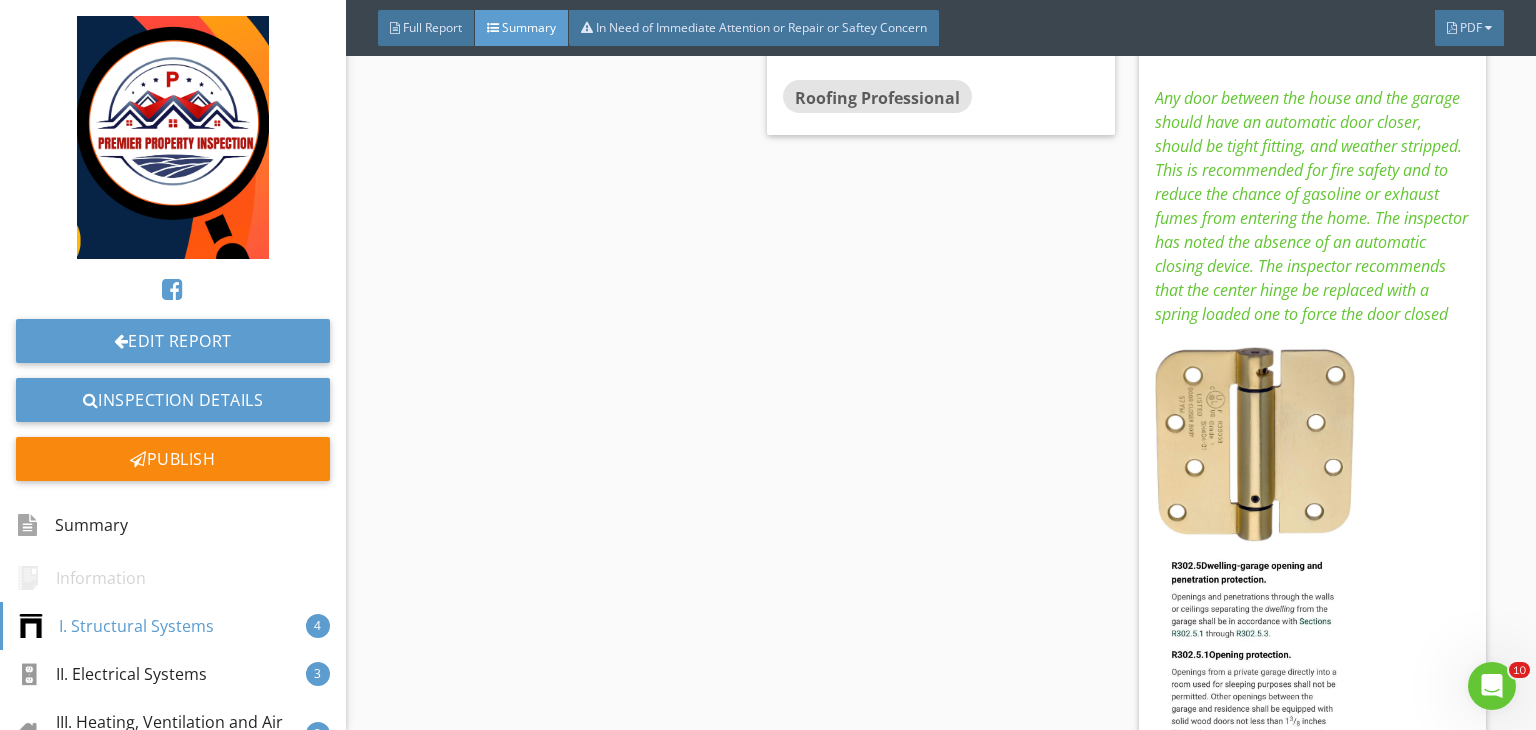 scroll, scrollTop: 1111, scrollLeft: 0, axis: vertical 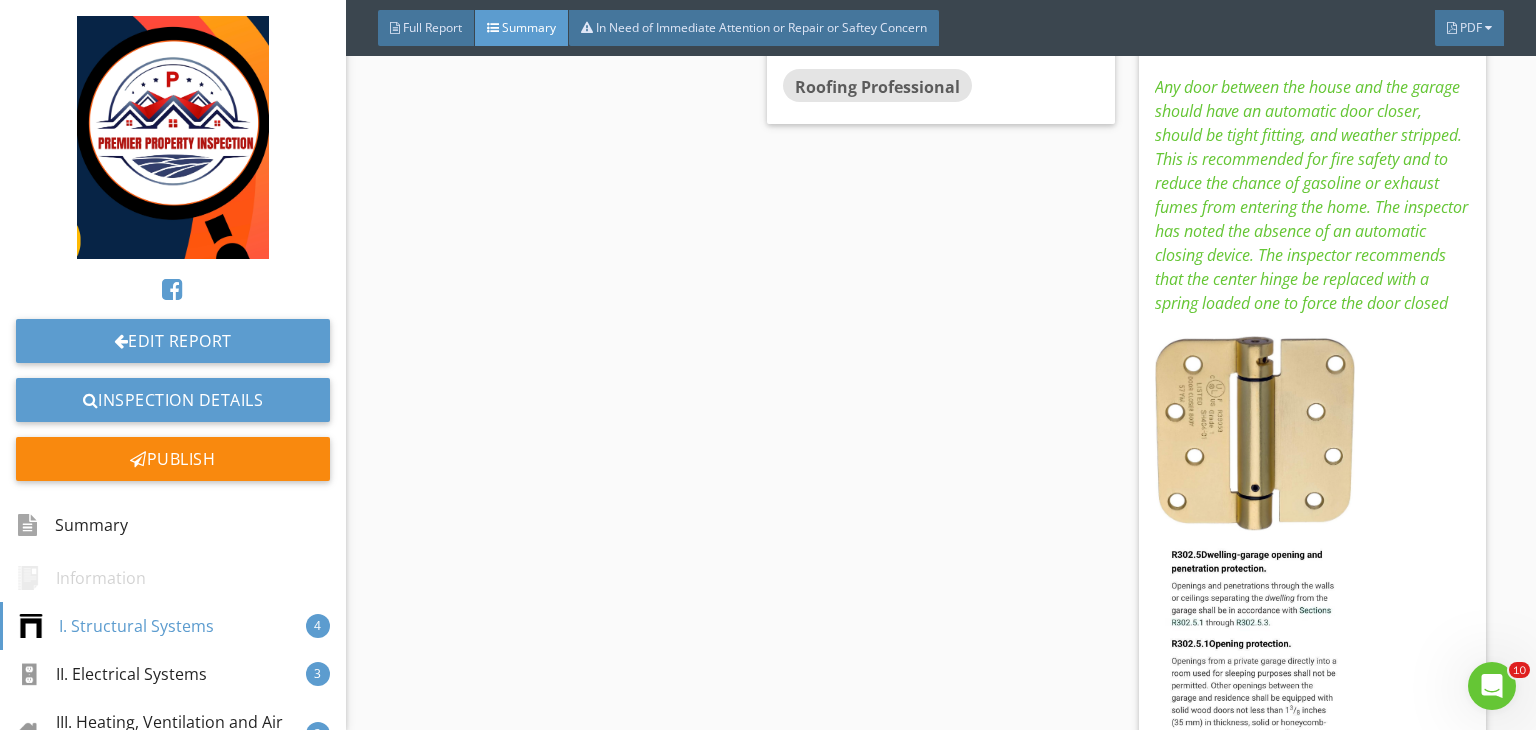 drag, startPoint x: 914, startPoint y: 352, endPoint x: 1004, endPoint y: 297, distance: 105.47511 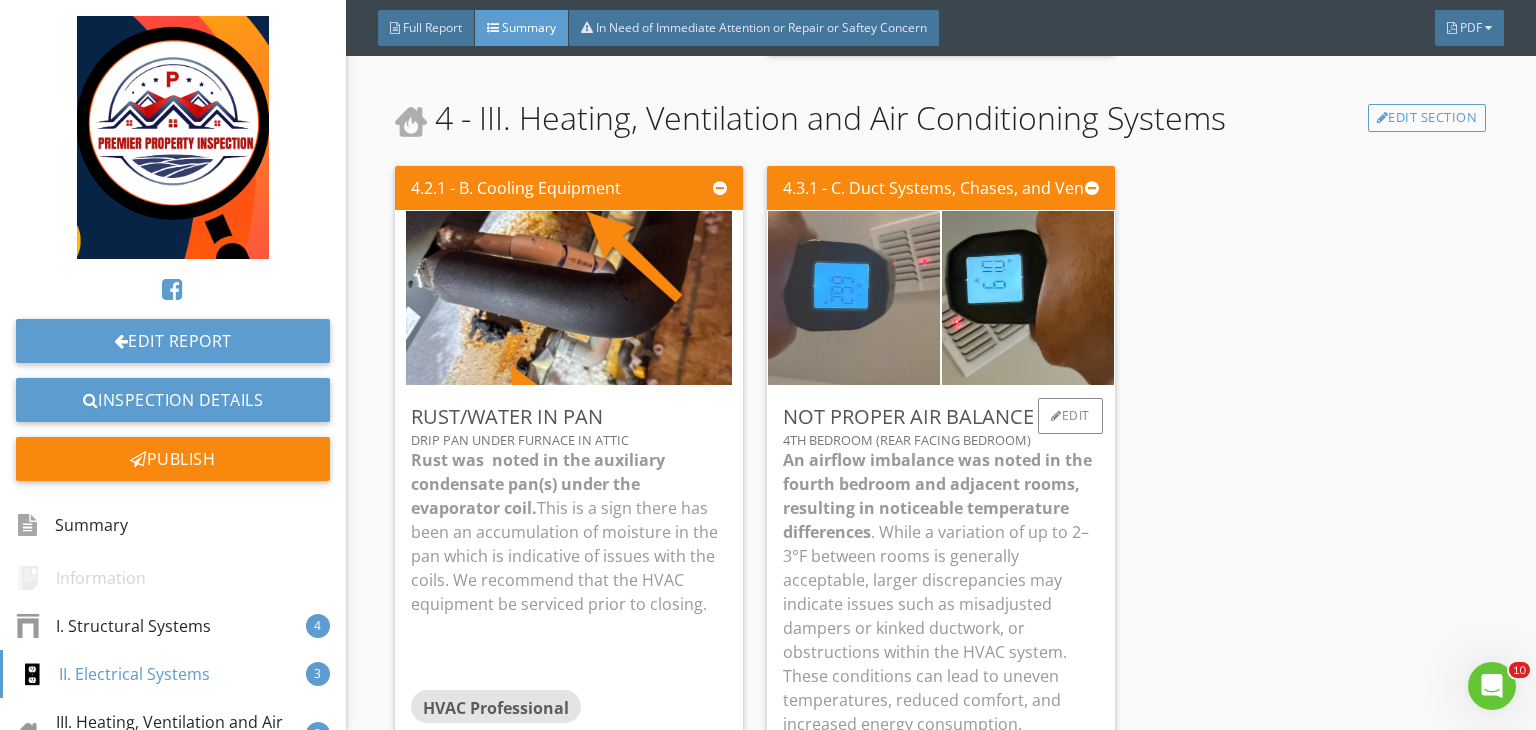 scroll, scrollTop: 4471, scrollLeft: 0, axis: vertical 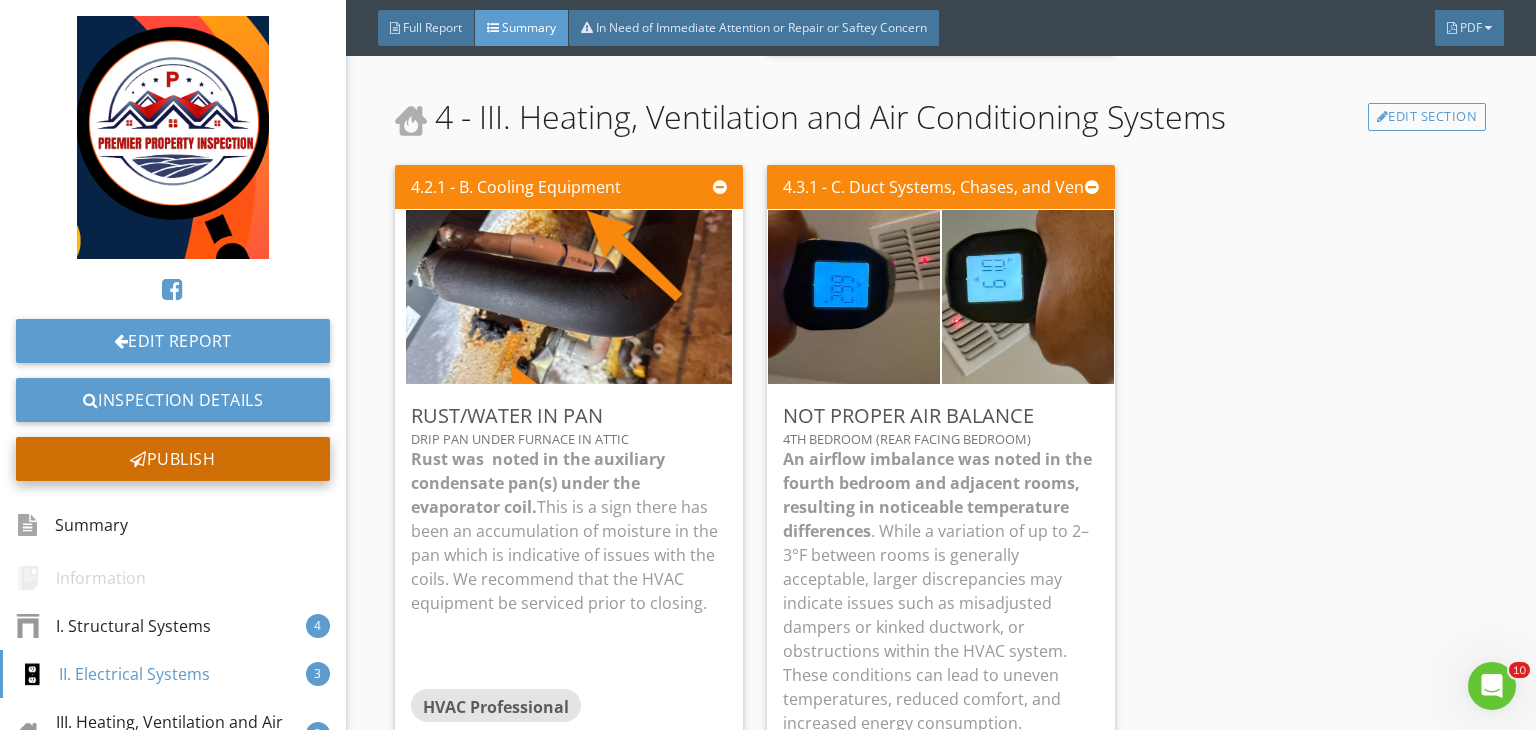 click on "Publish" at bounding box center [173, 459] 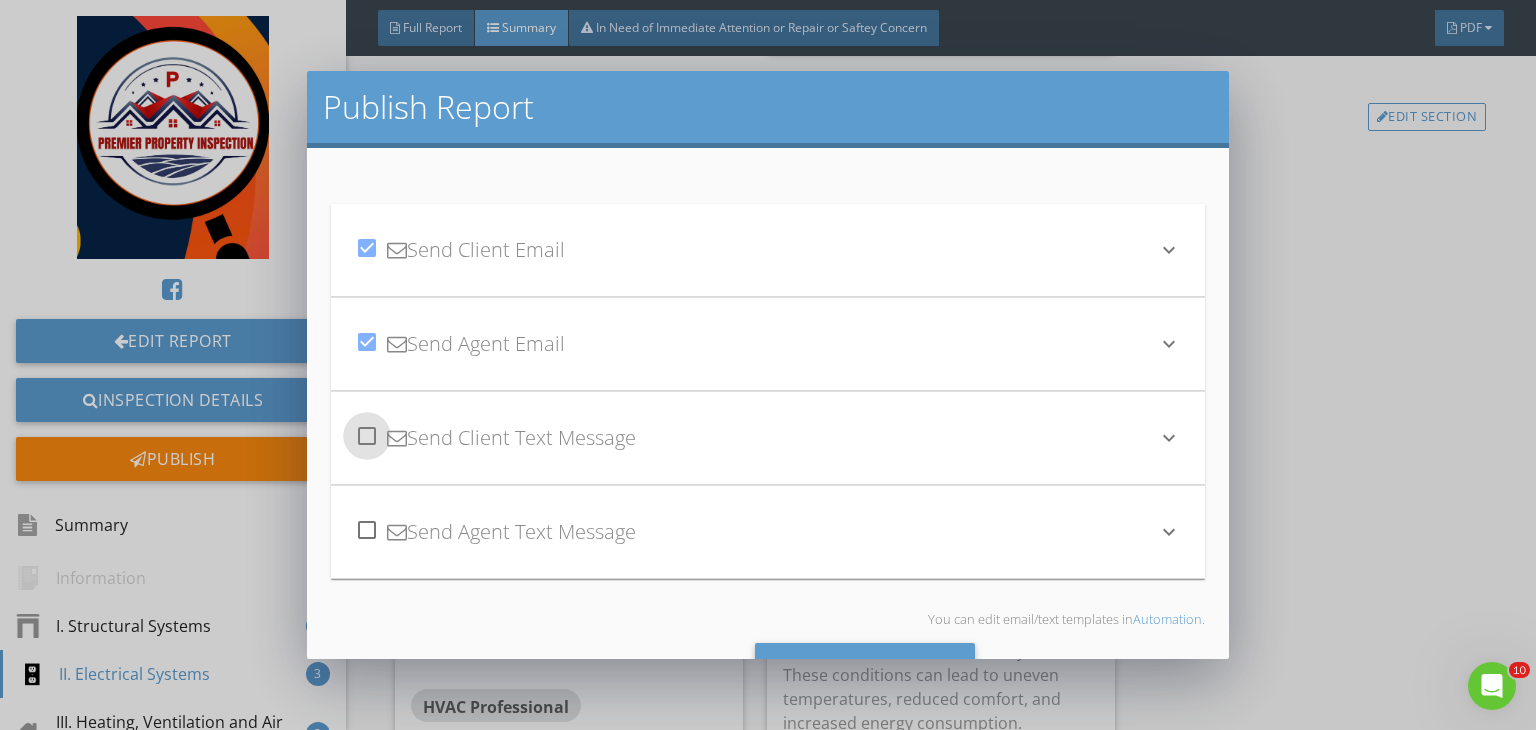 click at bounding box center (367, 436) 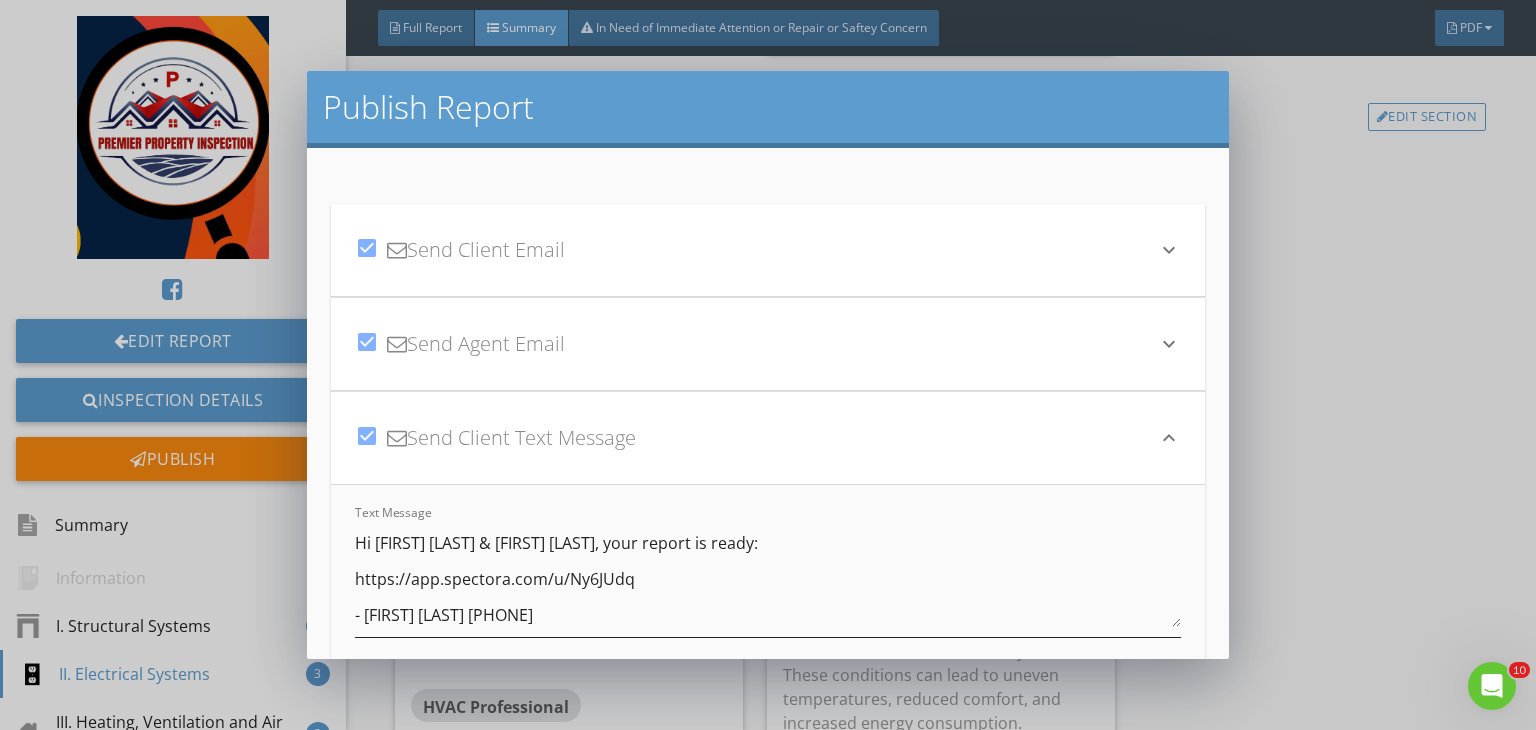 scroll, scrollTop: 4, scrollLeft: 0, axis: vertical 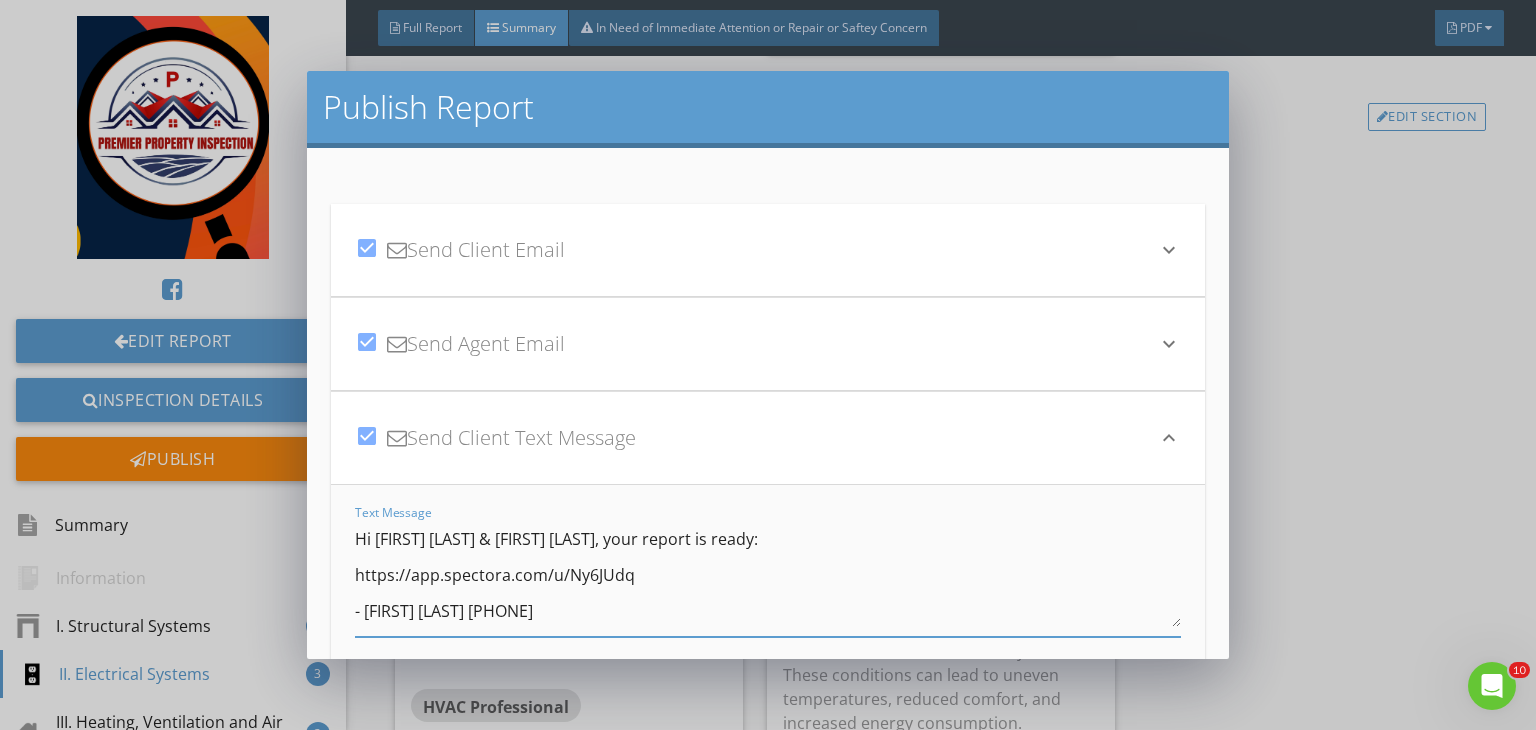 click on "Hi [FIRST] [LAST] & [FIRST] [LAST], your report is ready:
https://app.spectora.com/u/Ny6JUdq
- [FIRST] [LAST] [PHONE]" at bounding box center [768, 577] 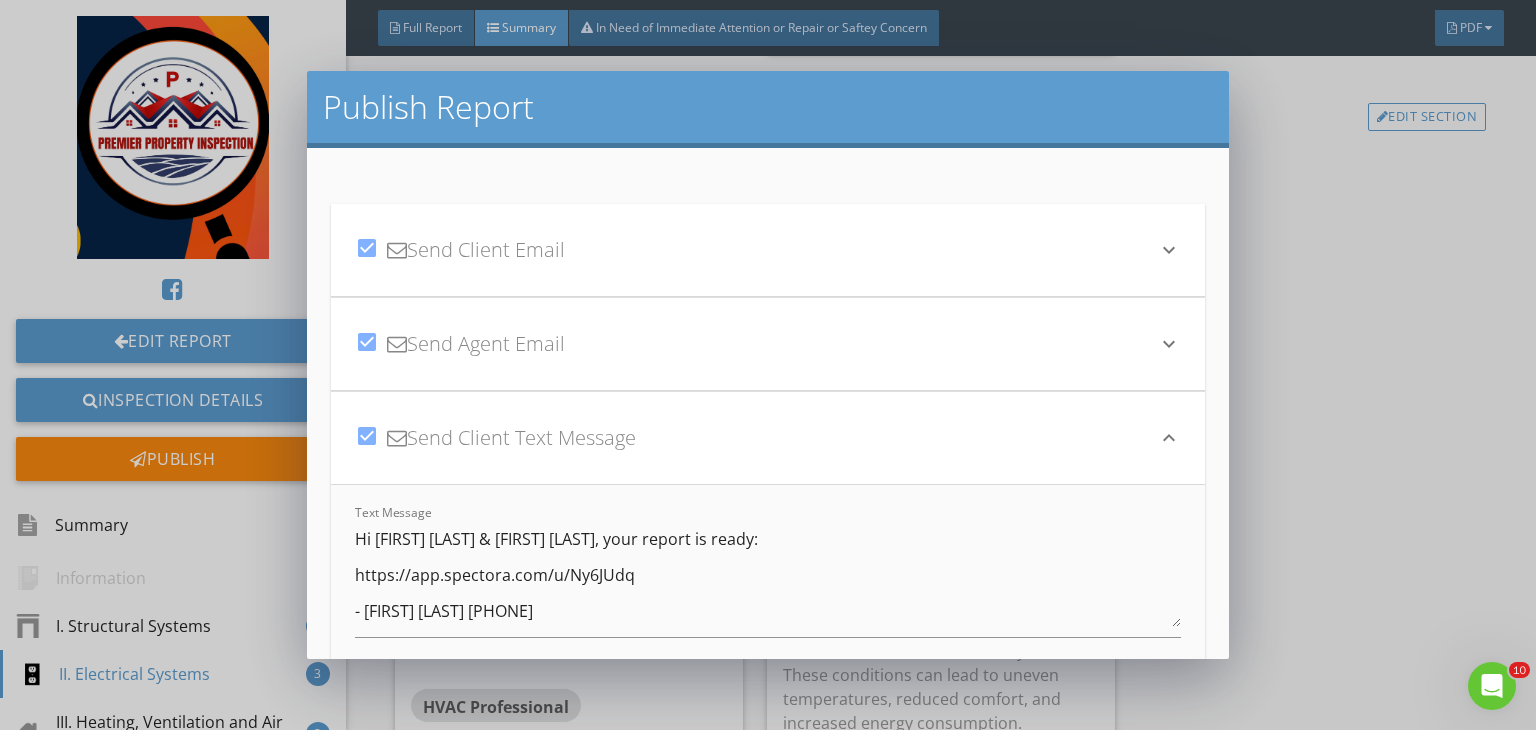 click on "keyboard_arrow_down" at bounding box center (1169, 438) 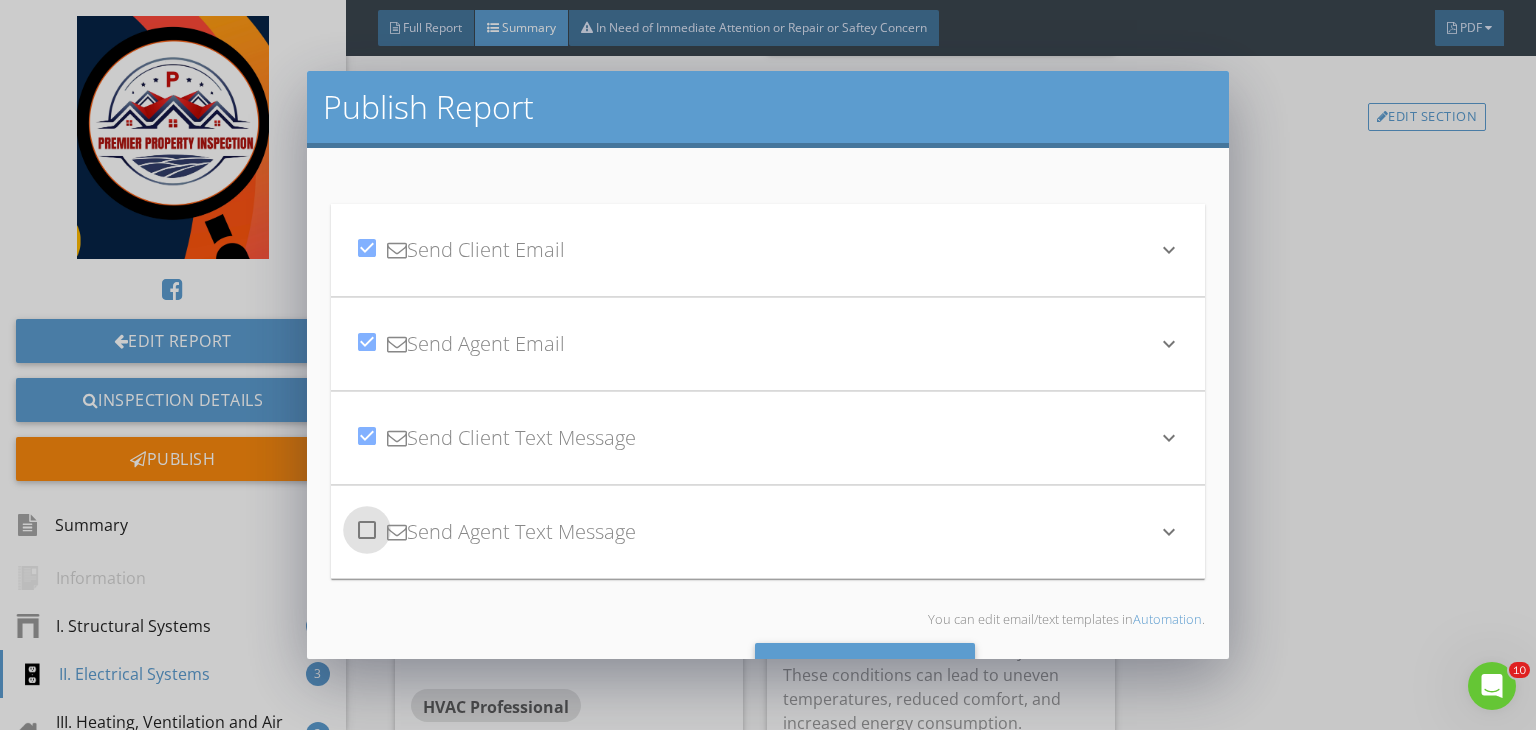 click at bounding box center (367, 530) 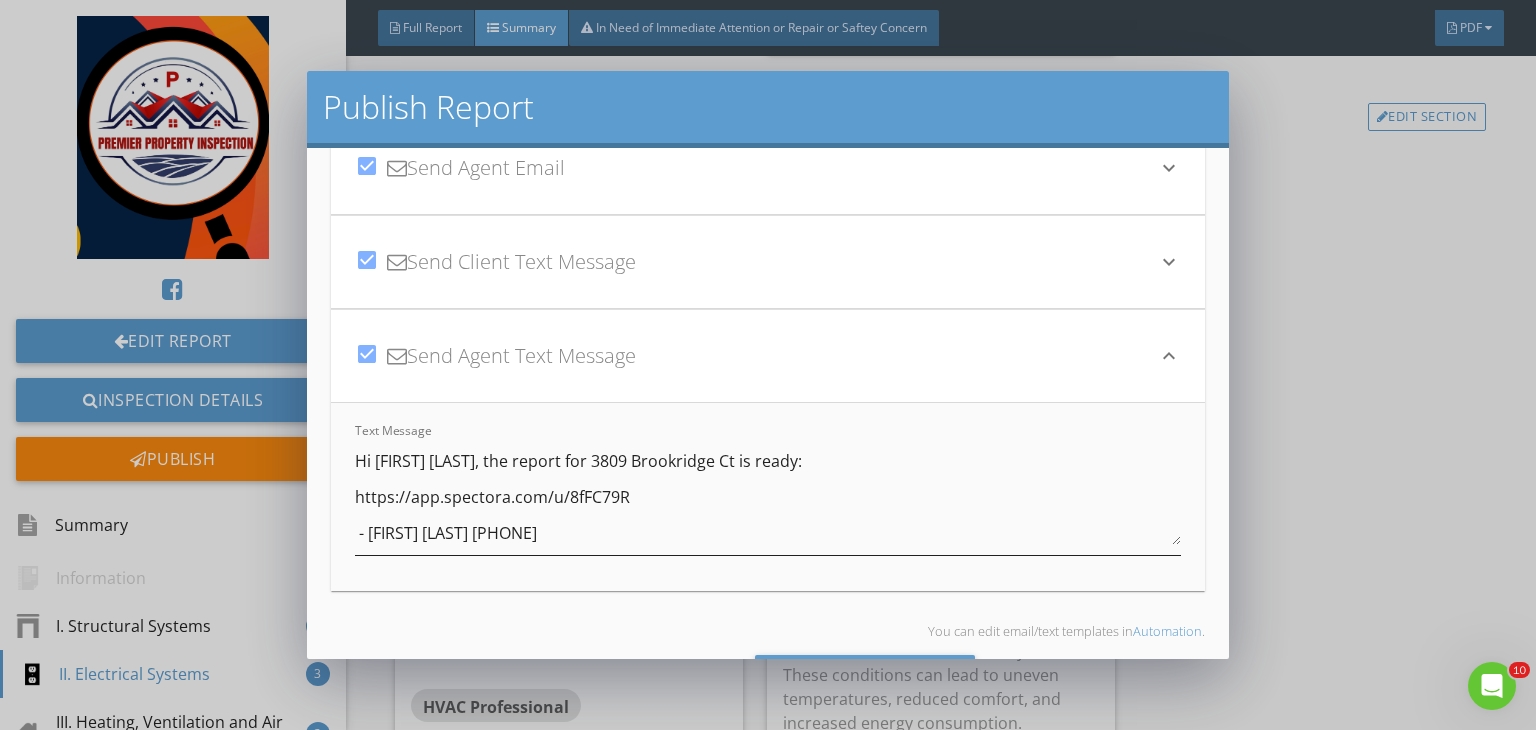 scroll, scrollTop: 180, scrollLeft: 0, axis: vertical 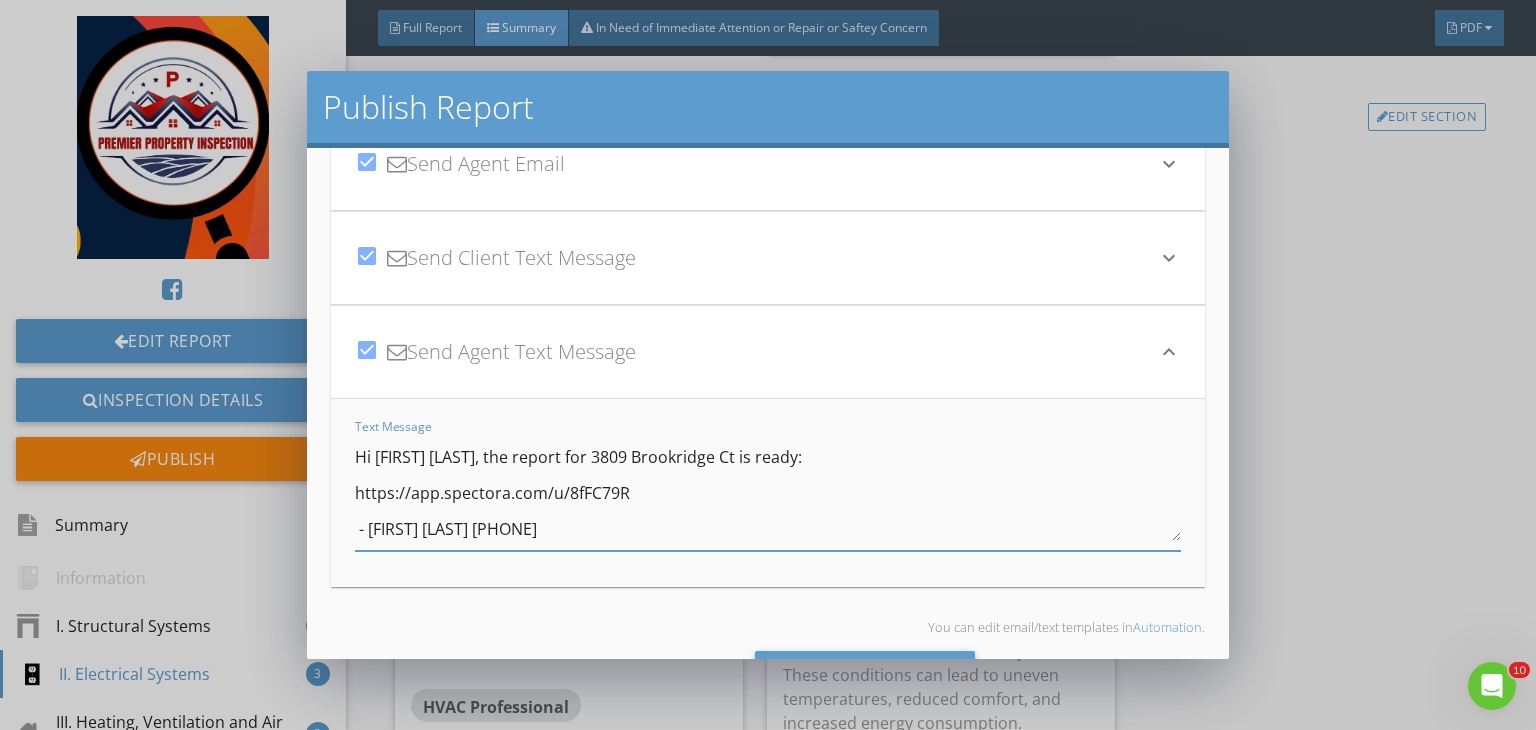 click on "Hi [FIRST], the report for [NUMBER] [STREET] is ready:
https://app.spectora.com/u/8fFC79R
- [FIRST] [LAST] [PHONE]" at bounding box center [768, 491] 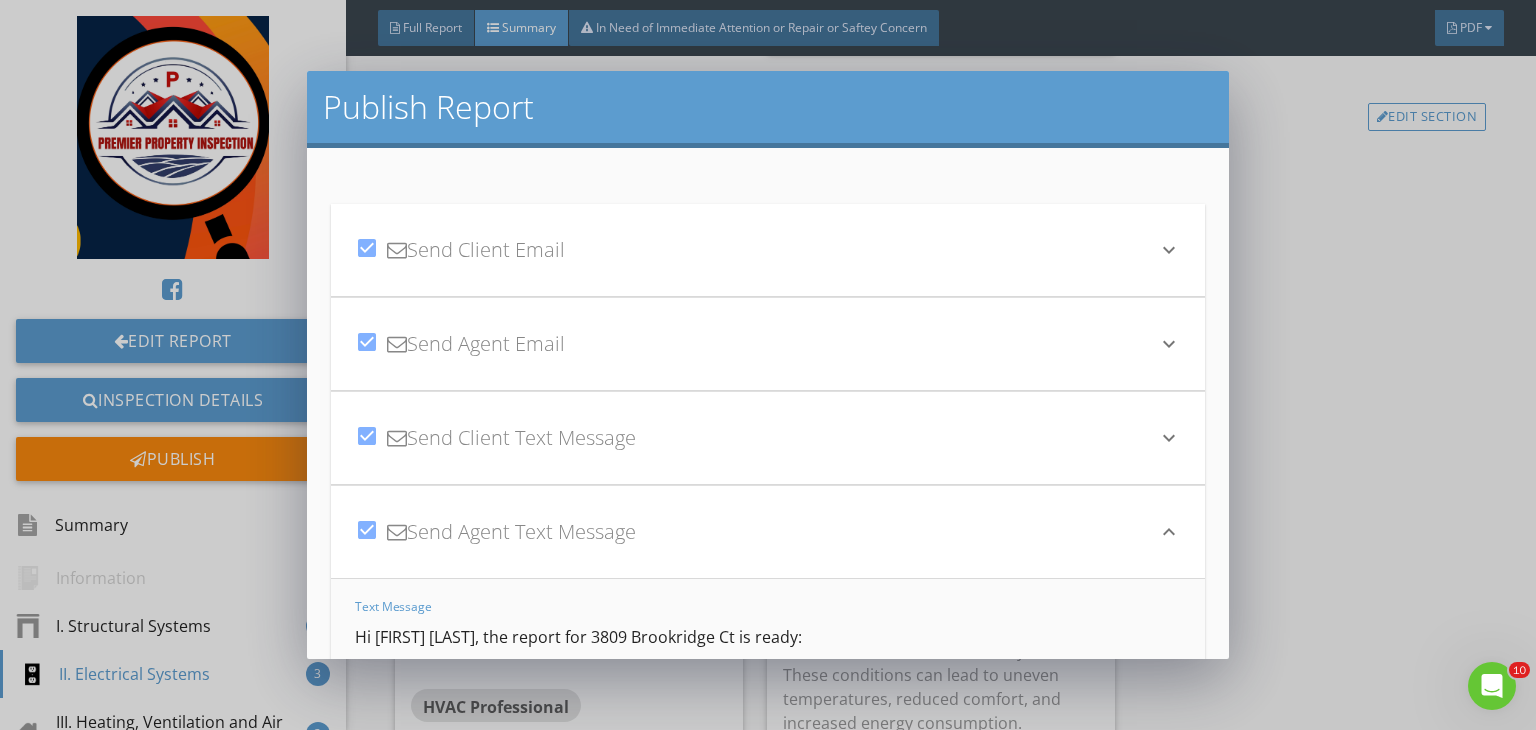 type on "Hi Vishal ji, the report for 3809 Brookridge Ct is ready:
https://app.spectora.com/u/8fFC79R
- Prem Baskota 573-355-0292" 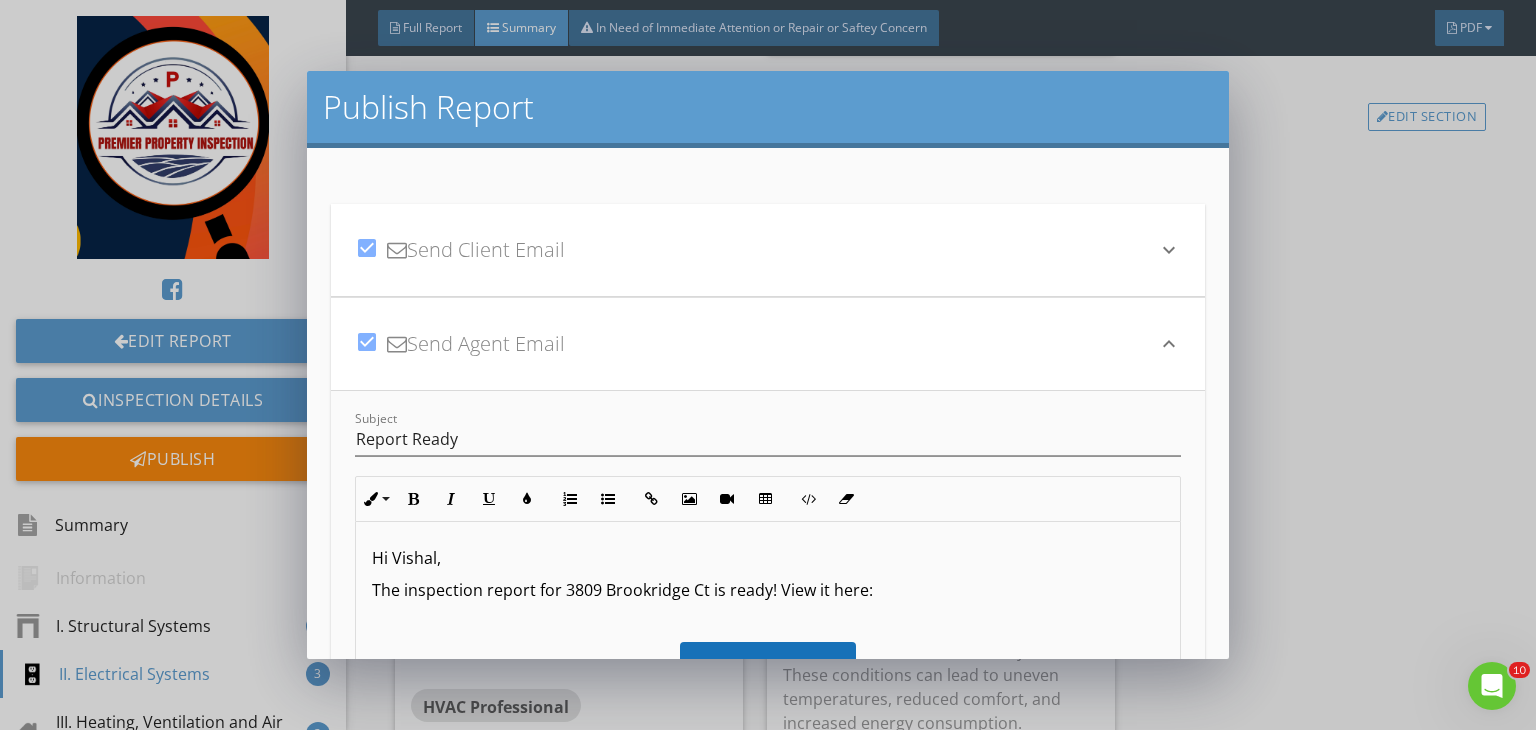 click on "Hi Vishal," at bounding box center [768, 558] 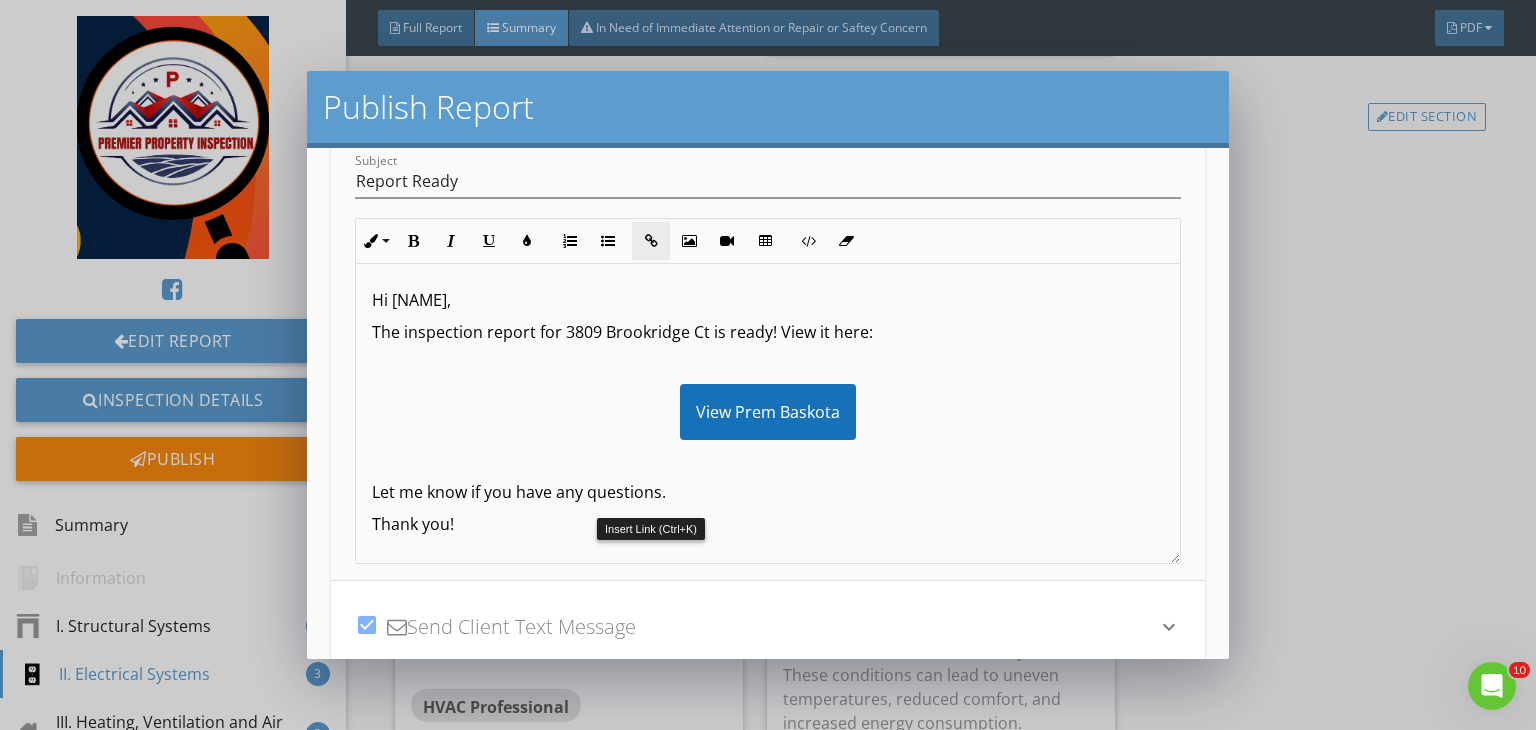 scroll, scrollTop: 260, scrollLeft: 0, axis: vertical 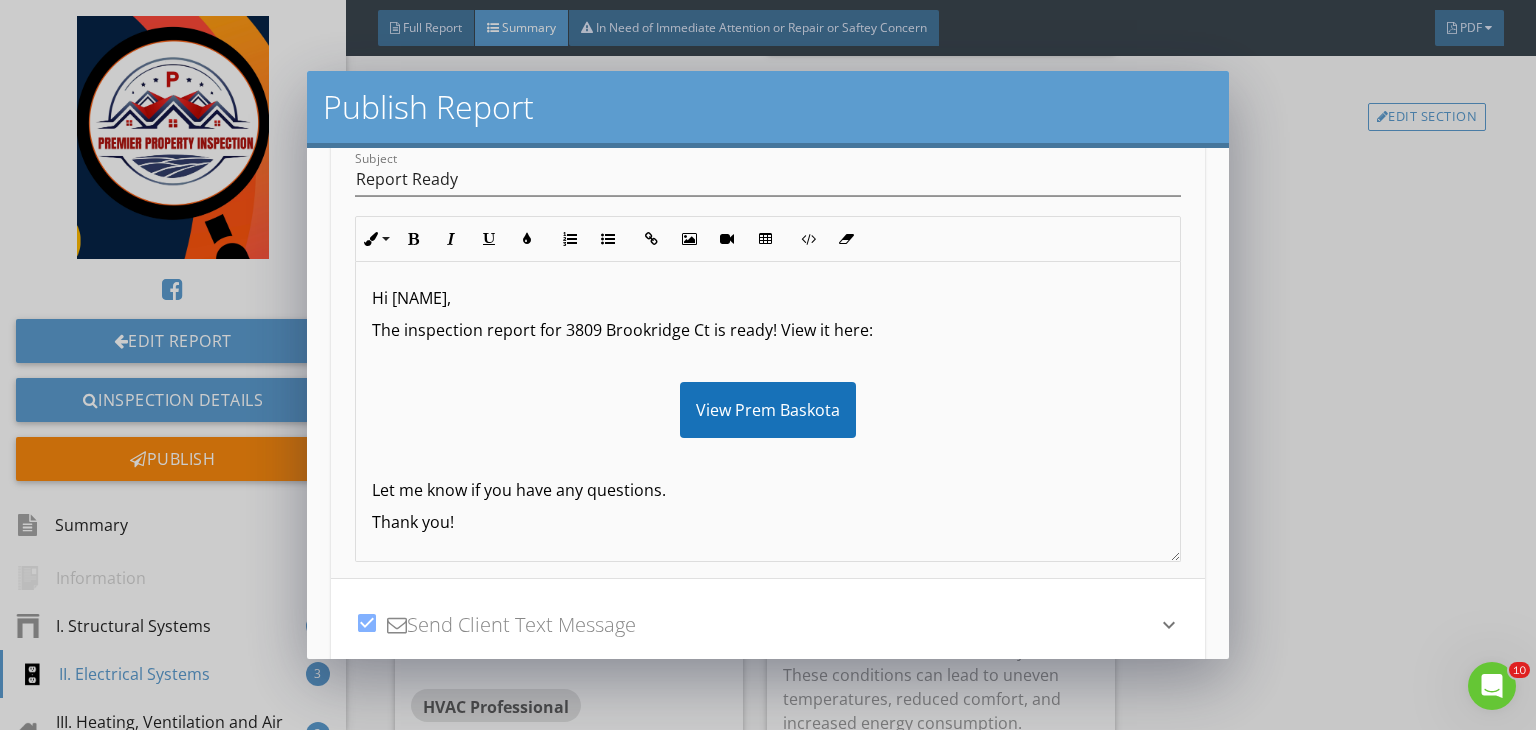 click 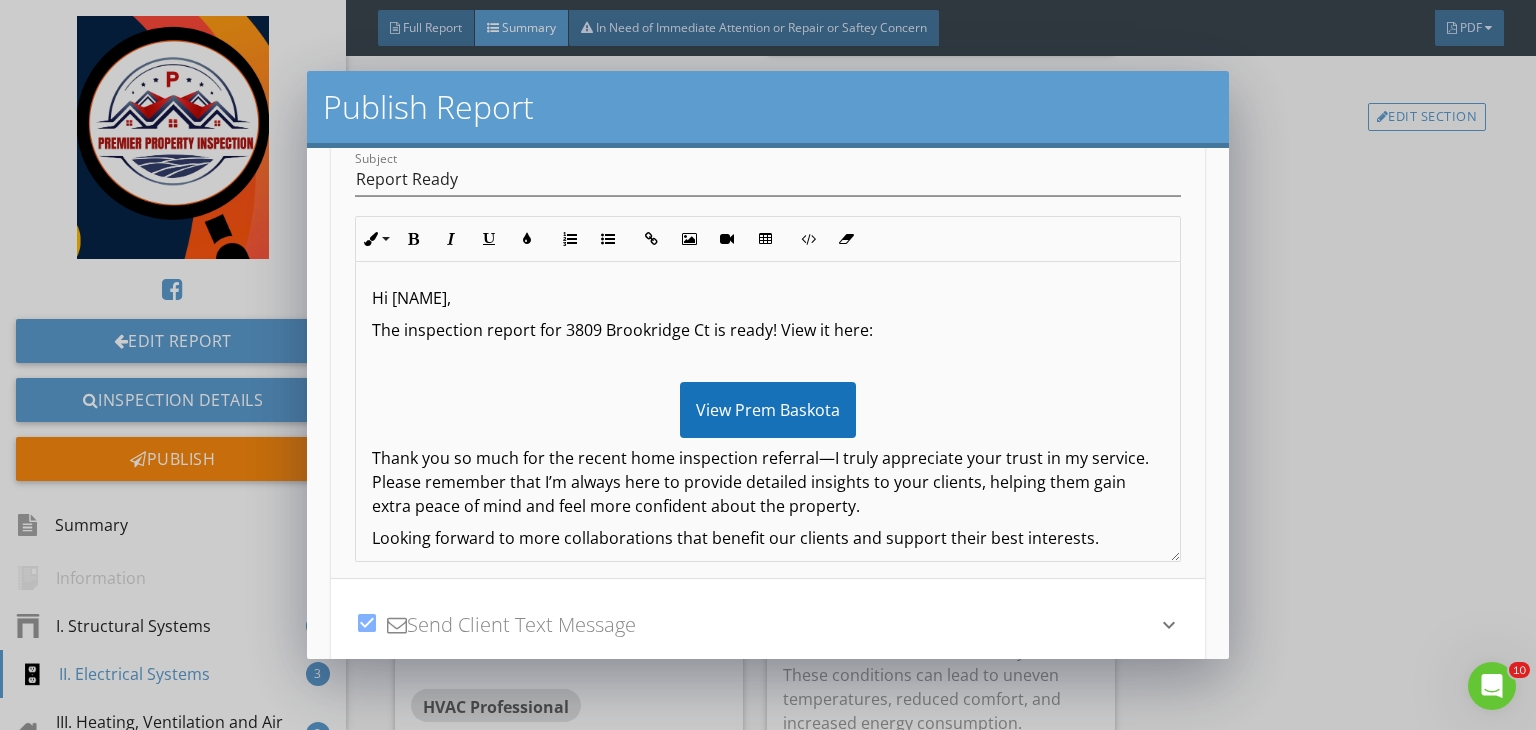 click on "Looking forward to more collaborations that benefit our clients and support their best interests." 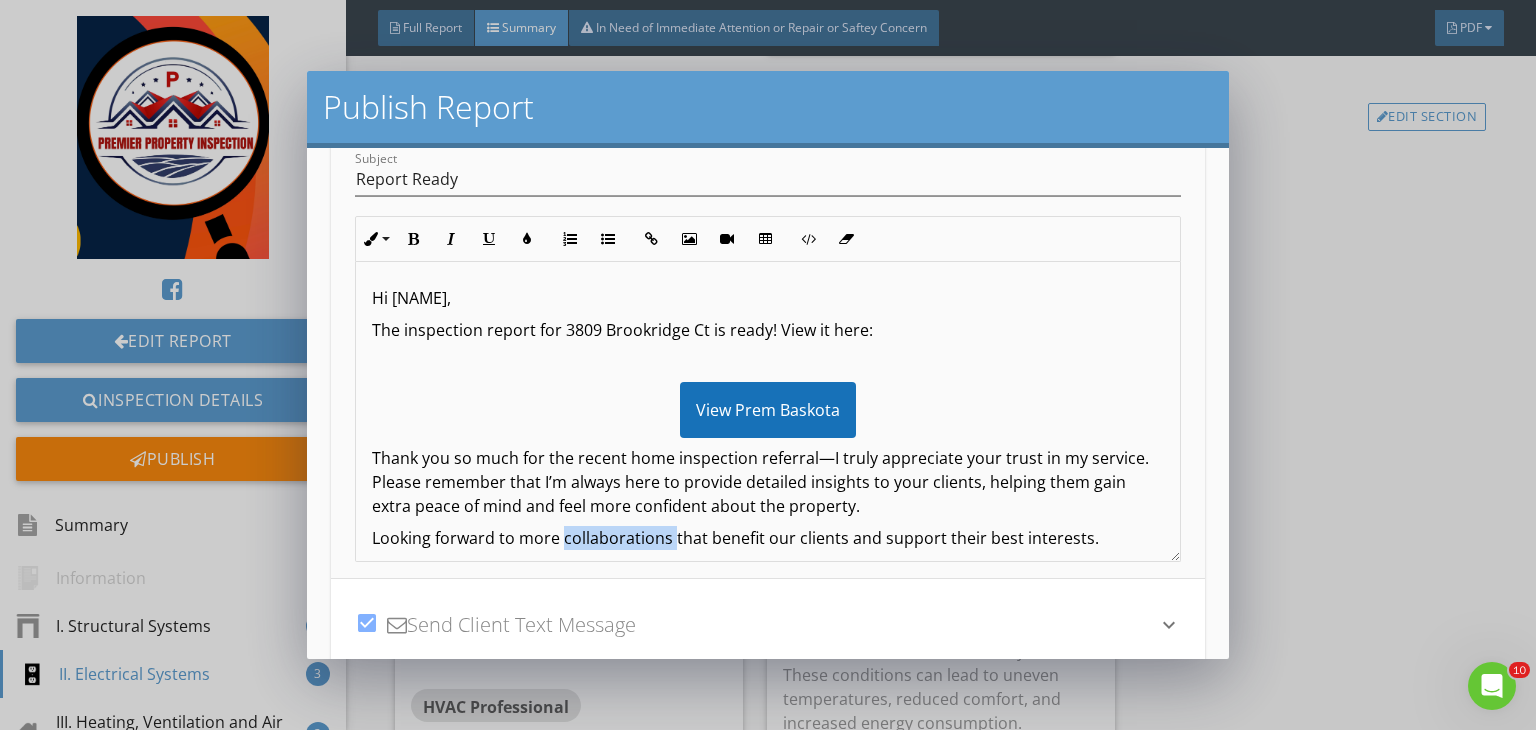 click on "Looking forward to more collaborations that benefit our clients and support their best interests." 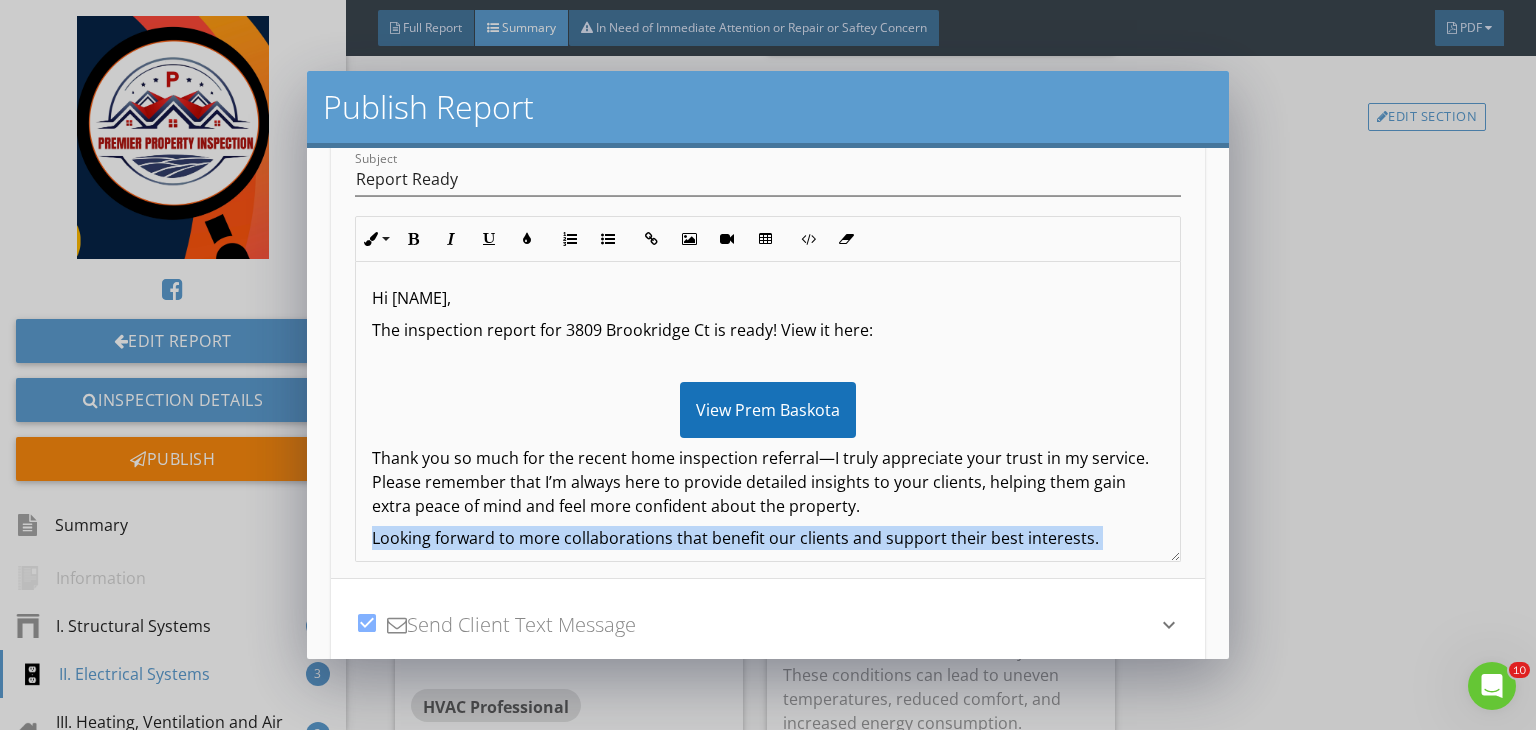 click on "Looking forward to more collaborations that benefit our clients and support their best interests." 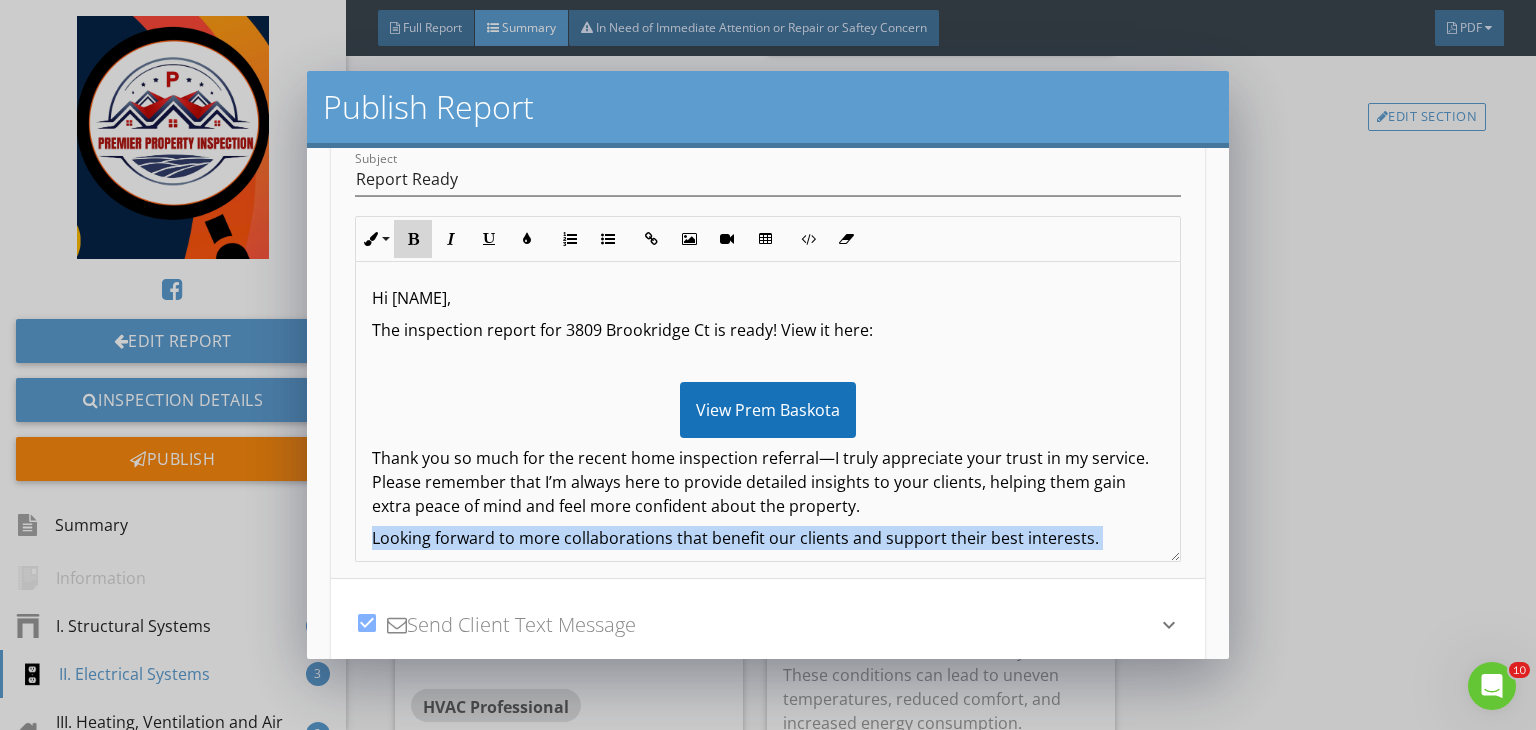 click on "Bold" at bounding box center (413, 239) 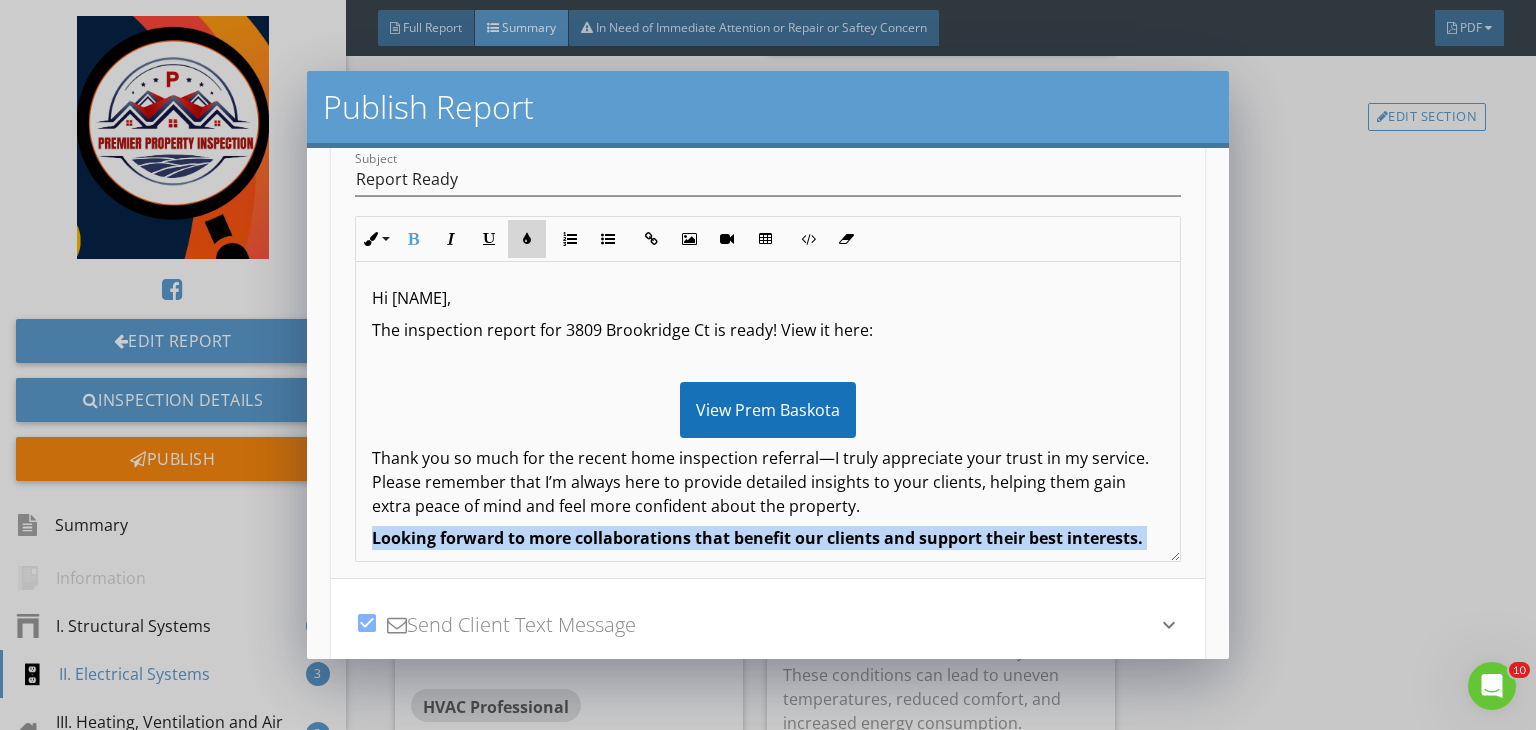 click at bounding box center [527, 239] 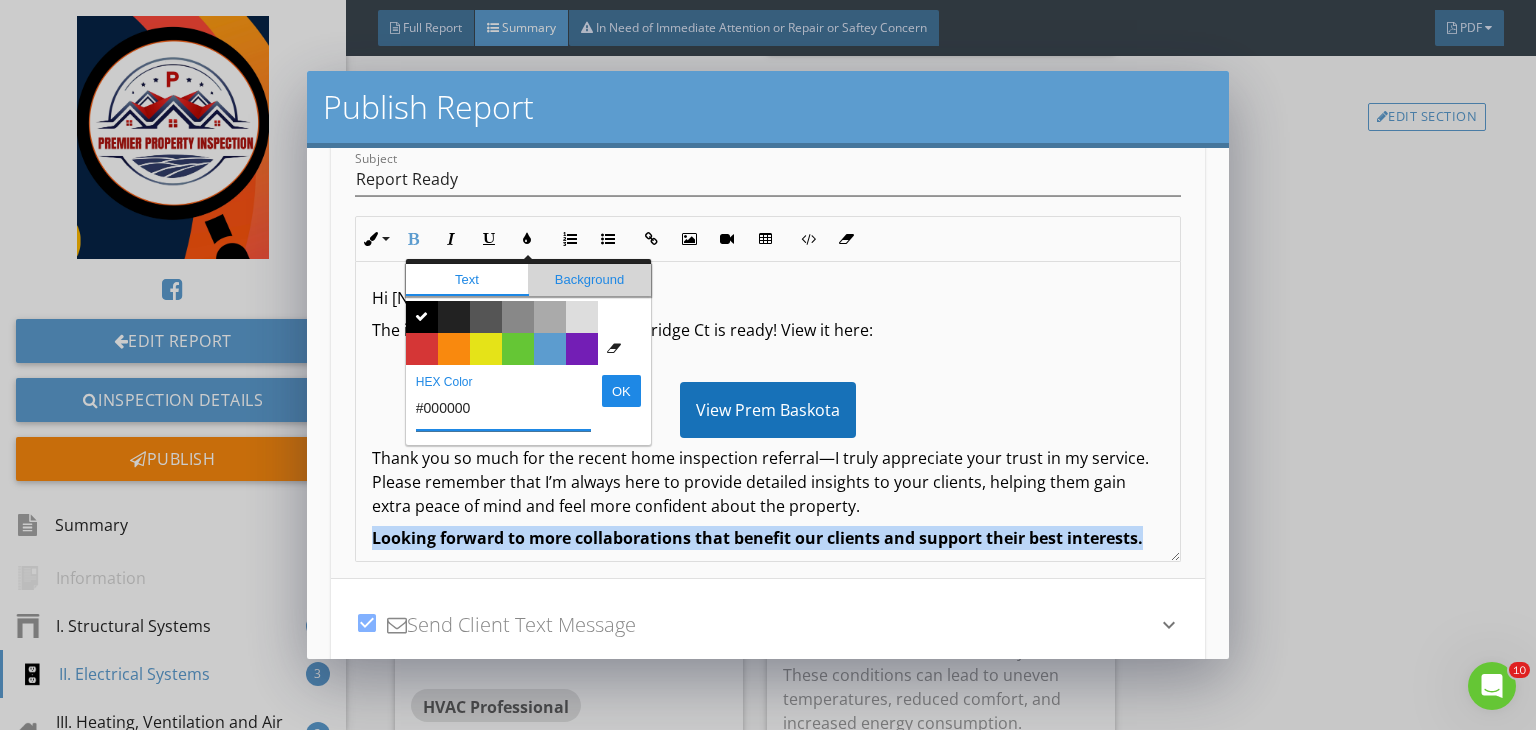 click on "Background" at bounding box center (589, 280) 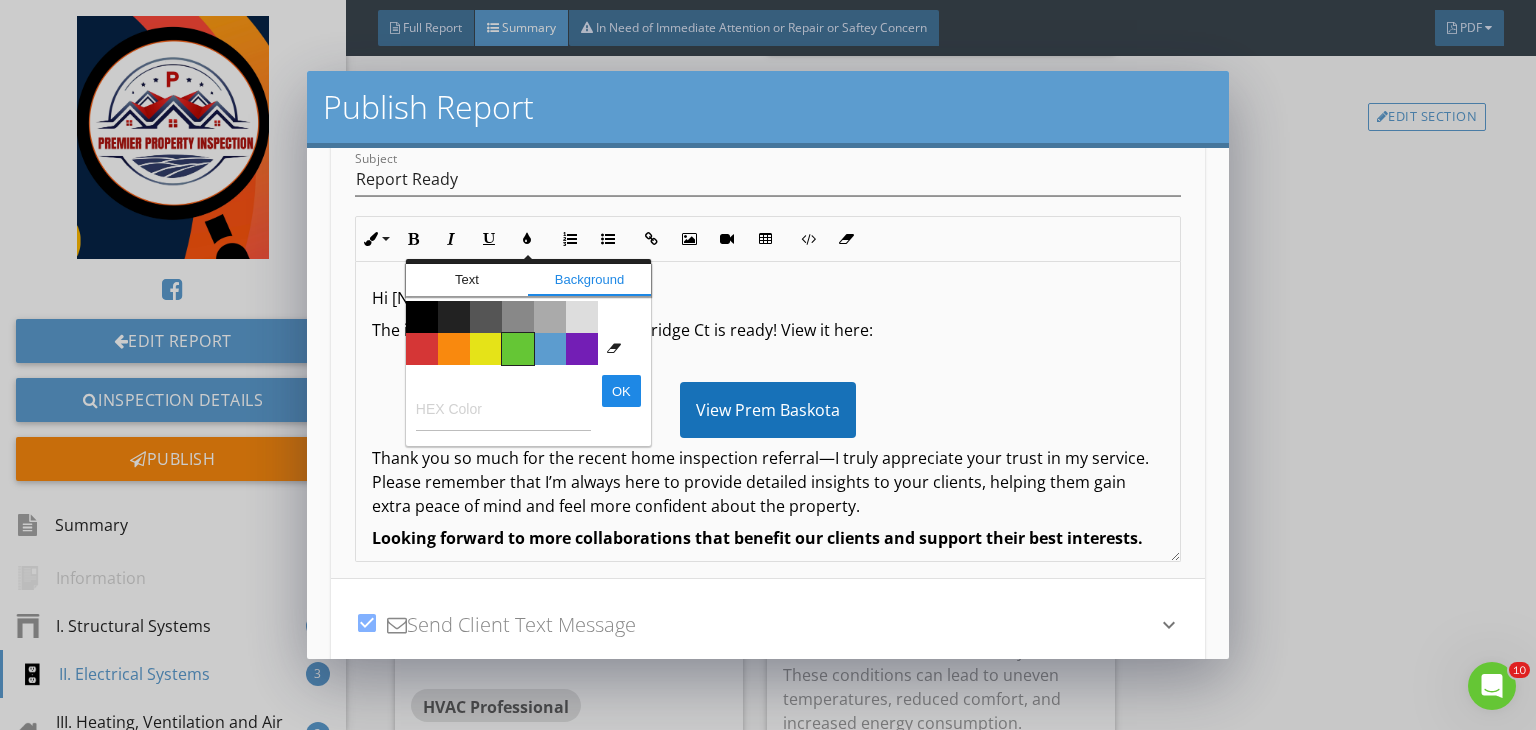 click on "Color #65c635" at bounding box center (518, 349) 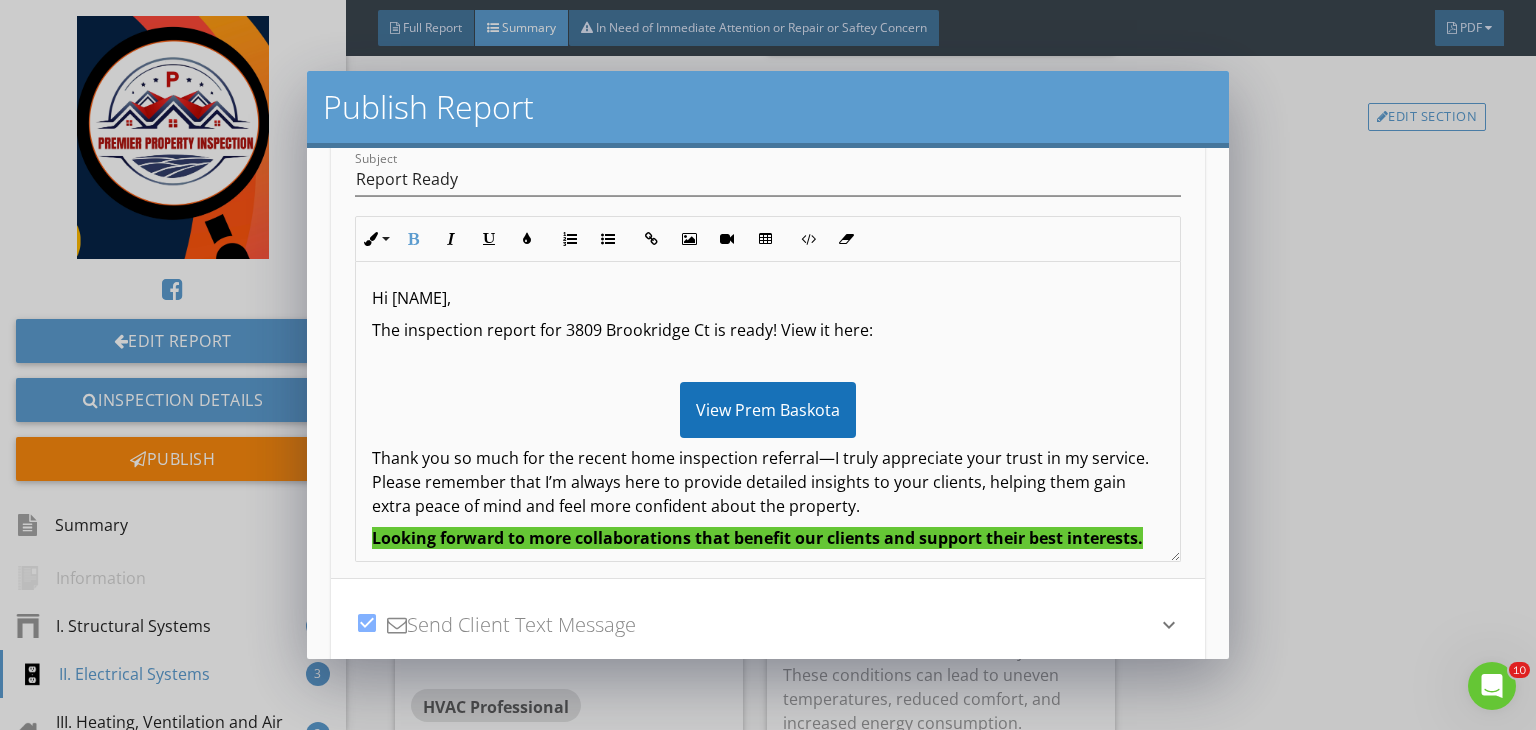 click on "Hi Vishal ji, The inspection report for 3809 Brookridge Ct is ready! View it here: View Prem Baskota Thank you so much for the recent home inspection referral—I truly appreciate your trust in my service. Please remember that I’m always here to provide detailed insights to your clients, helping them gain extra peace of mind and feel more confident about the property.  Looking forward to more collaborations that benefit our clients and support their best interests. Let me know if you have any questions. Thank you!" at bounding box center [768, 450] 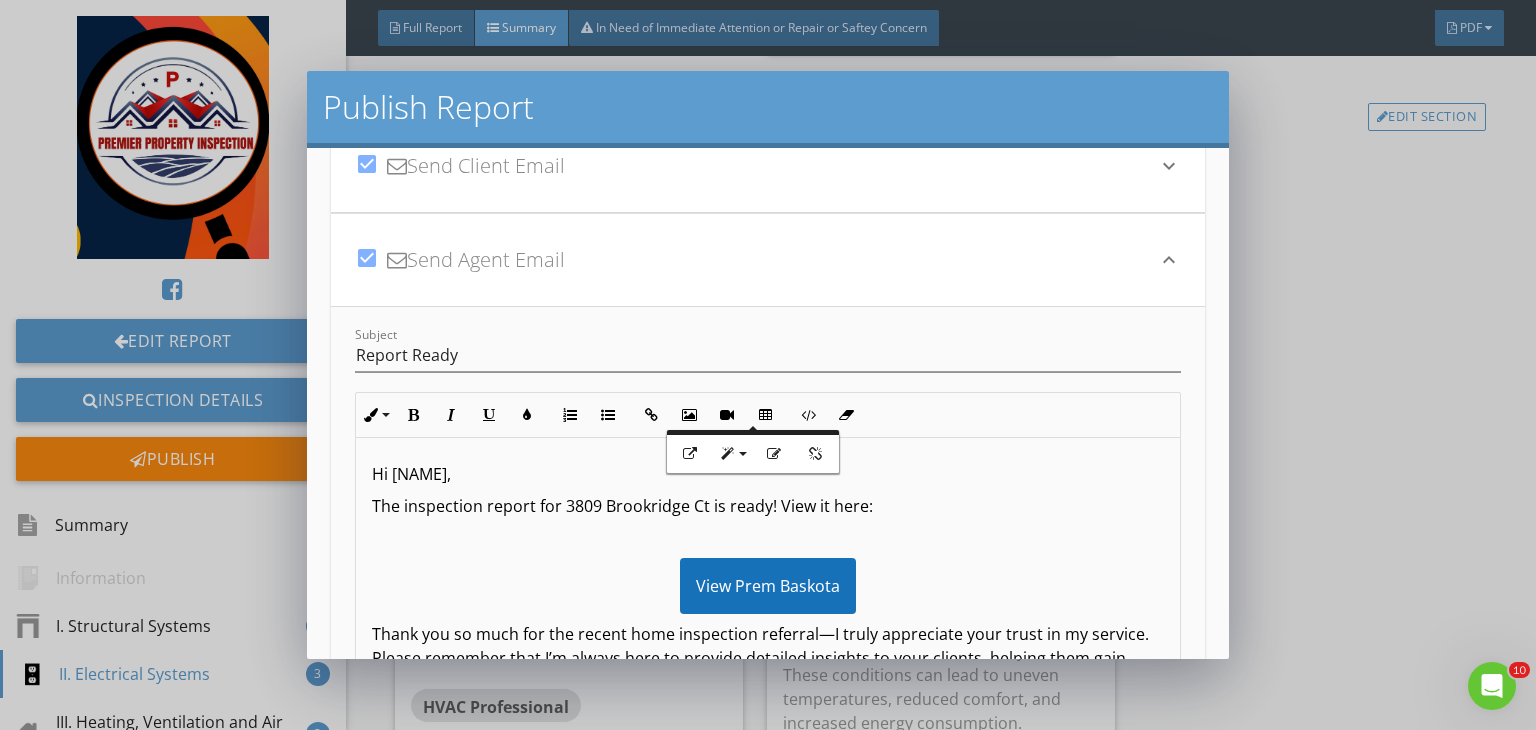 scroll, scrollTop: 0, scrollLeft: 0, axis: both 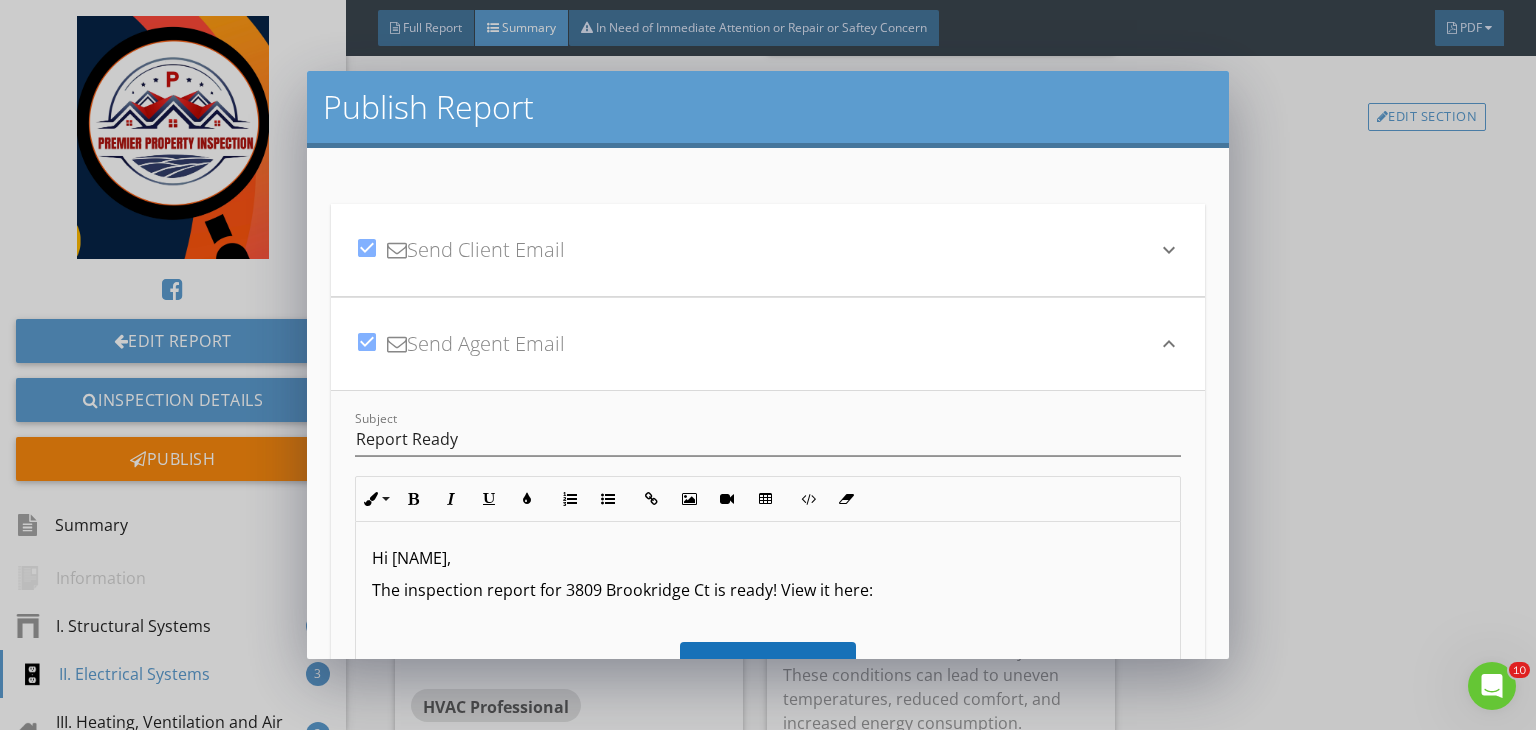 click on "keyboard_arrow_down" at bounding box center (1169, 250) 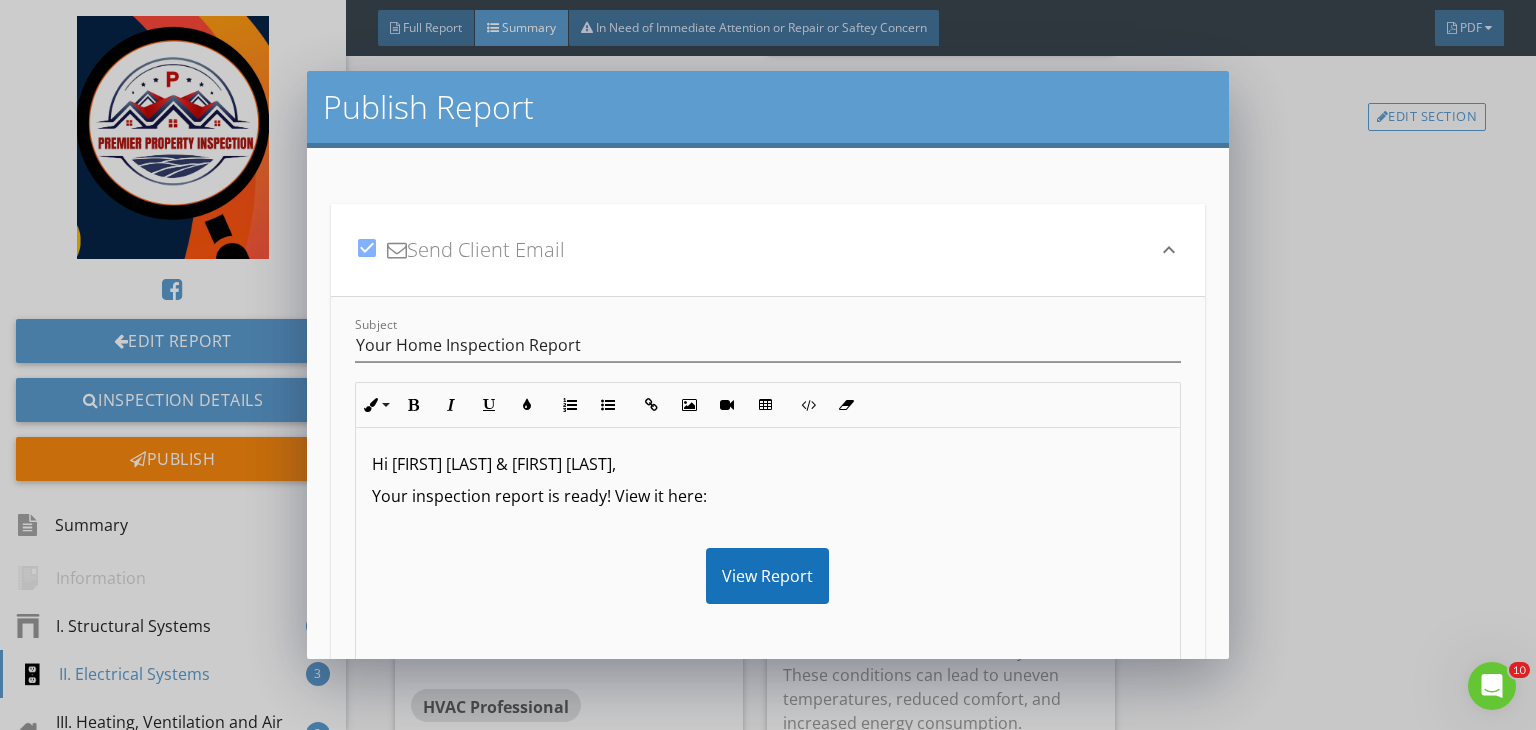 click on "Hi [FIRST] [LAST]," at bounding box center [768, 464] 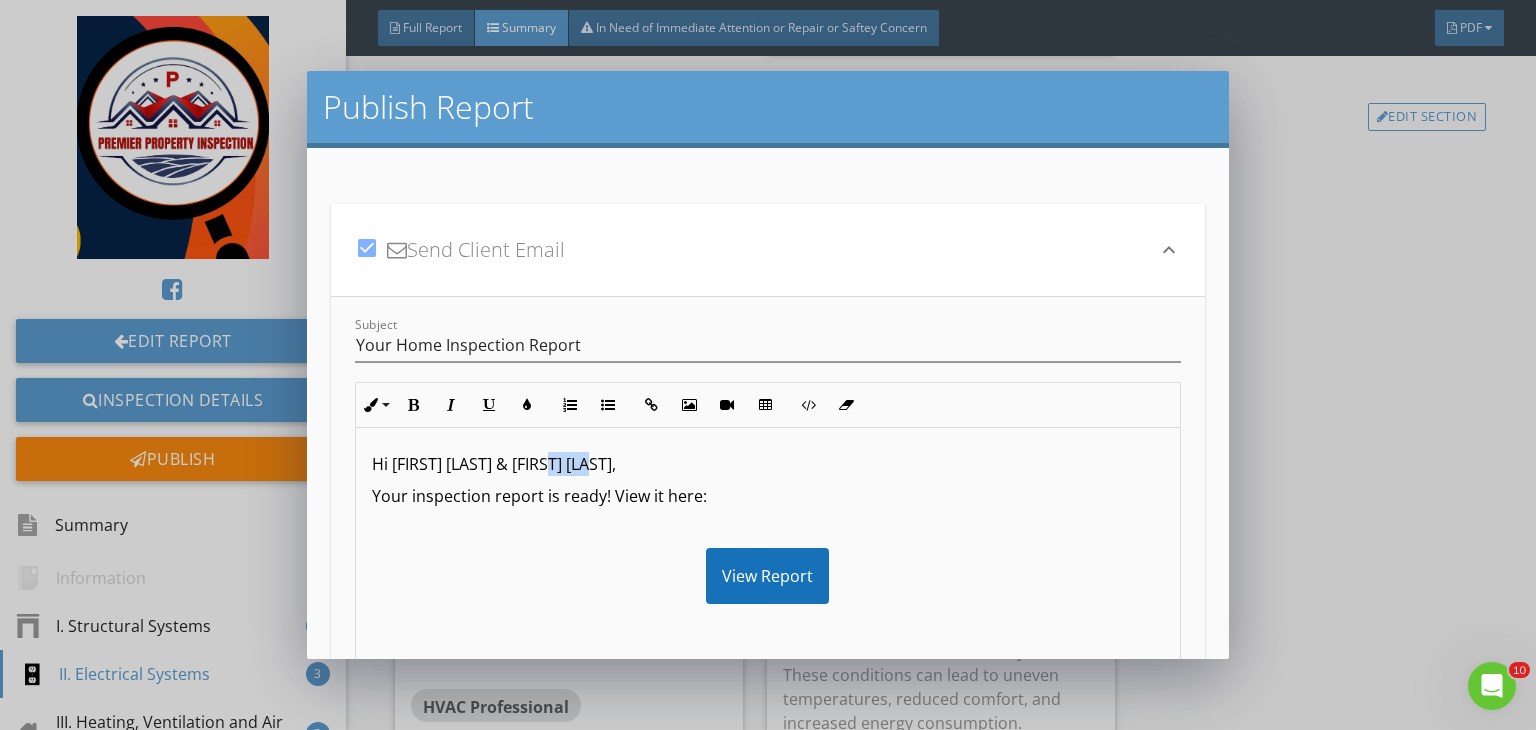 click on "Hi [FIRST] [LAST]," at bounding box center (768, 464) 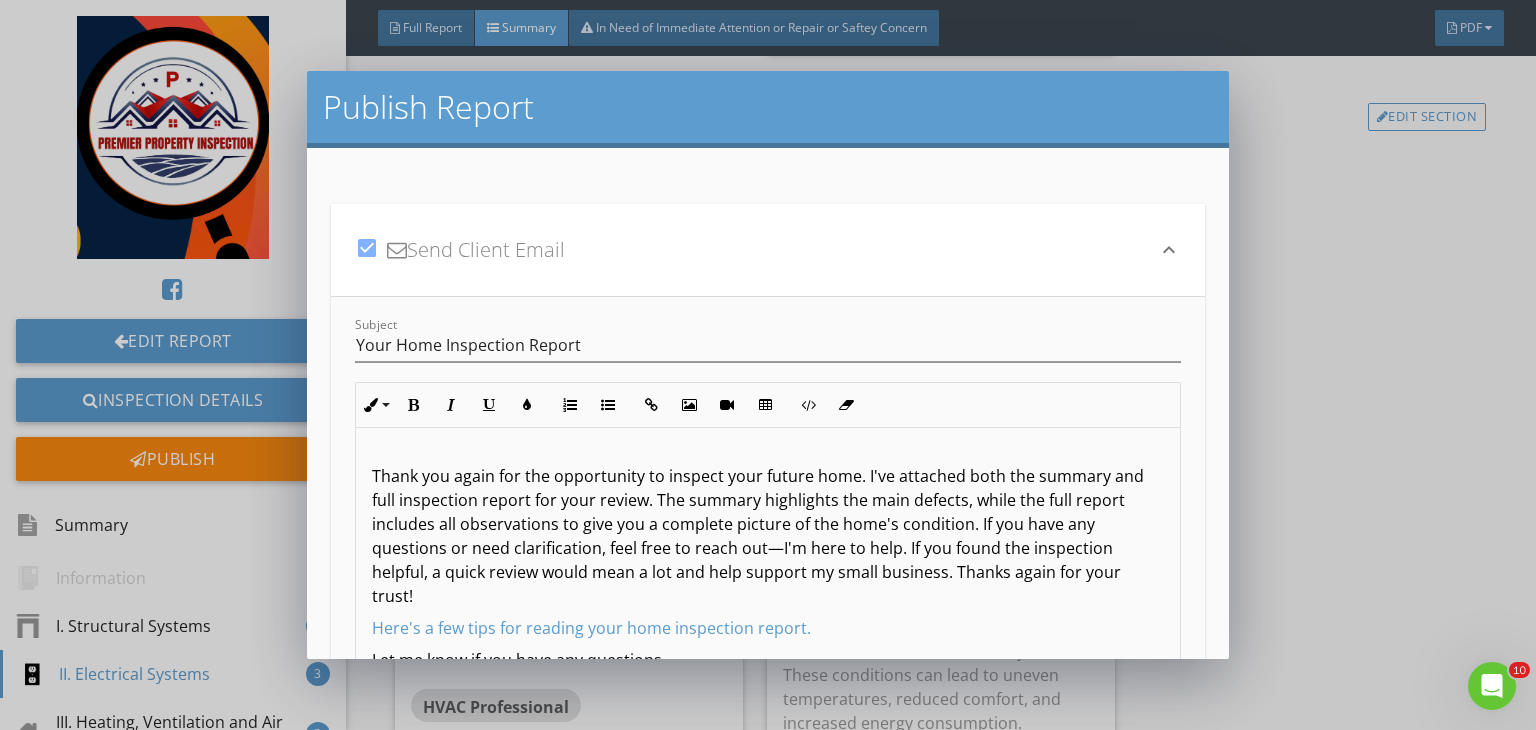 scroll, scrollTop: 212, scrollLeft: 0, axis: vertical 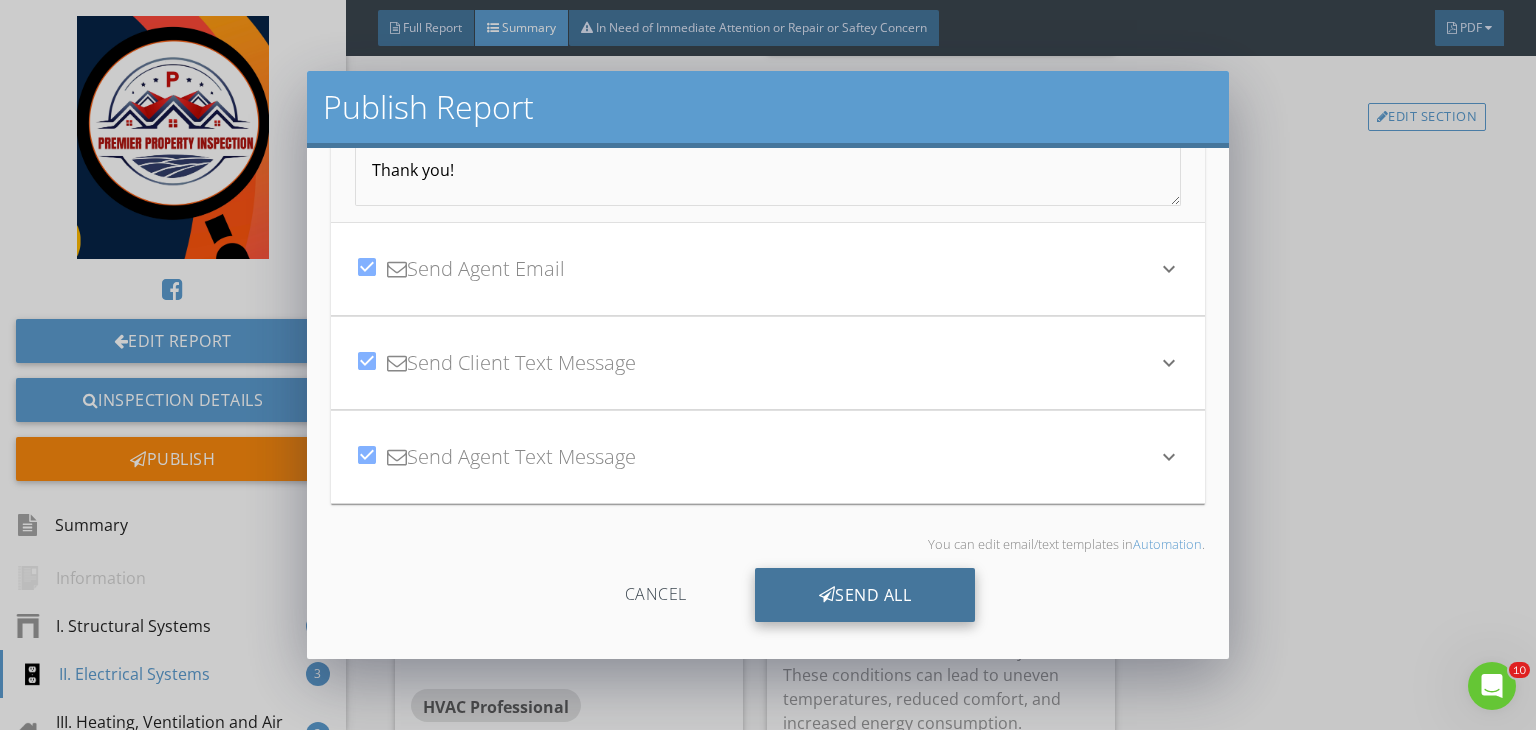 click on "Send All" at bounding box center (865, 595) 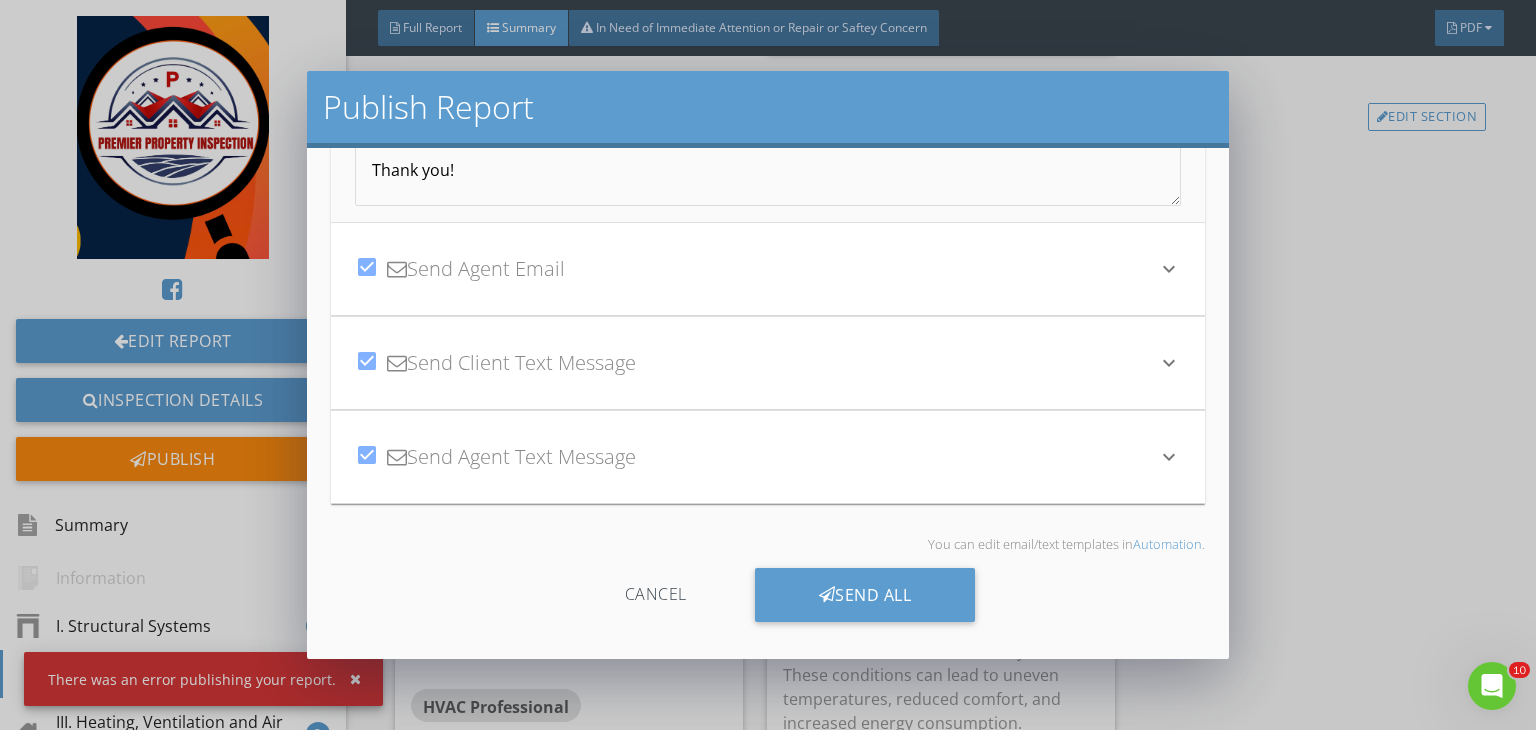 scroll, scrollTop: 0, scrollLeft: 0, axis: both 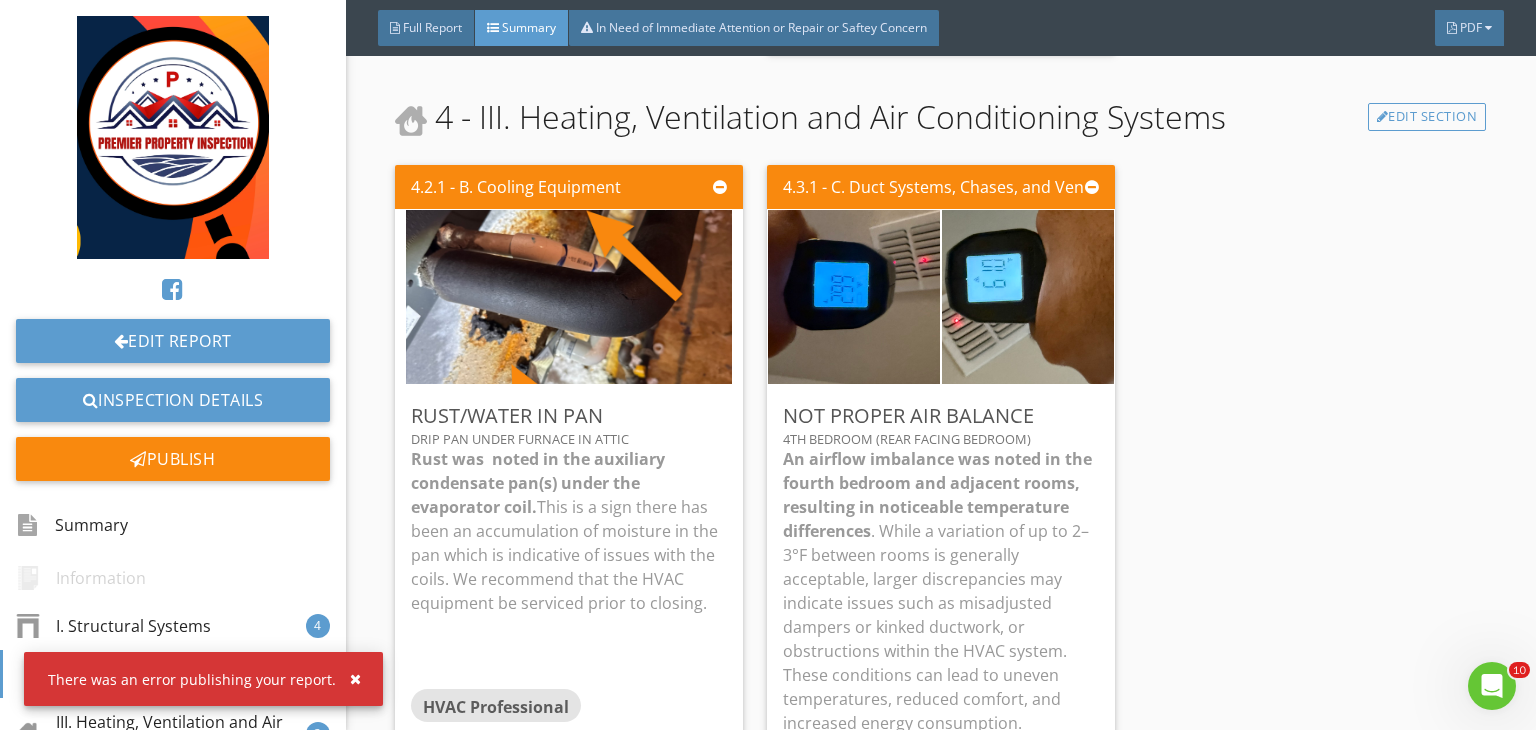 click at bounding box center (768, 365) 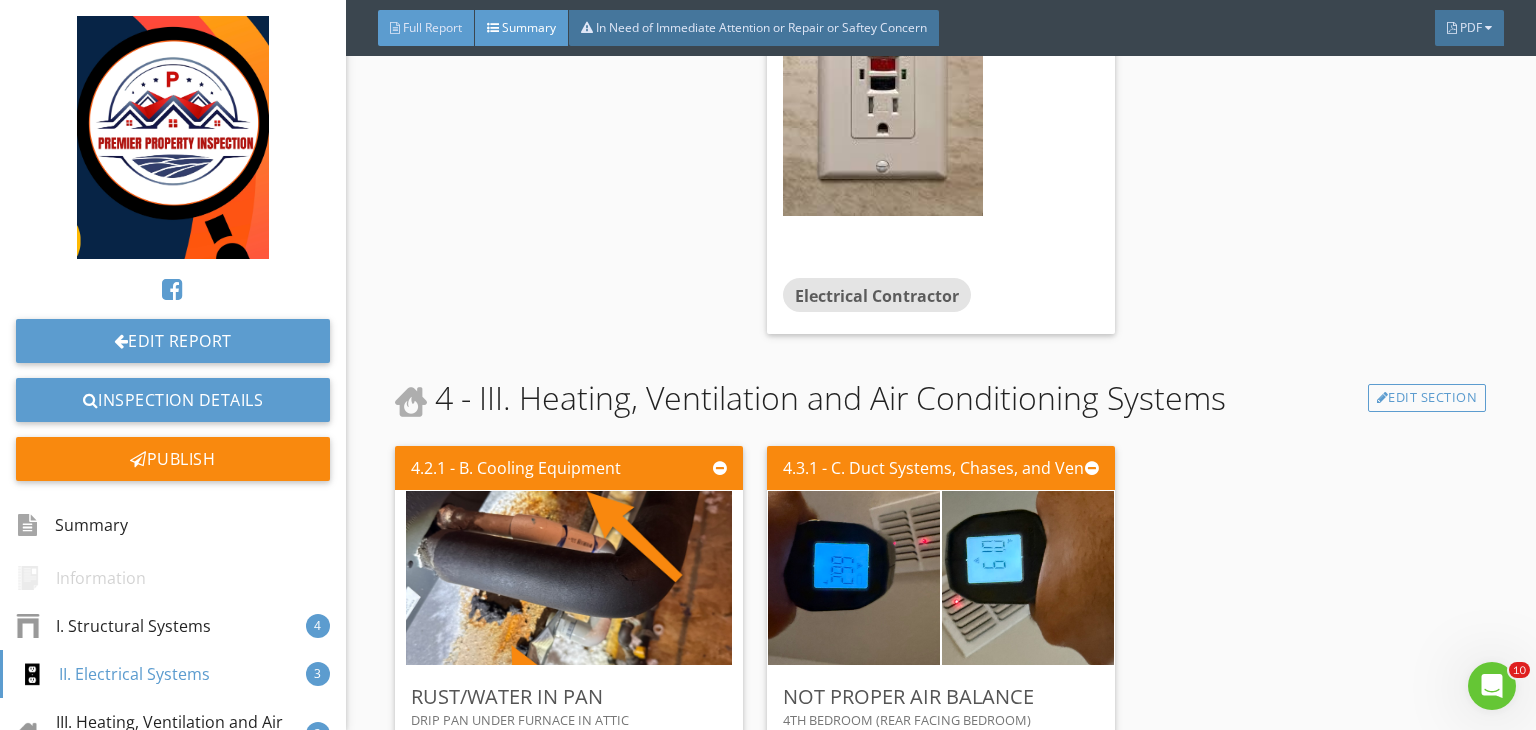 scroll, scrollTop: 4160, scrollLeft: 0, axis: vertical 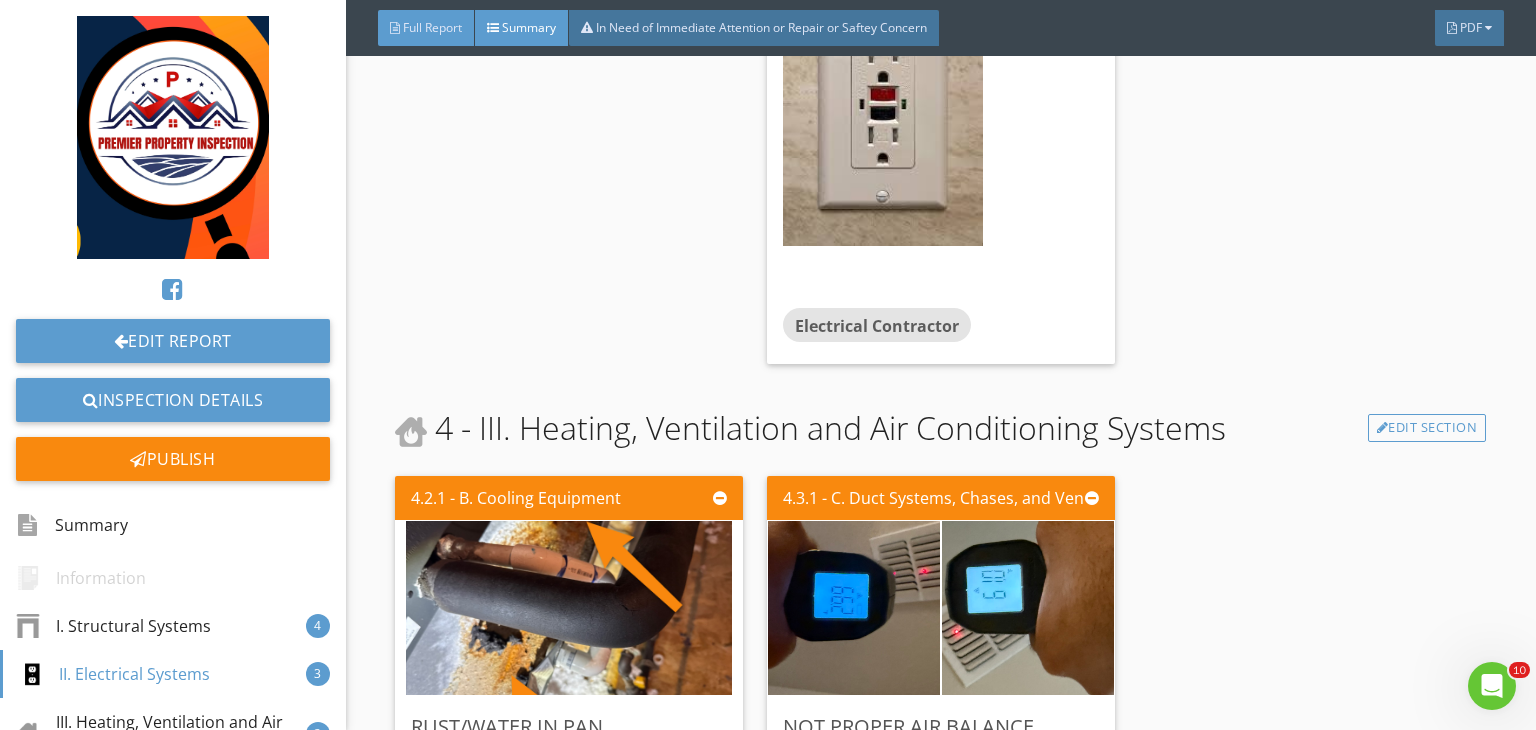 click on "Full Report" at bounding box center (432, 27) 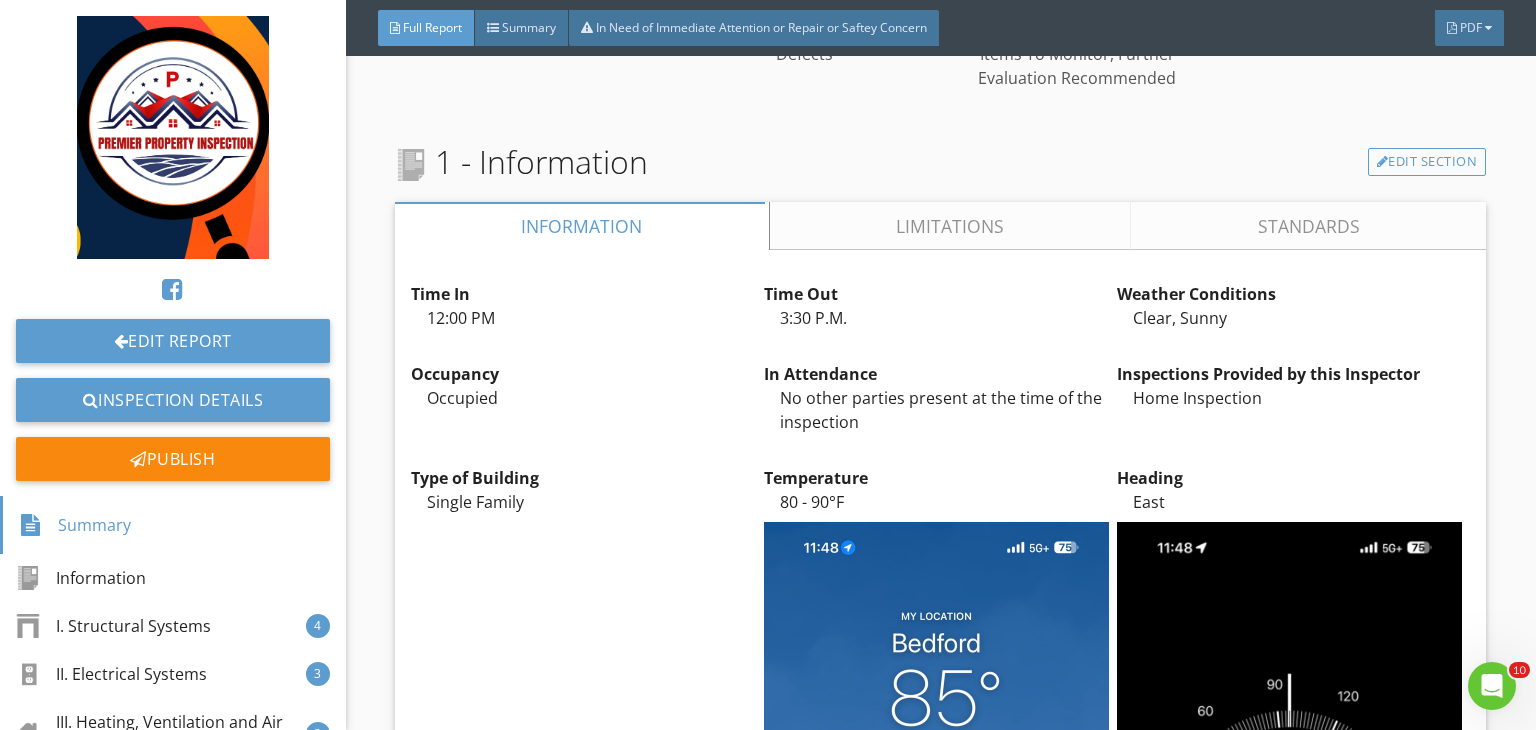 scroll, scrollTop: 0, scrollLeft: 0, axis: both 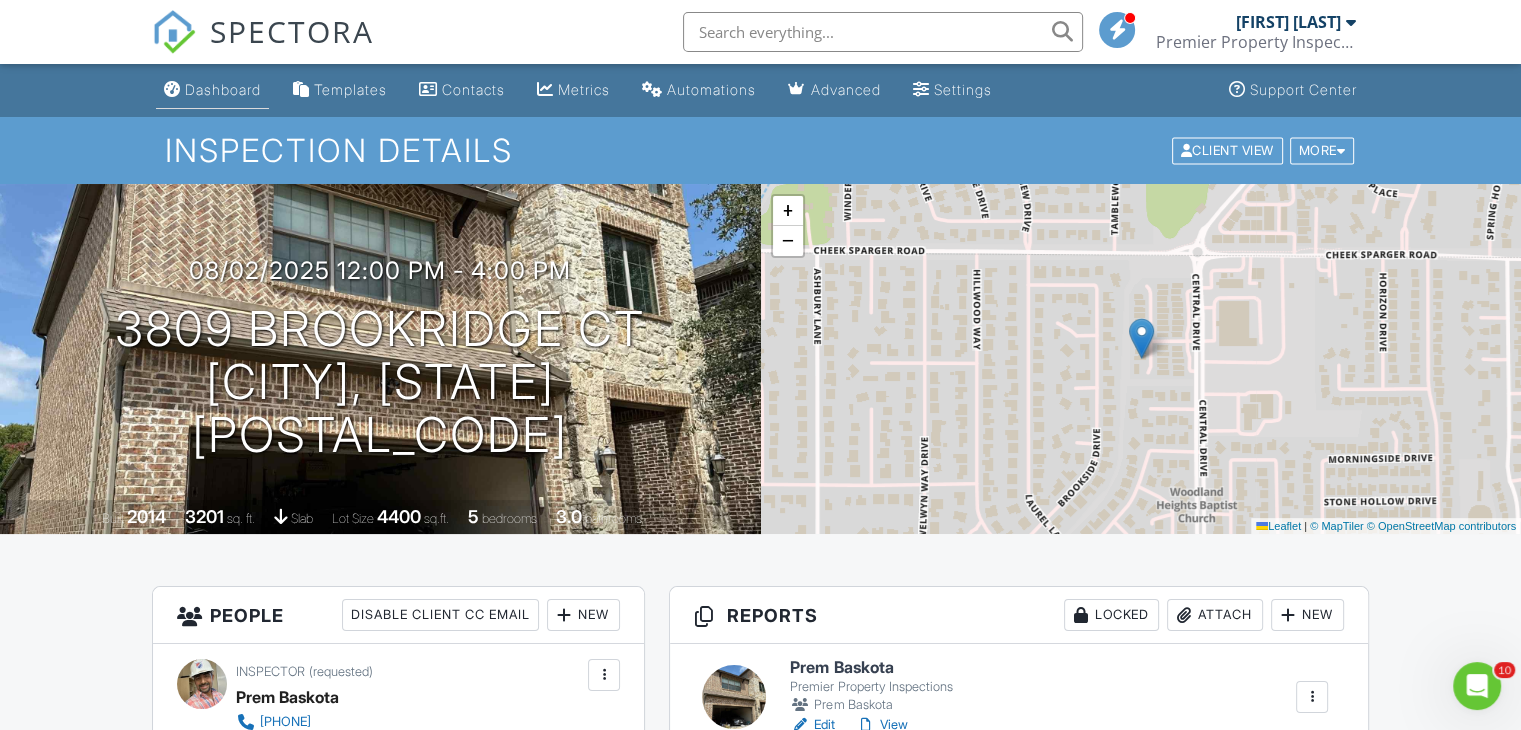 click on "Dashboard" at bounding box center (223, 89) 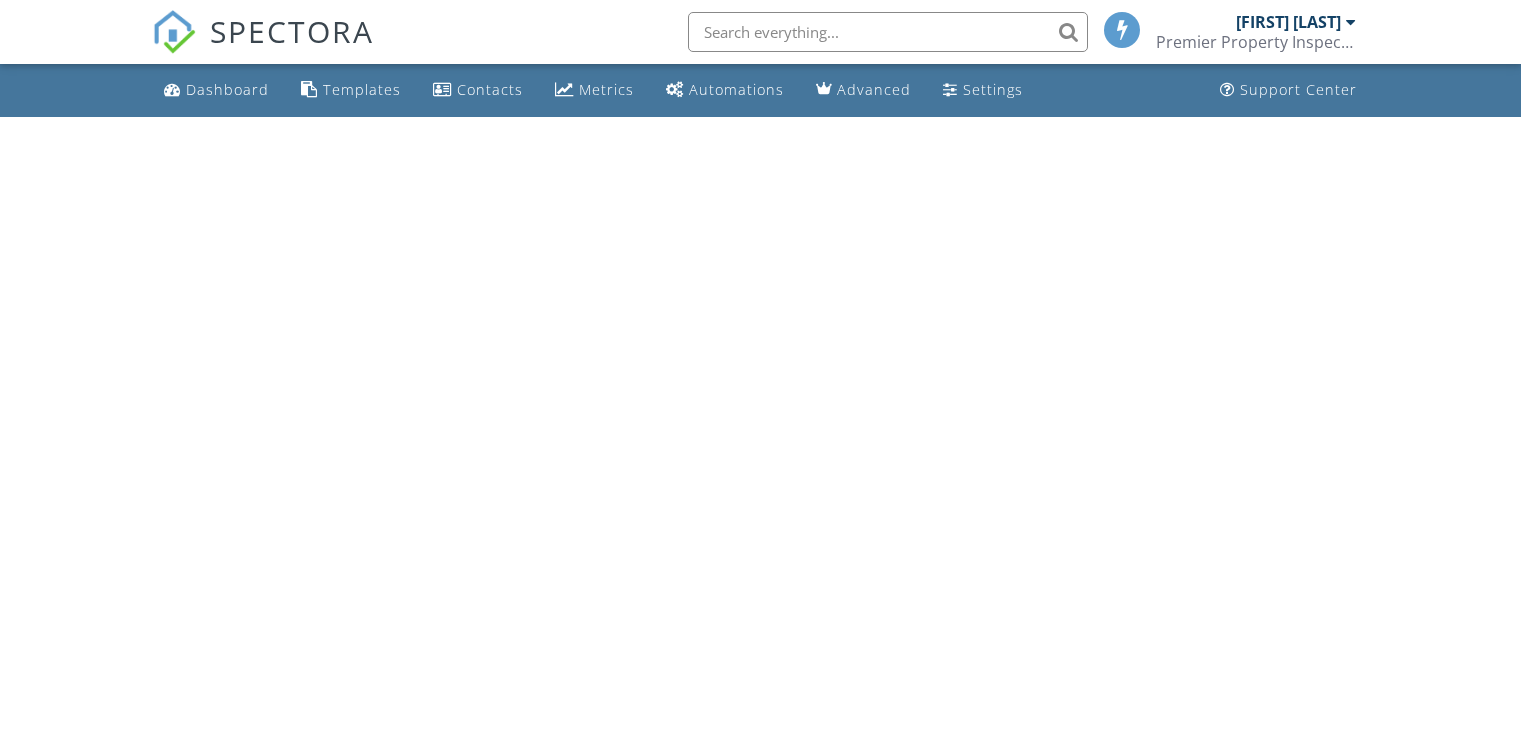 scroll, scrollTop: 0, scrollLeft: 0, axis: both 